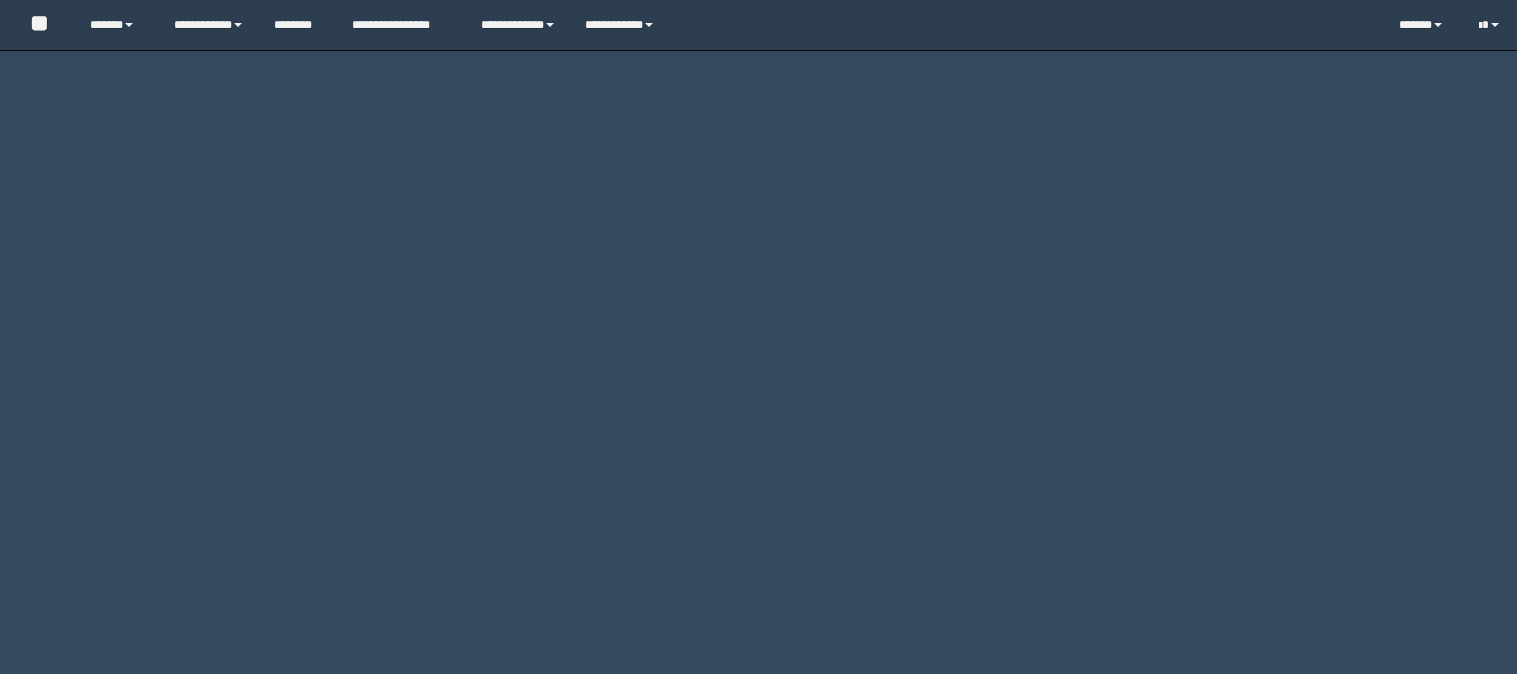 scroll, scrollTop: 0, scrollLeft: 0, axis: both 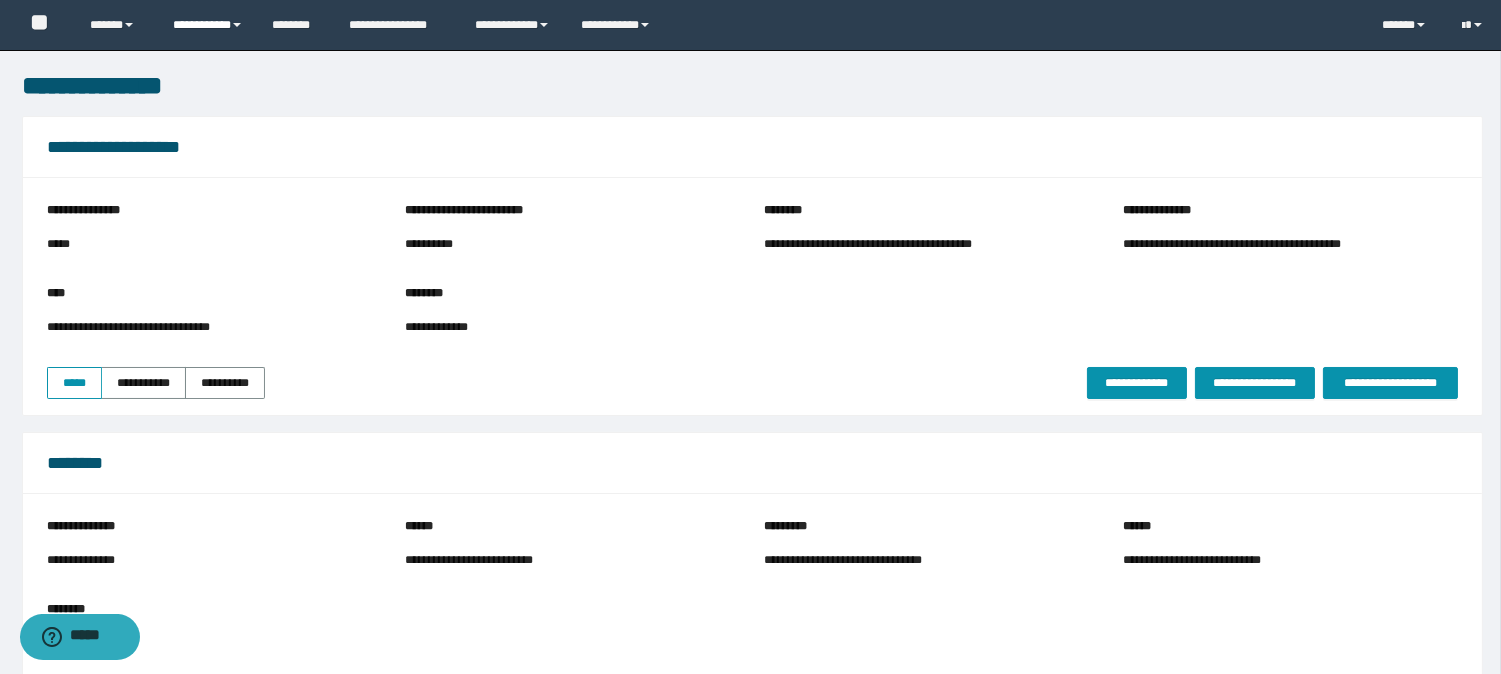 click on "**********" at bounding box center [207, 25] 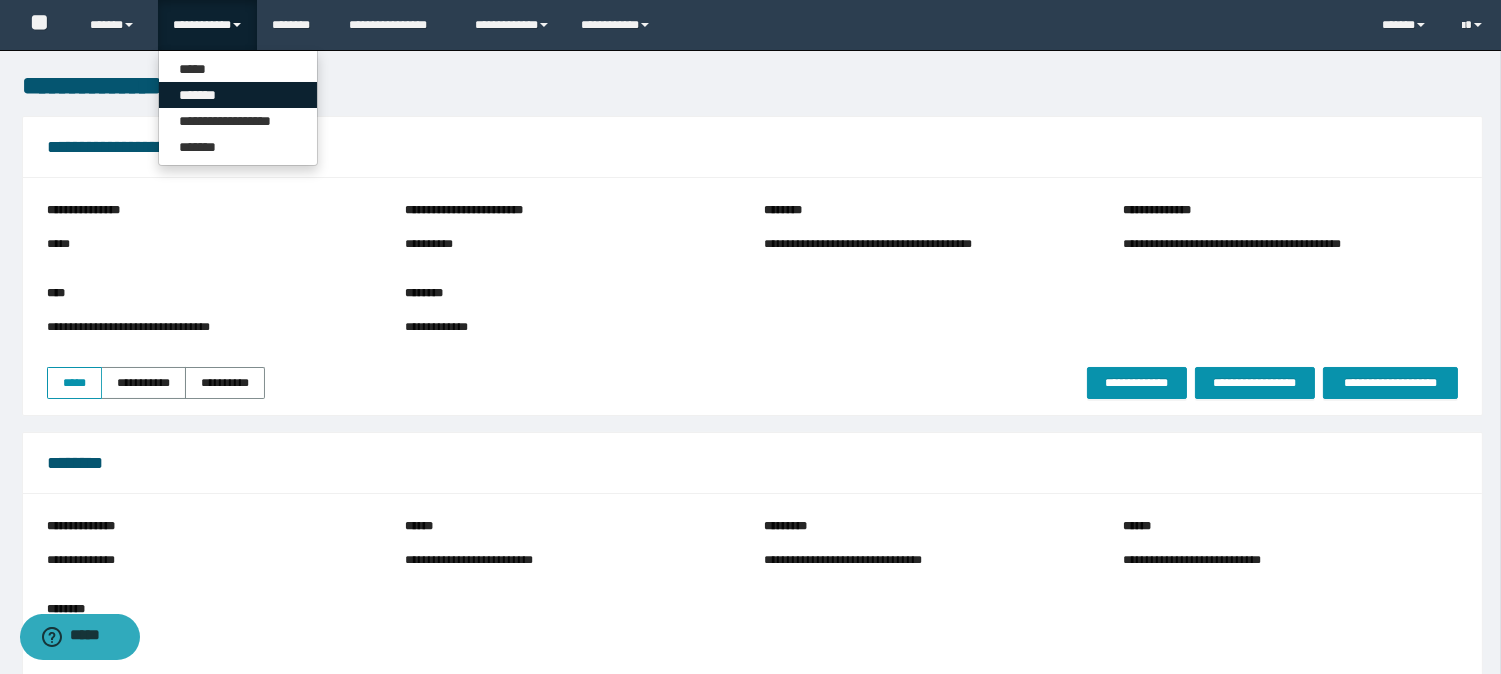 click on "*******" at bounding box center [238, 95] 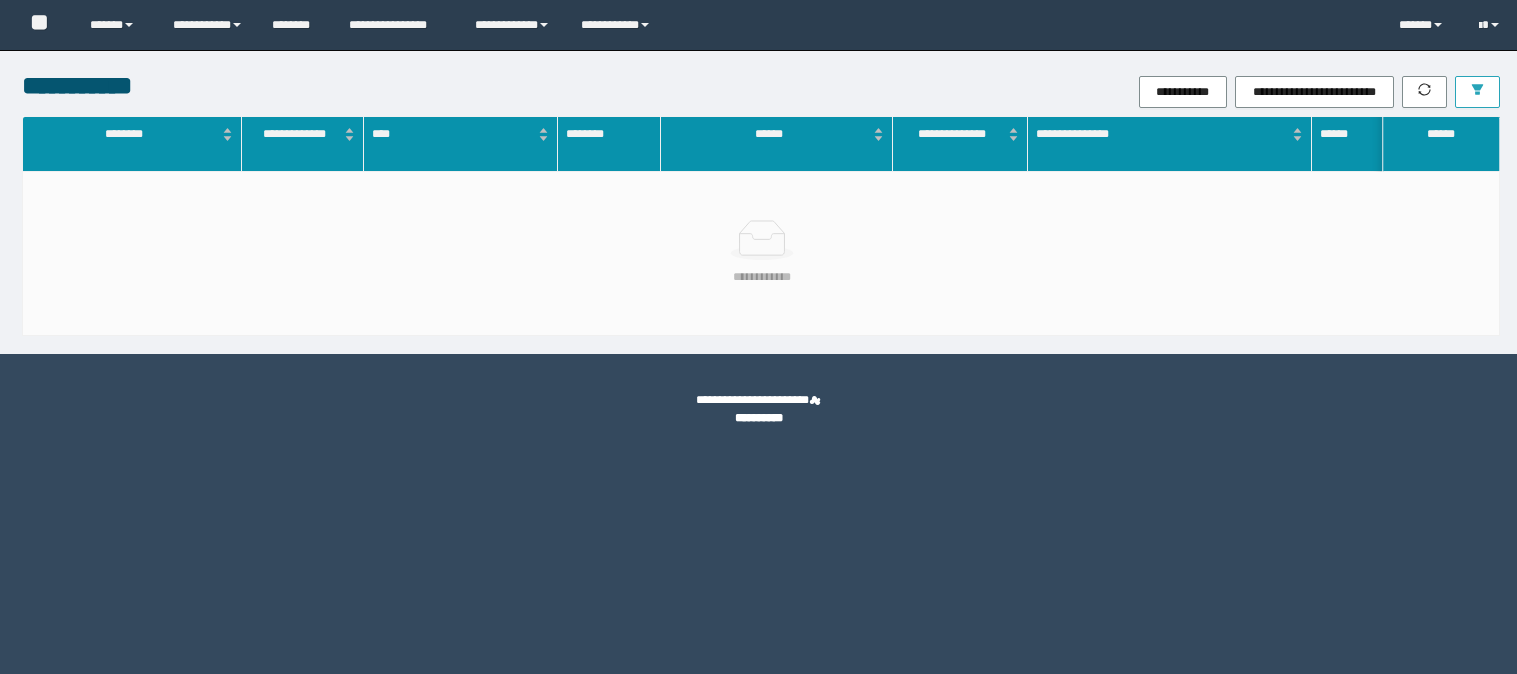 scroll, scrollTop: 0, scrollLeft: 0, axis: both 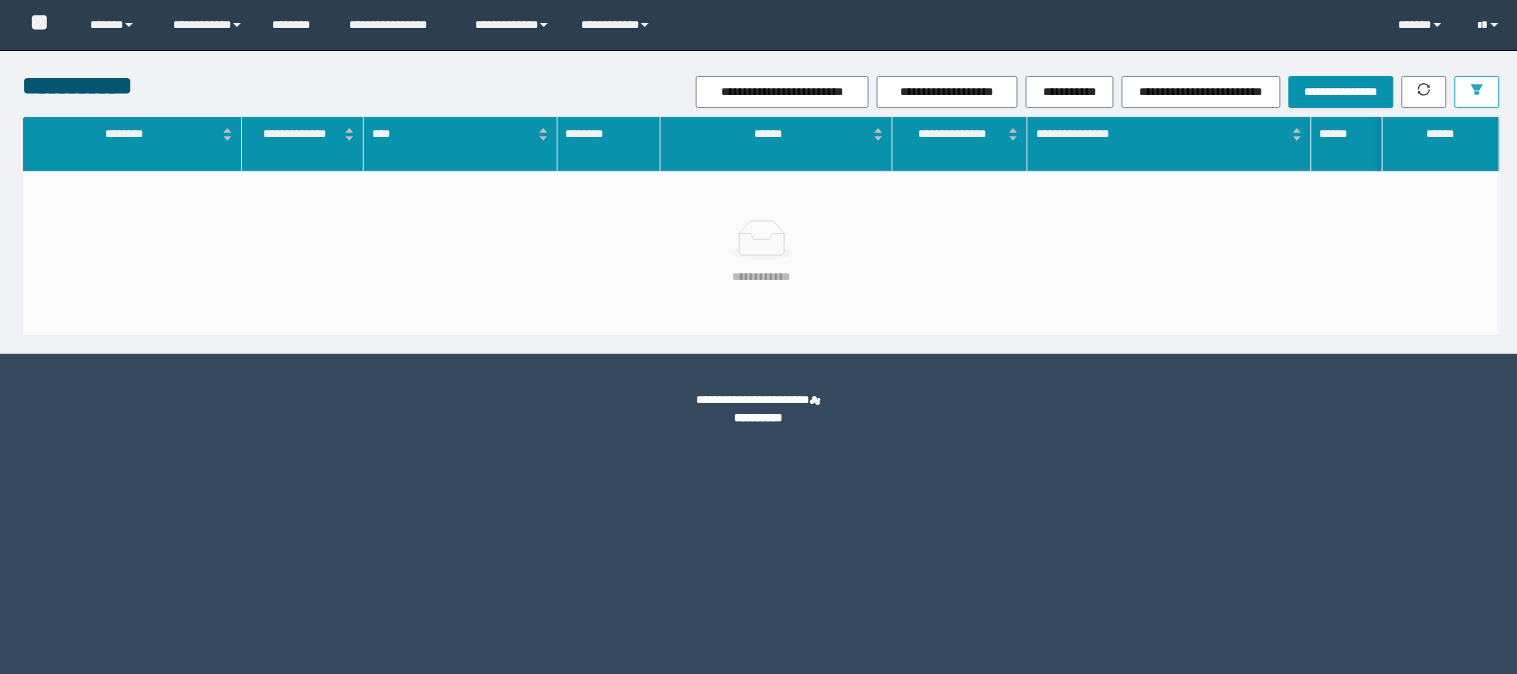 click at bounding box center (1477, 92) 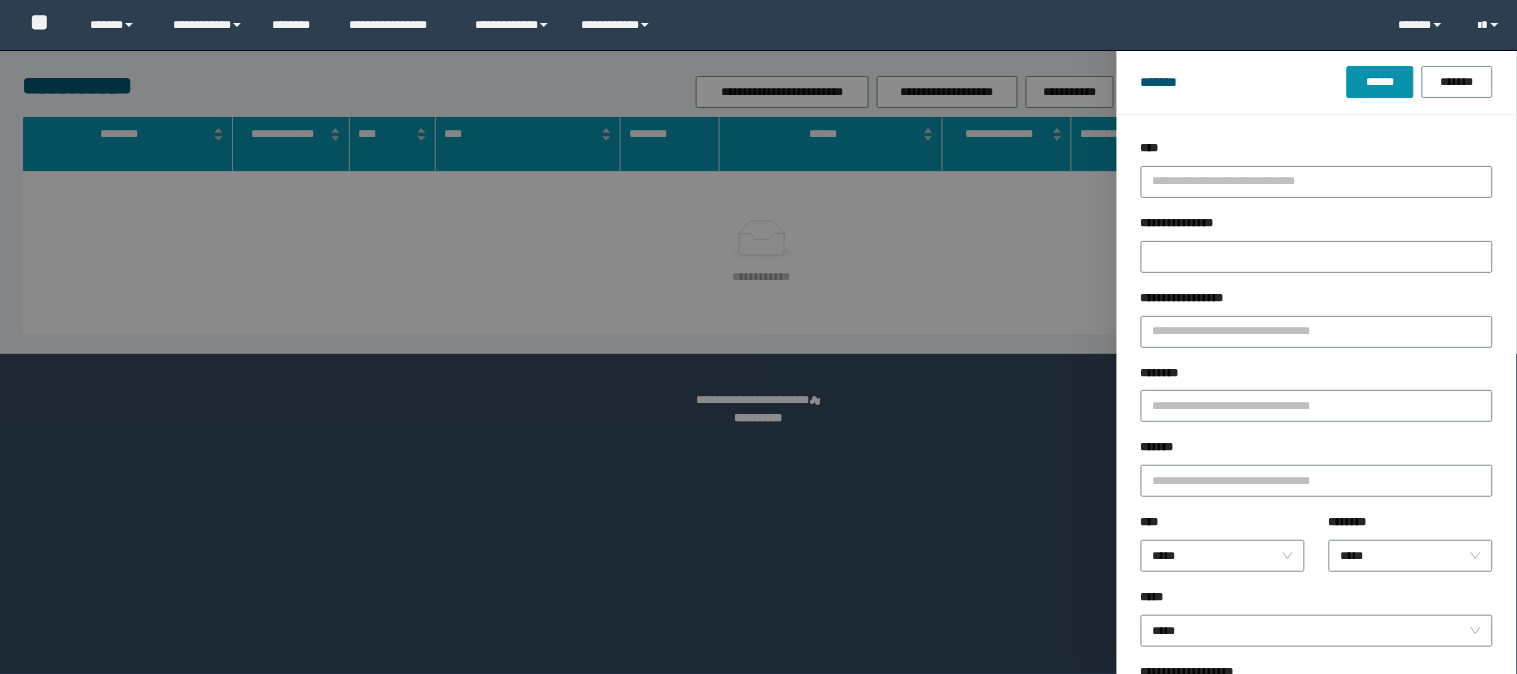 scroll, scrollTop: 0, scrollLeft: 0, axis: both 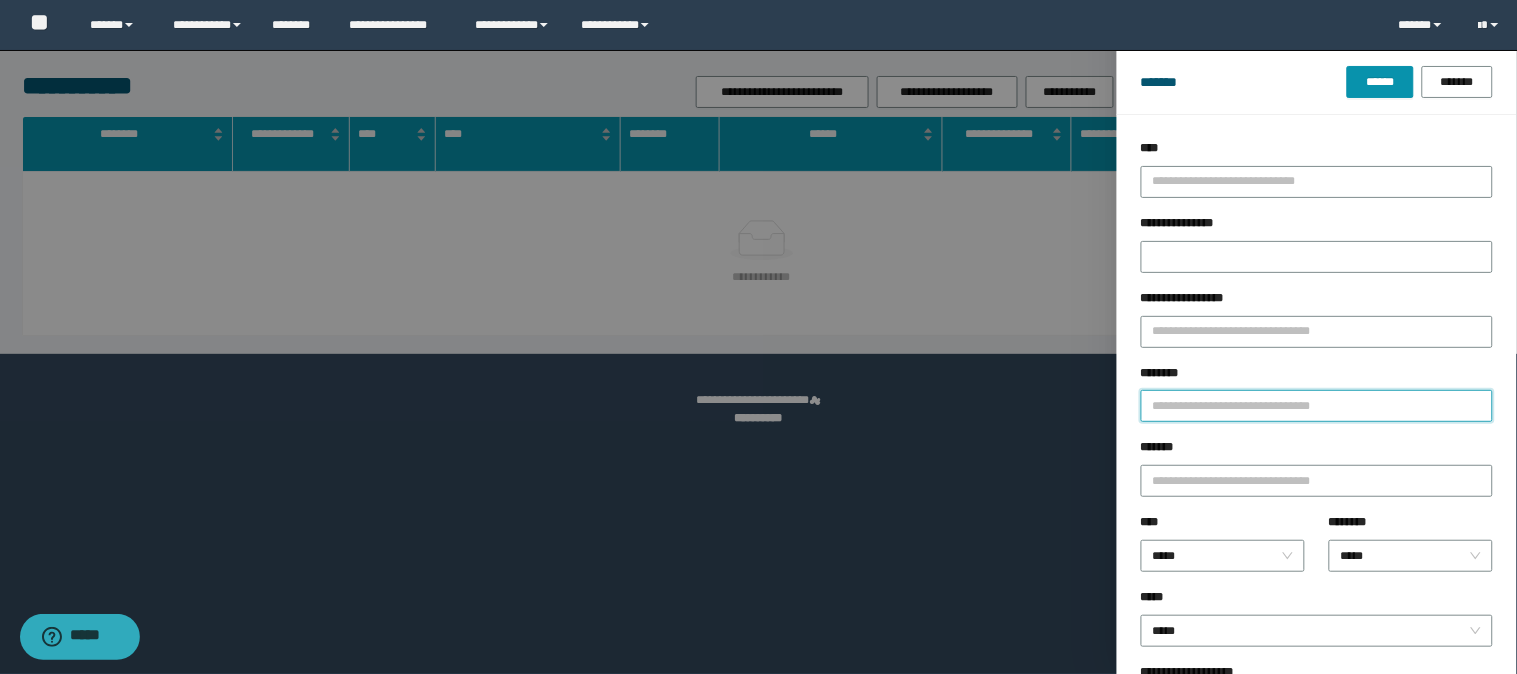 click on "********" at bounding box center (1317, 406) 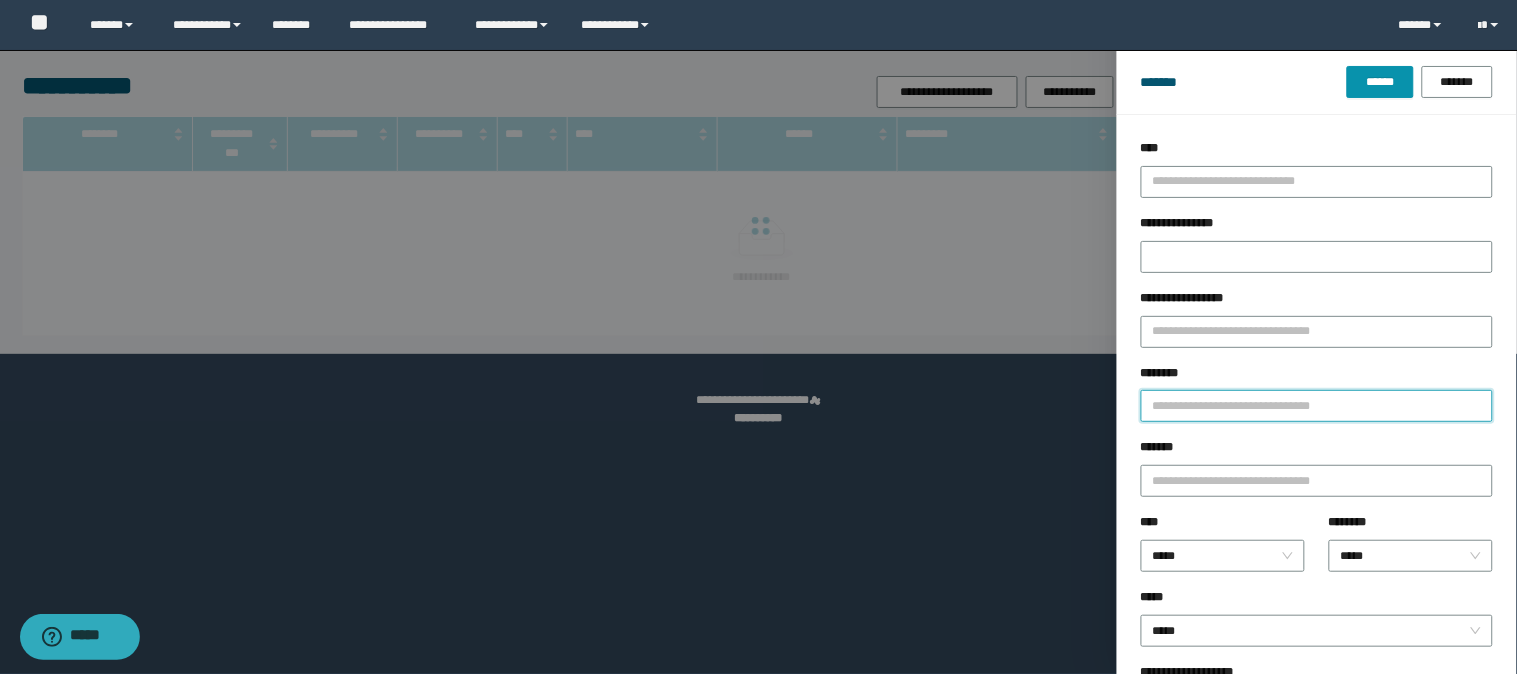 paste on "**********" 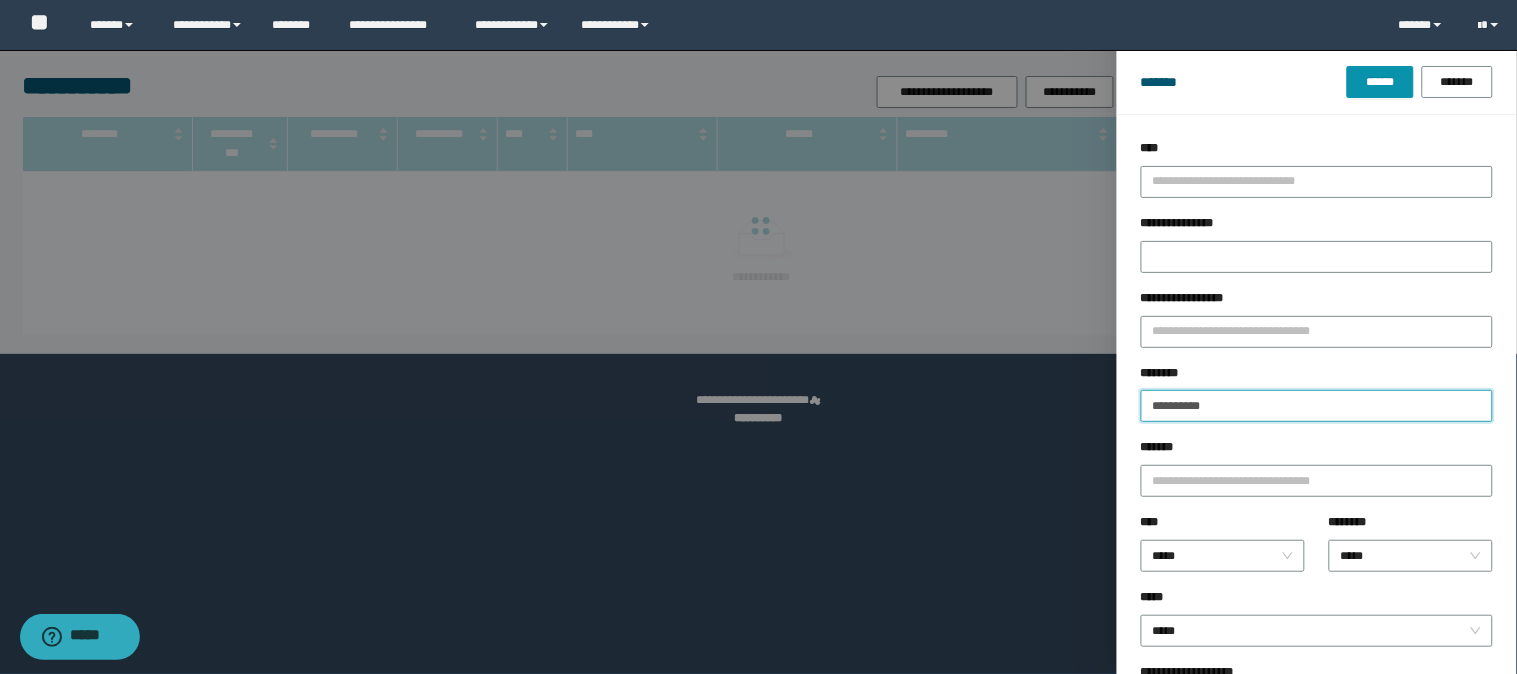 click on "******" at bounding box center (1380, 82) 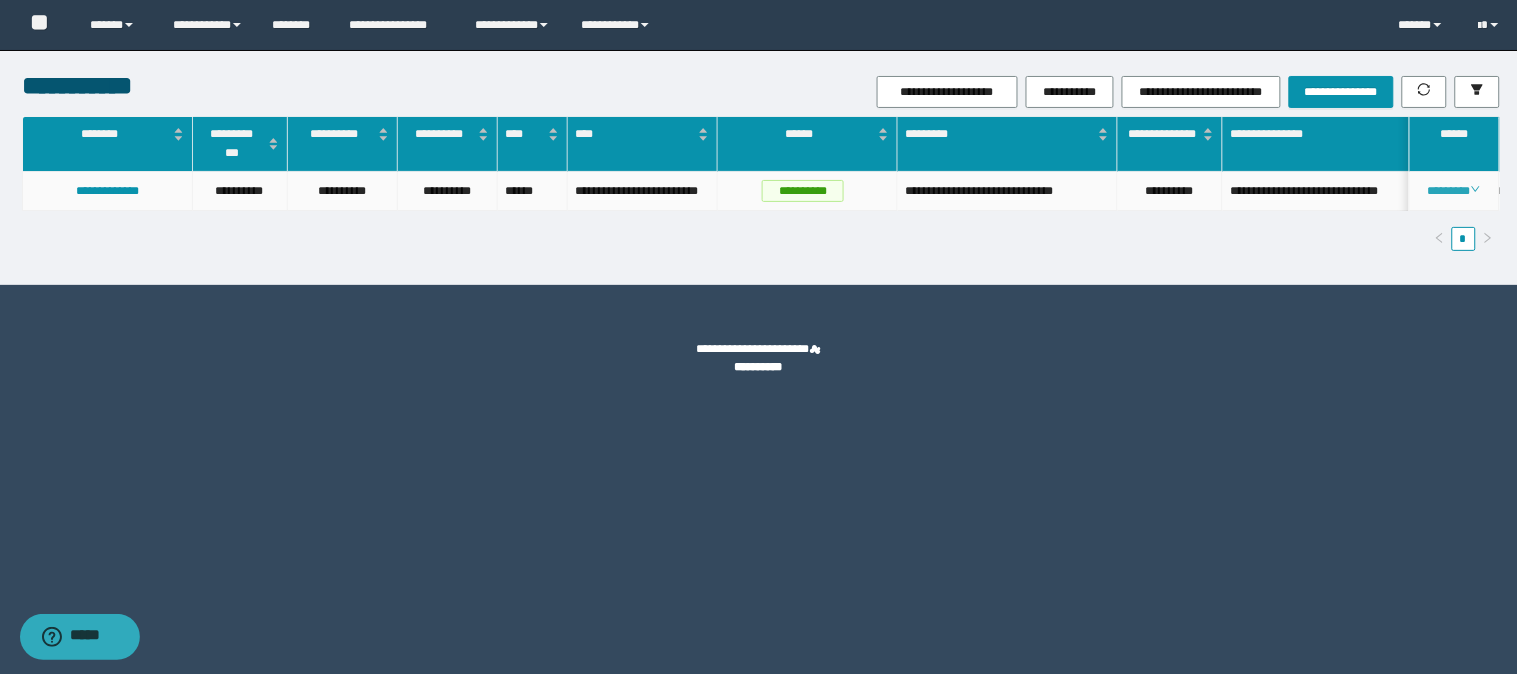 click on "********" at bounding box center [1454, 191] 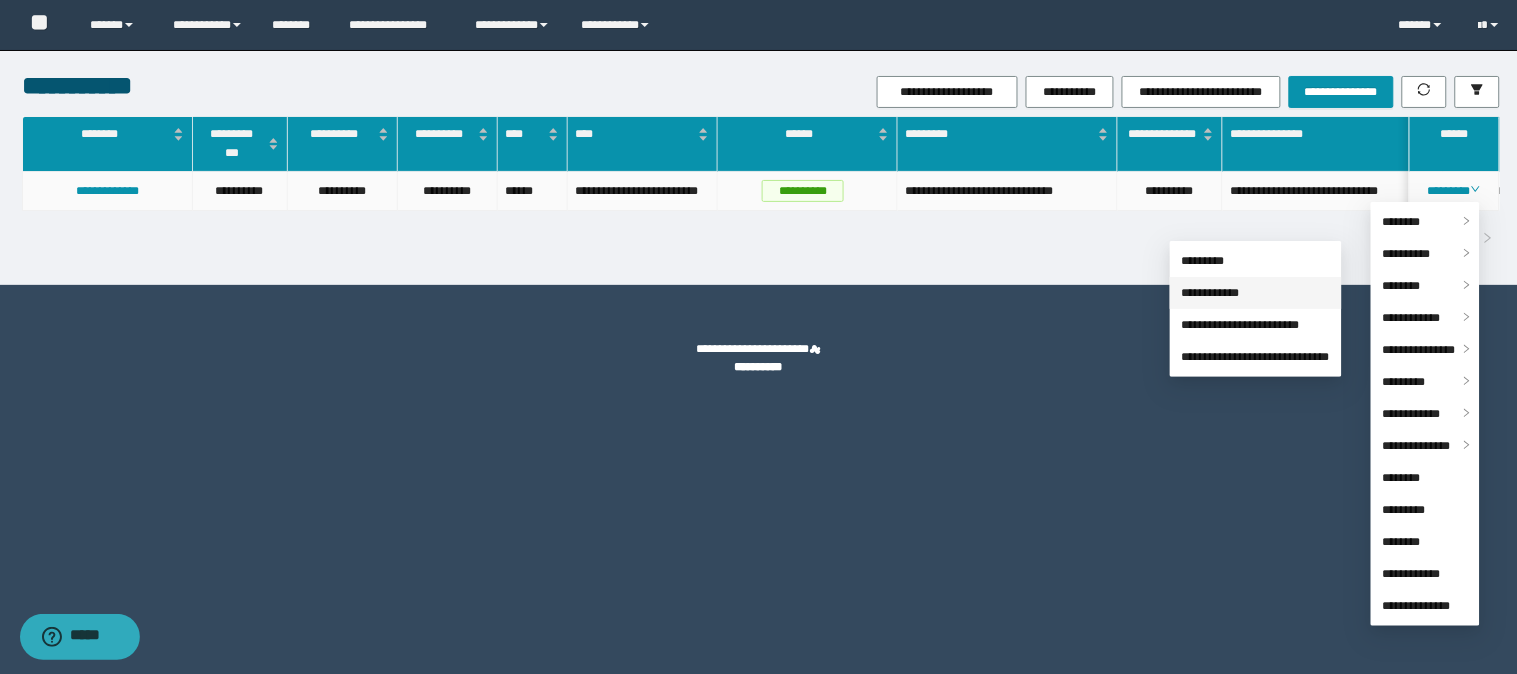 click on "**********" at bounding box center (1211, 293) 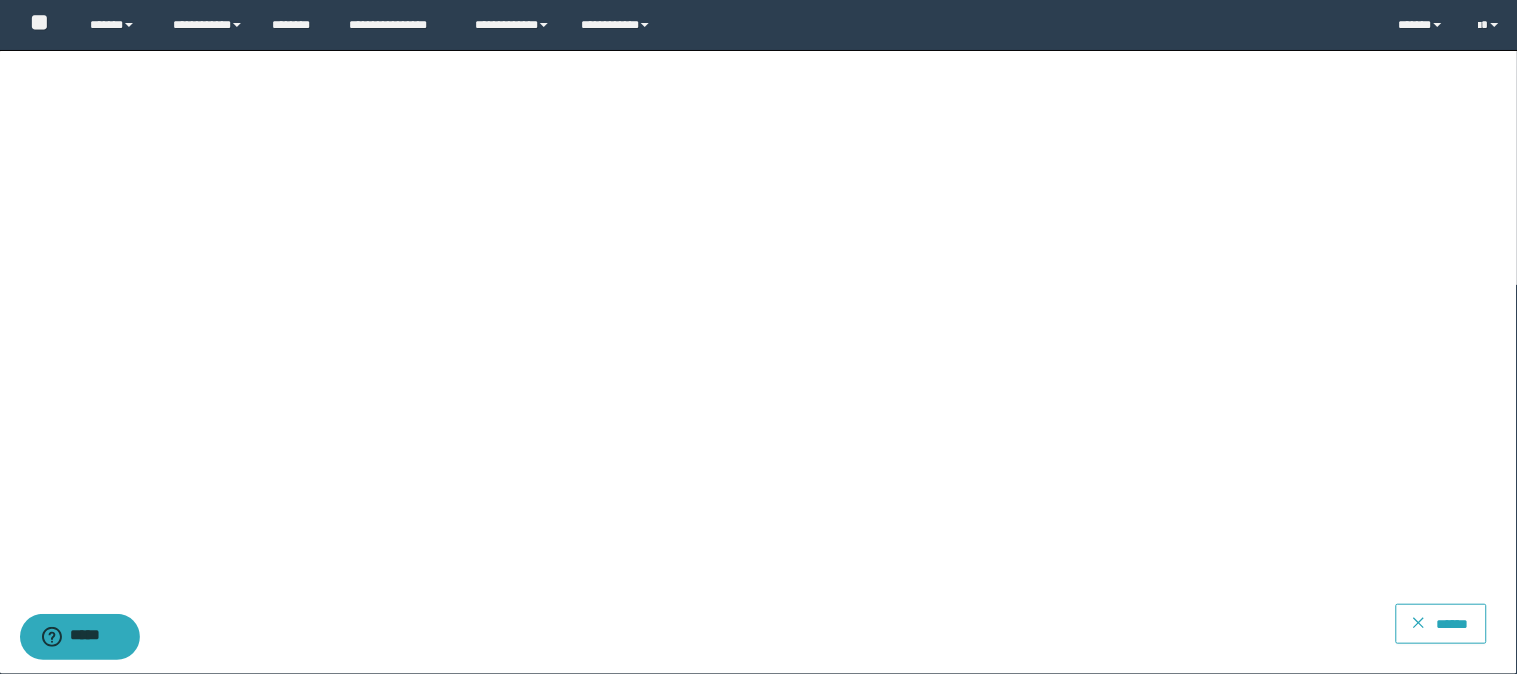 click on "******" at bounding box center [1441, 624] 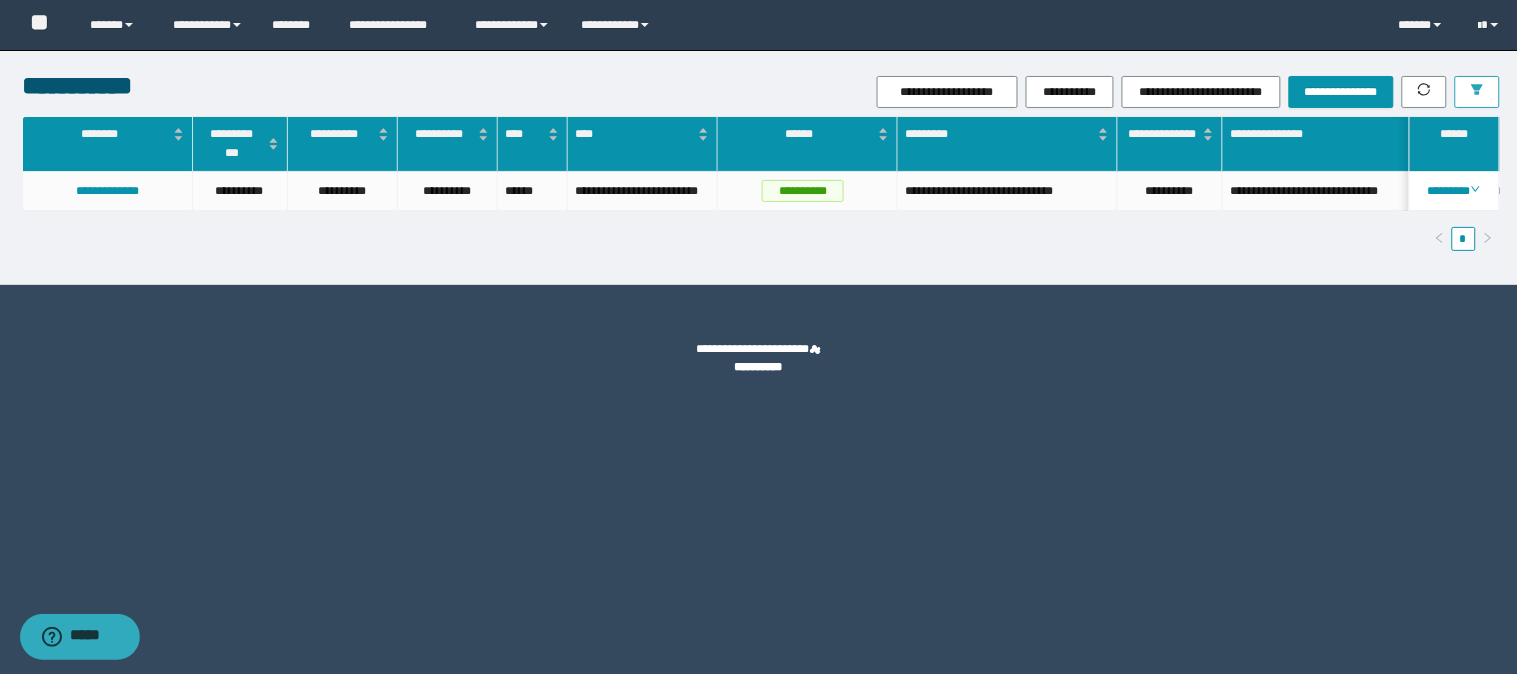click at bounding box center (1477, 92) 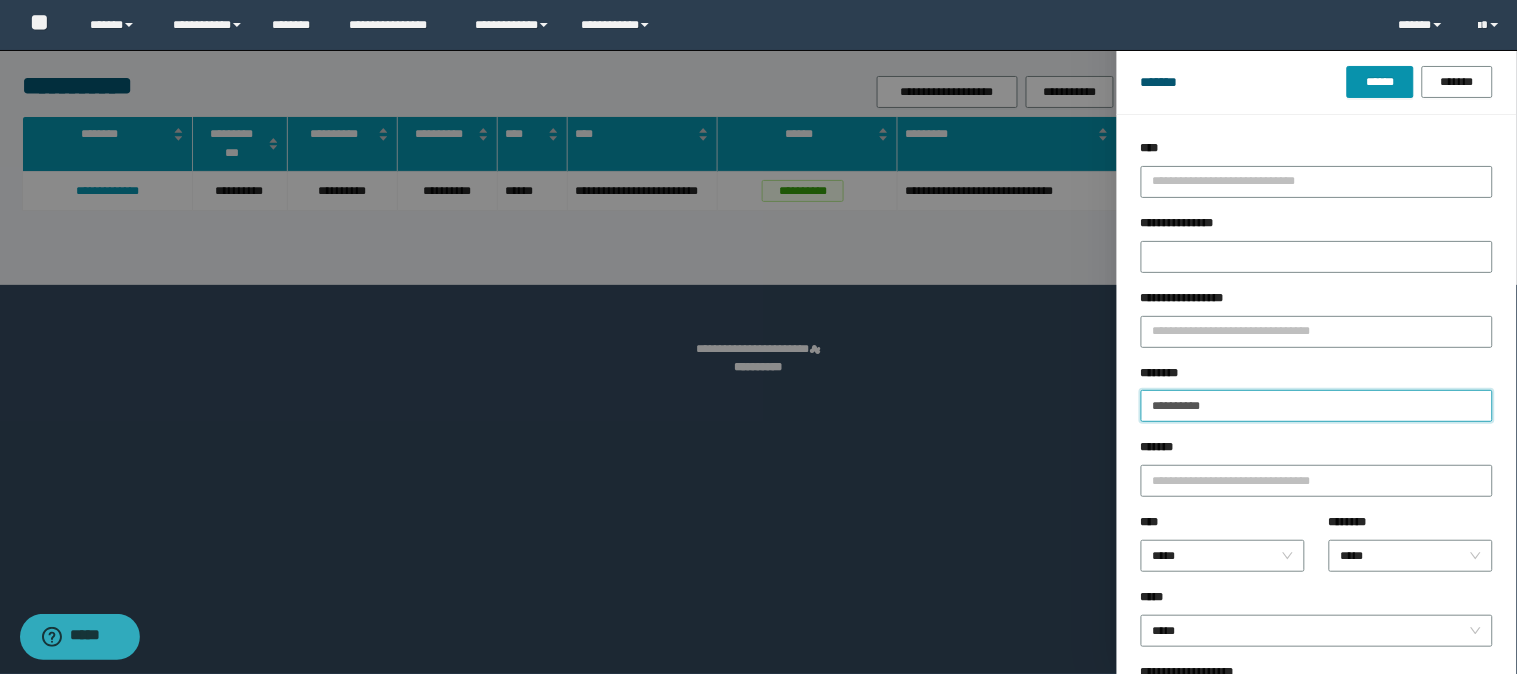 click on "**********" at bounding box center [1317, 406] 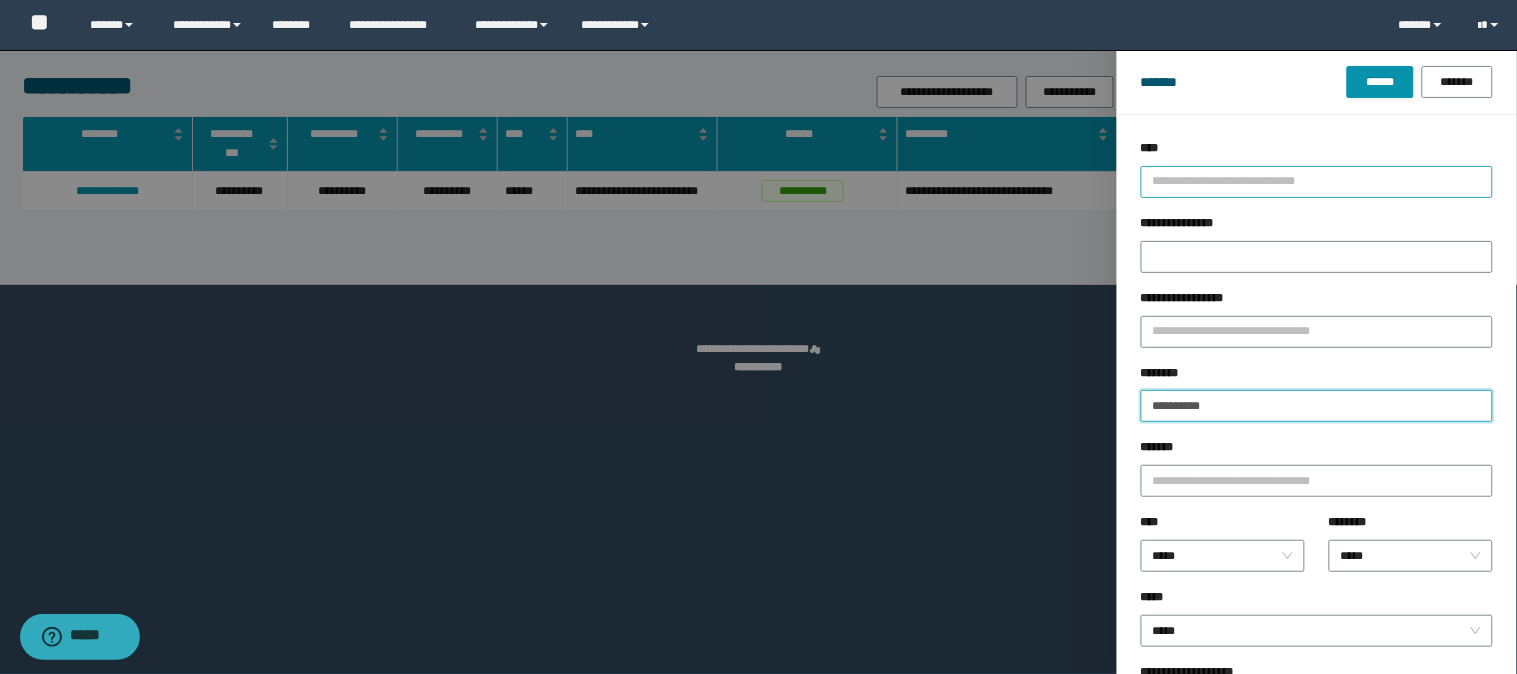 paste 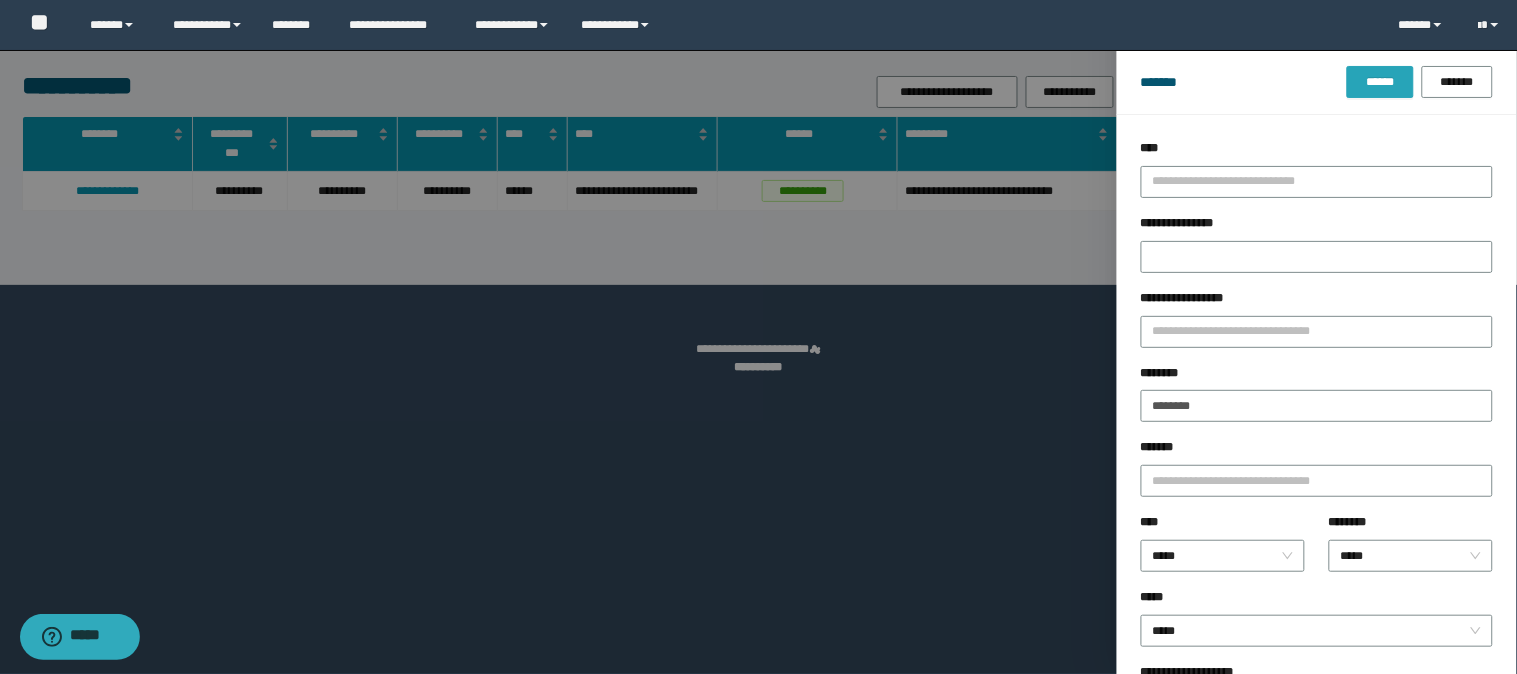 click on "******" at bounding box center (1380, 82) 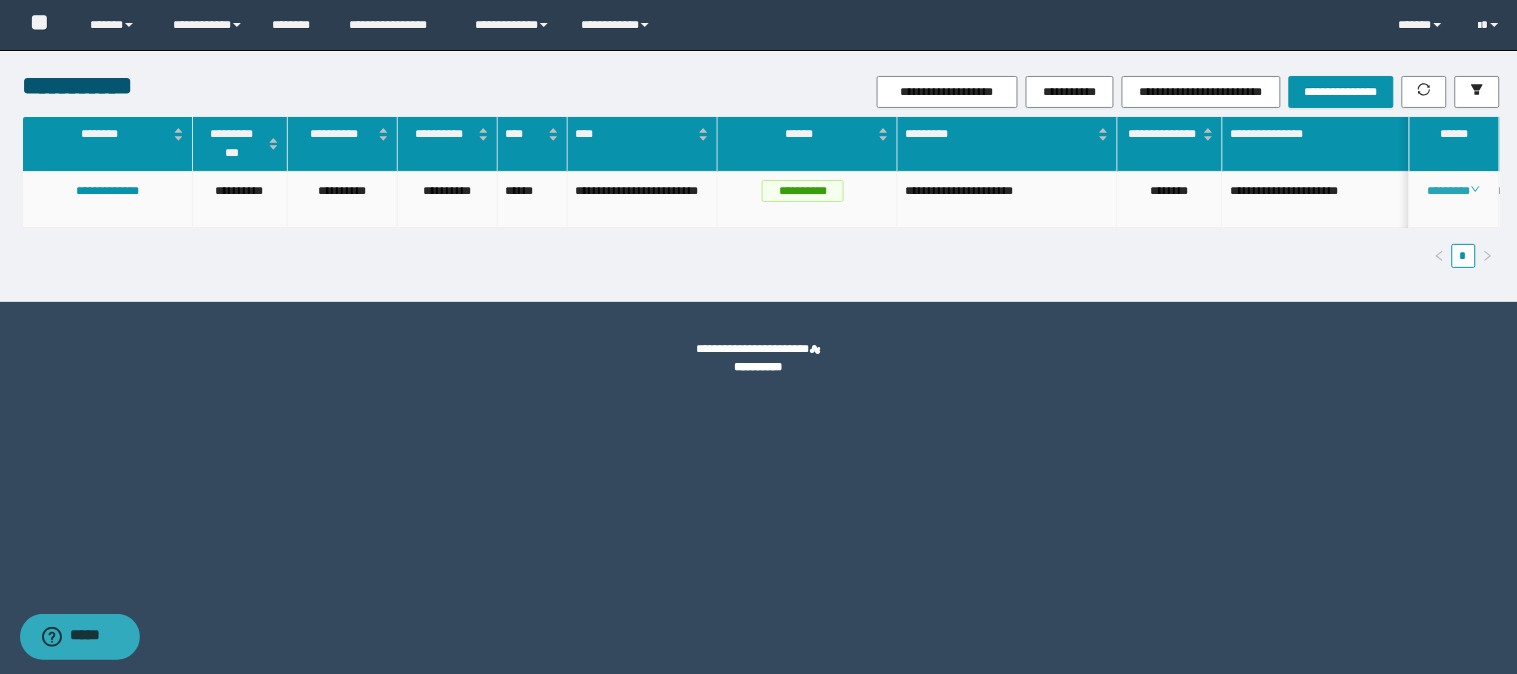 click on "********" at bounding box center (1454, 191) 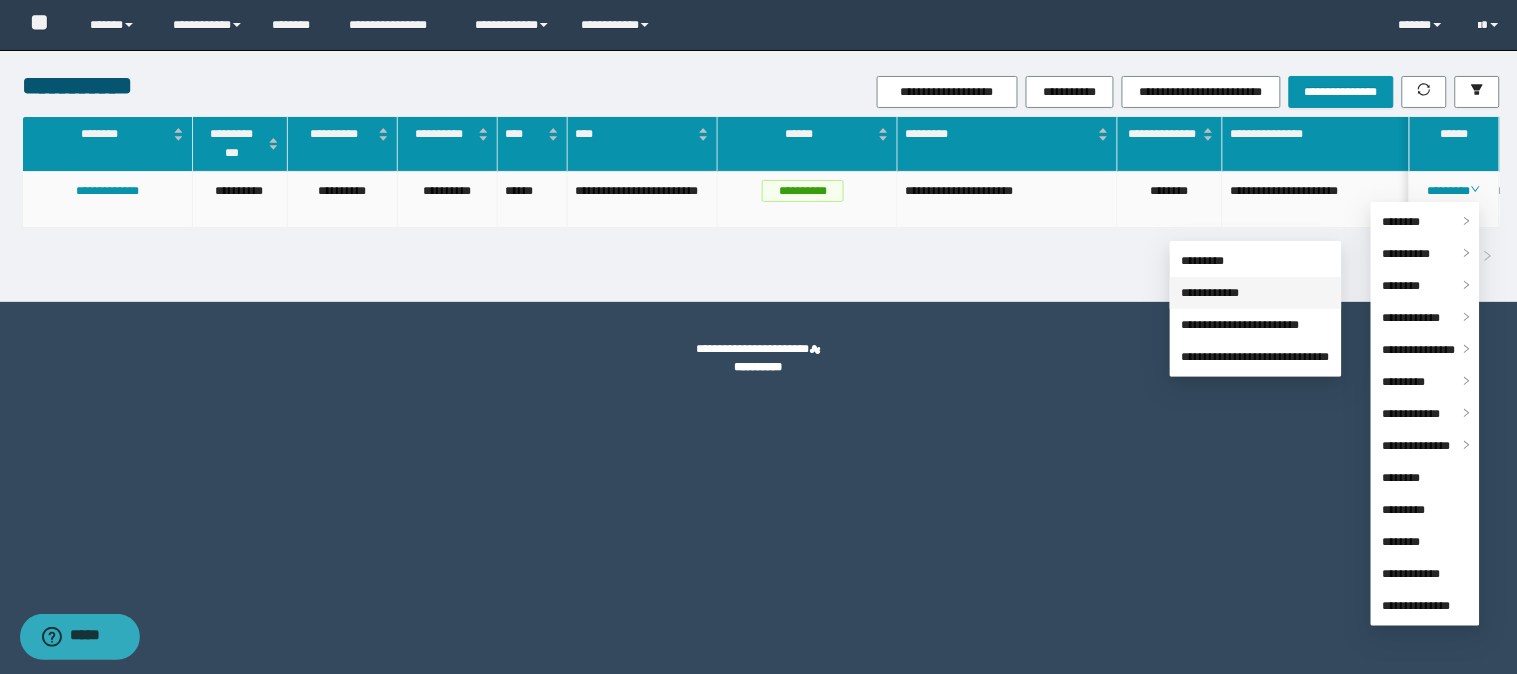 click on "**********" at bounding box center (1211, 293) 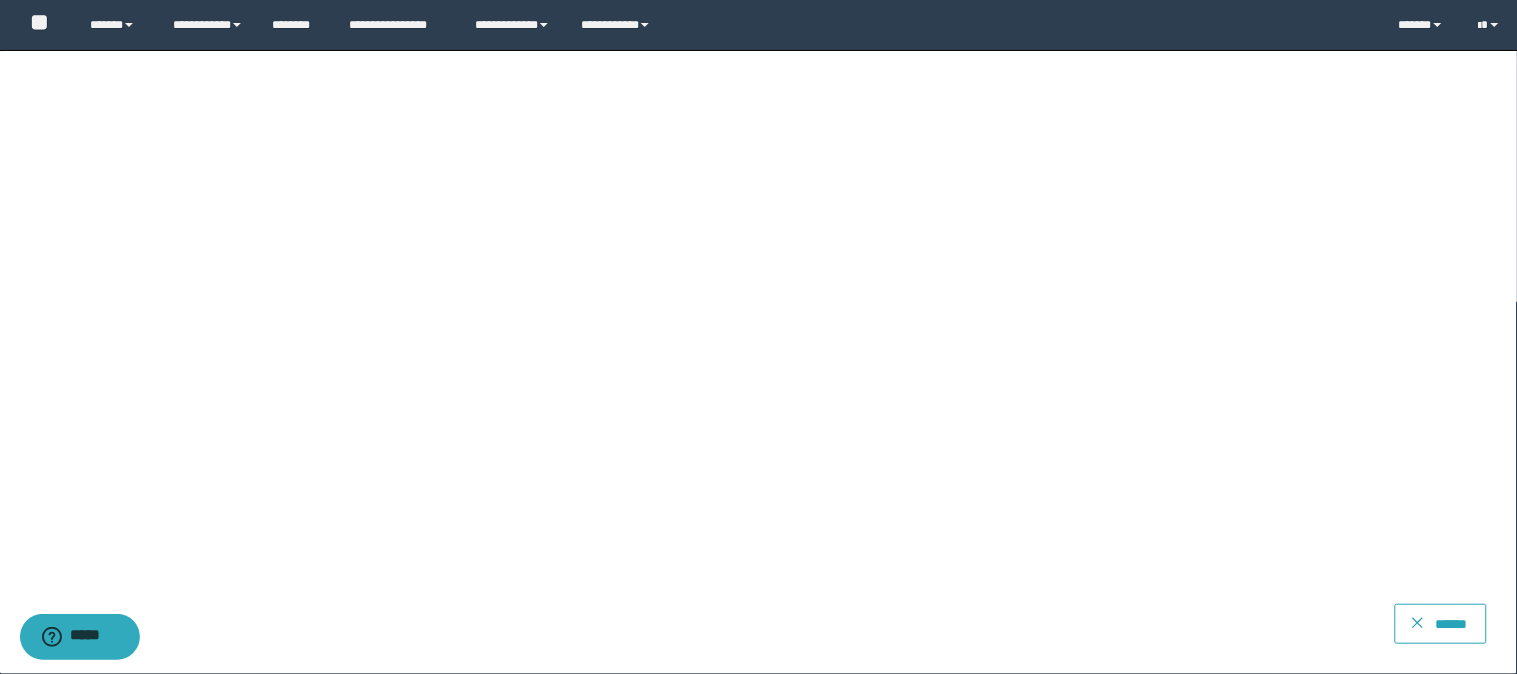 click on "******" at bounding box center (1452, 624) 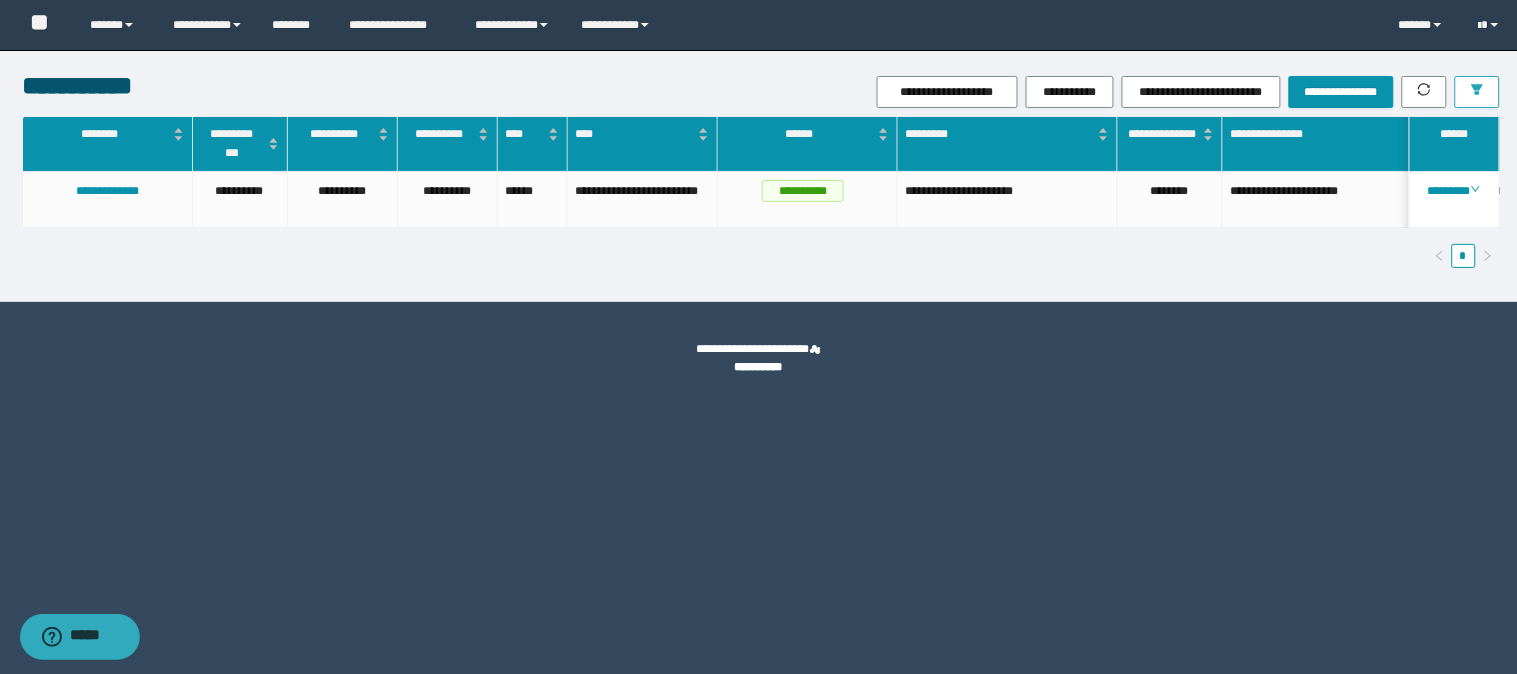 drag, startPoint x: 1464, startPoint y: 91, endPoint x: 1411, endPoint y: 176, distance: 100.16985 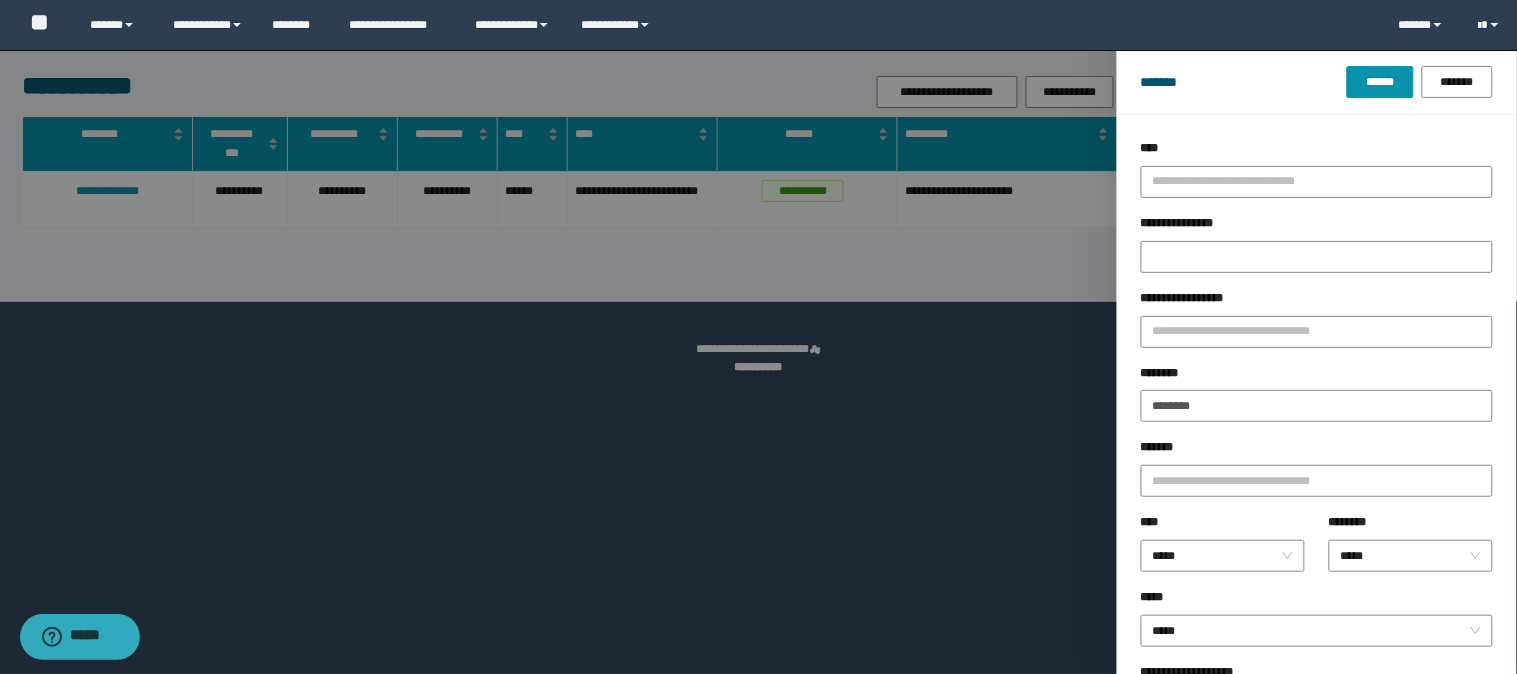 click on "********" at bounding box center (1165, 373) 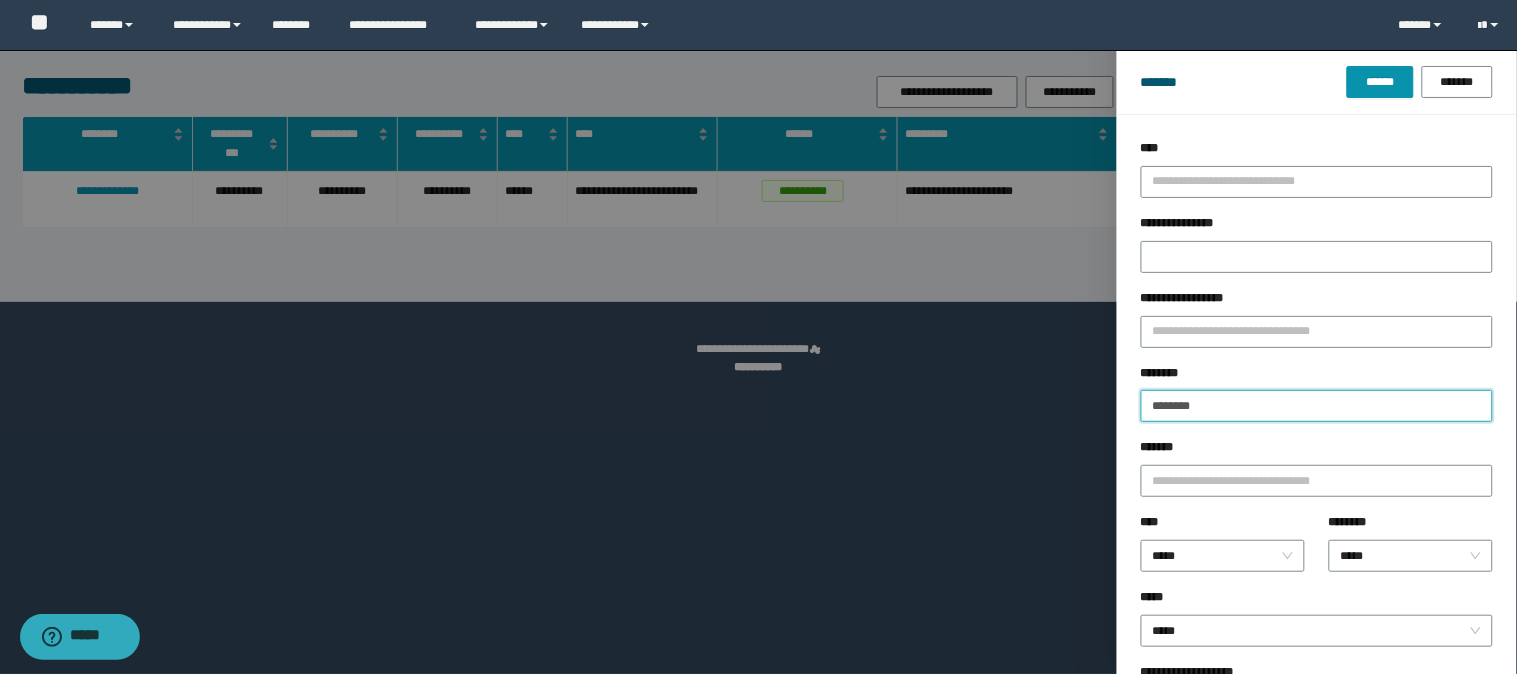 click on "********" at bounding box center [1317, 406] 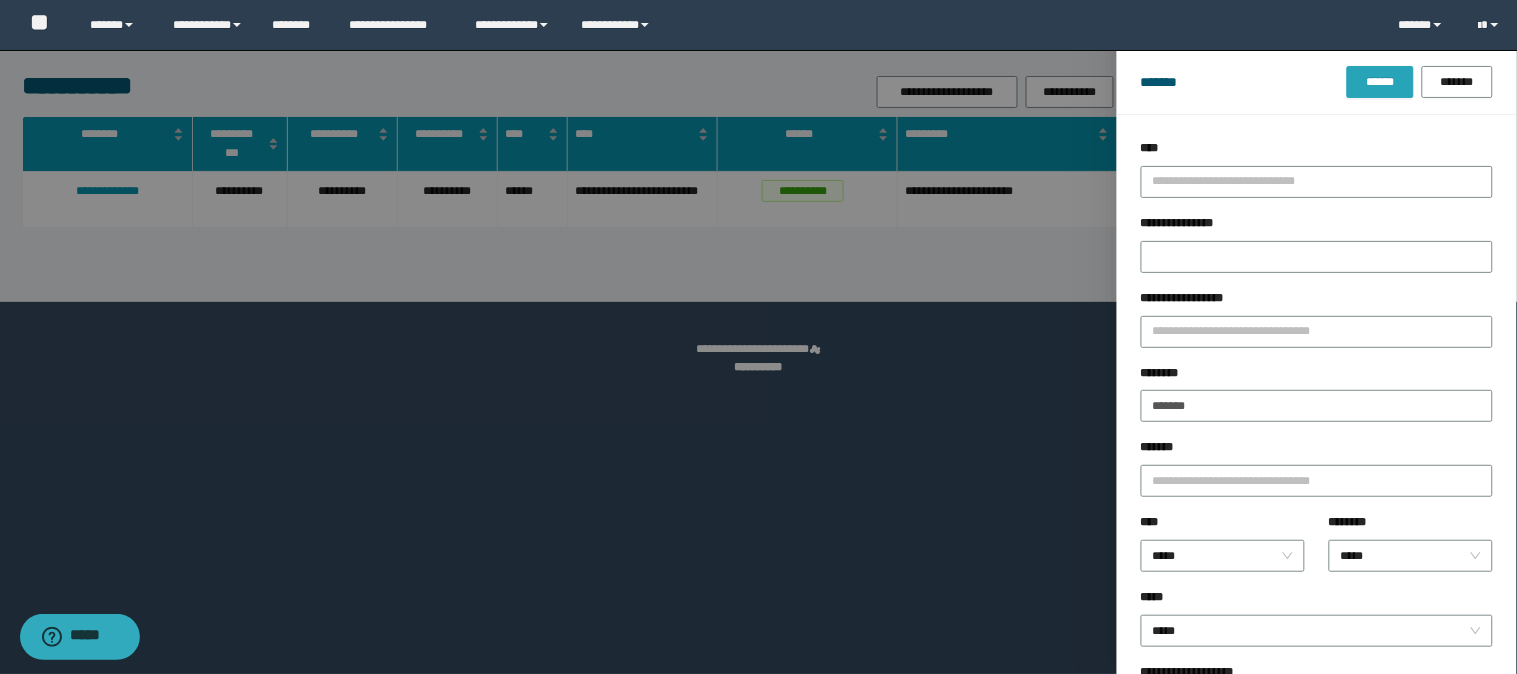 click on "******" at bounding box center (1380, 82) 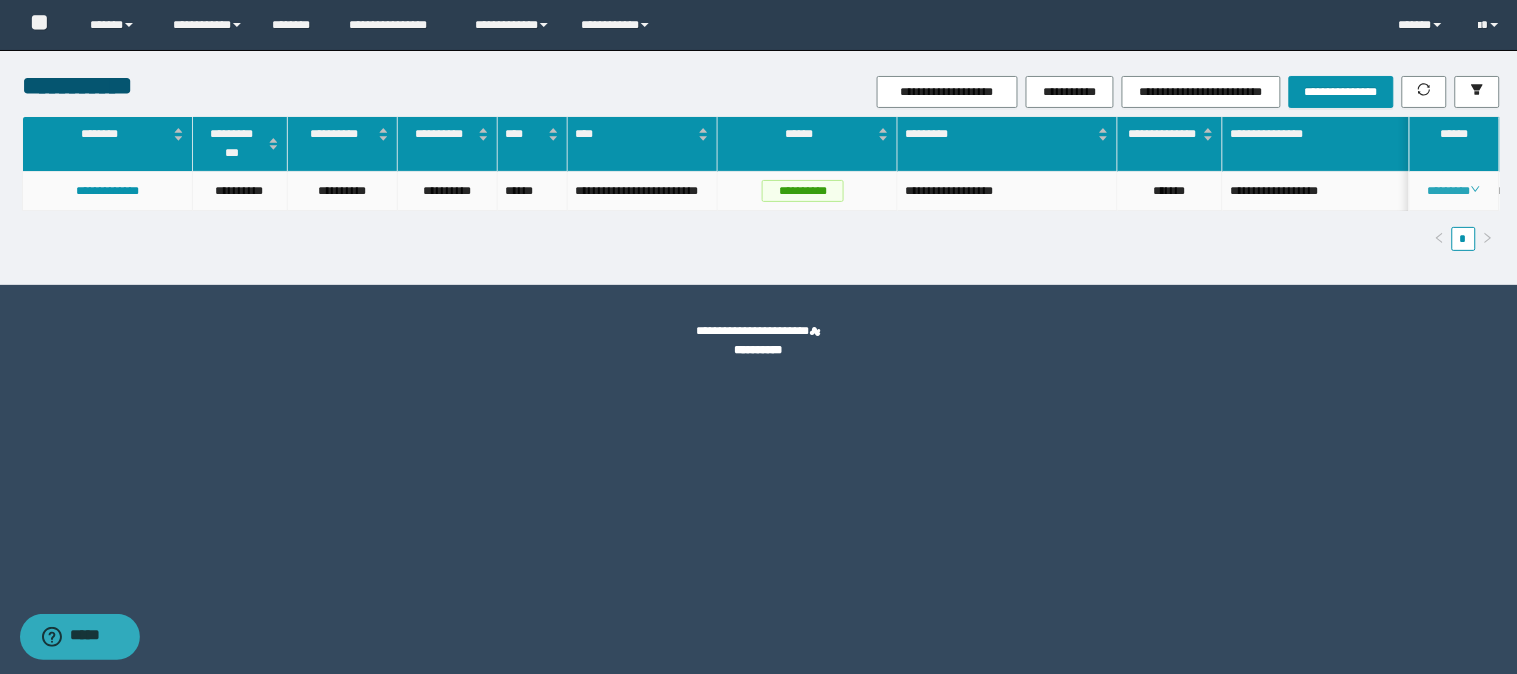 click on "********" at bounding box center [1454, 191] 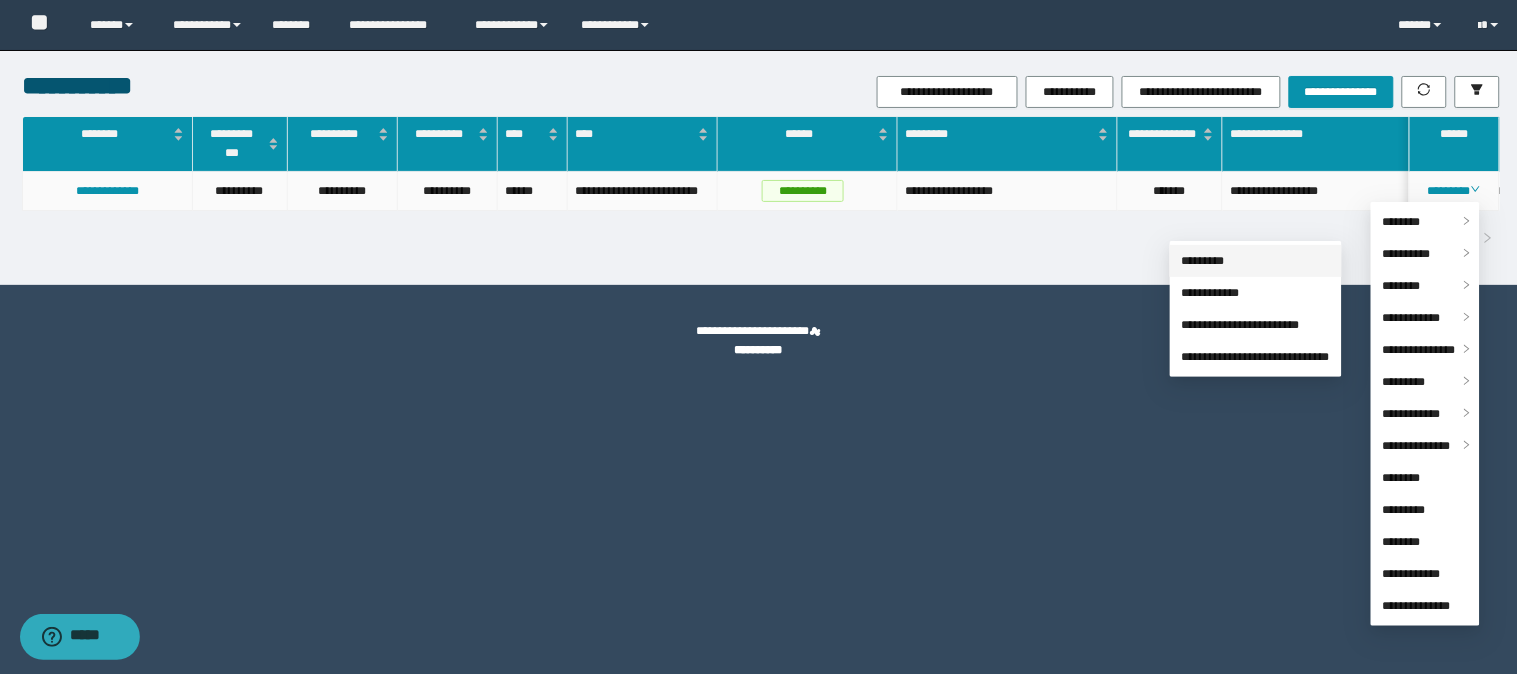 click on "*********" at bounding box center (1203, 261) 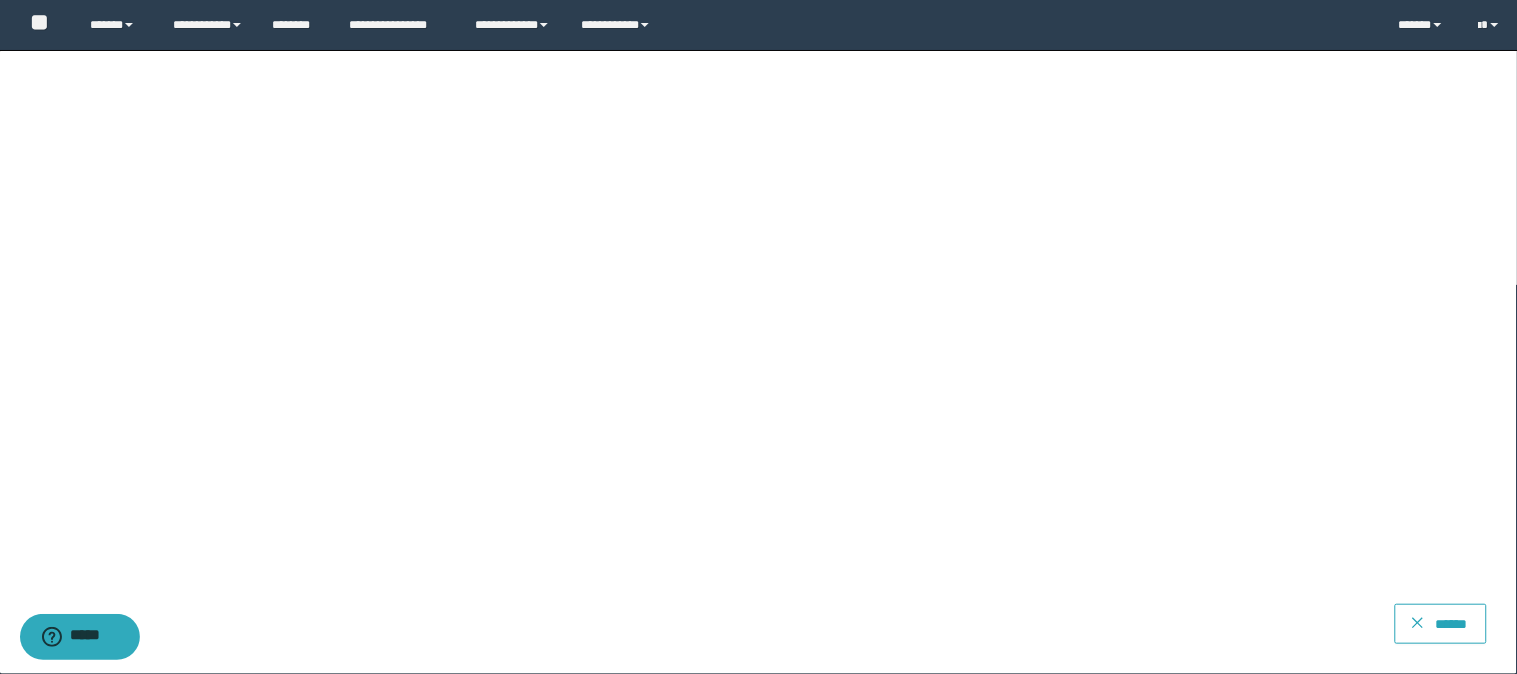 click on "******" at bounding box center (1441, 624) 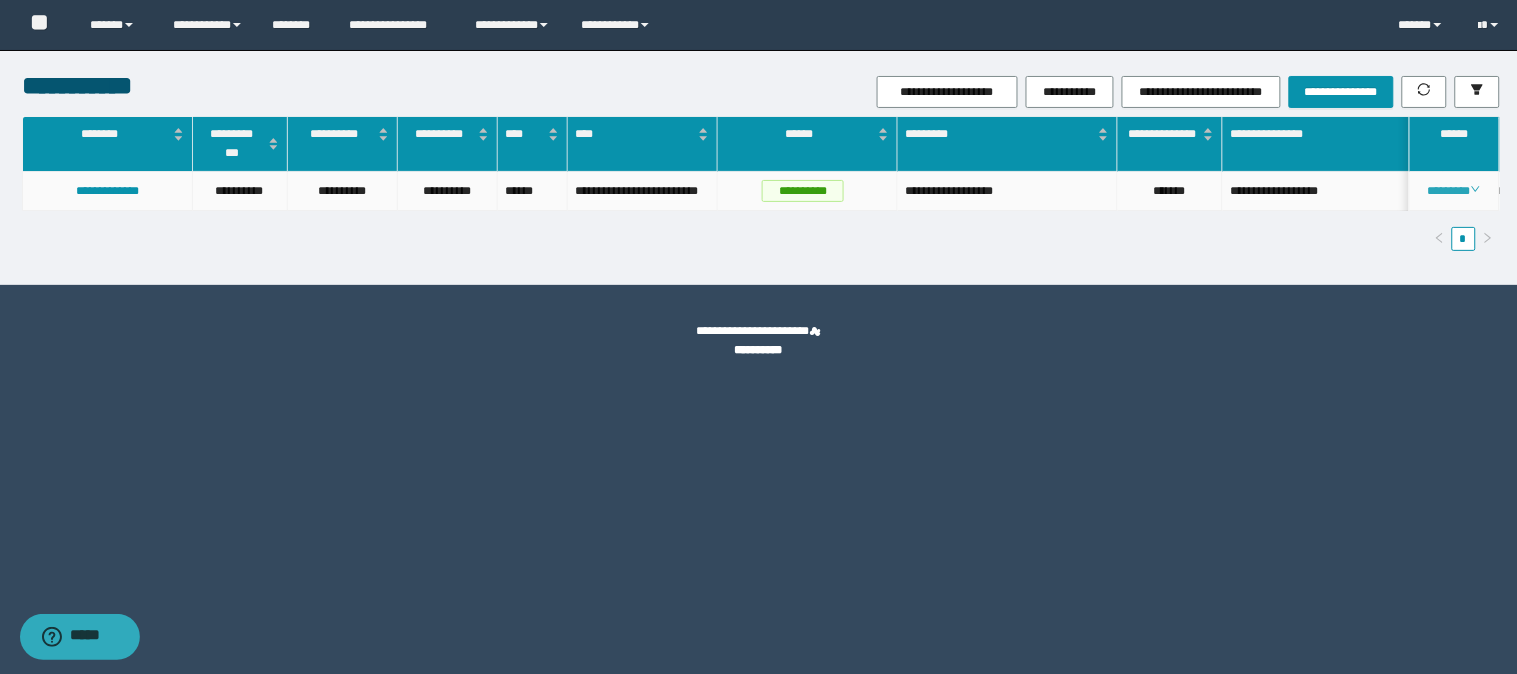 click on "********" at bounding box center [1454, 191] 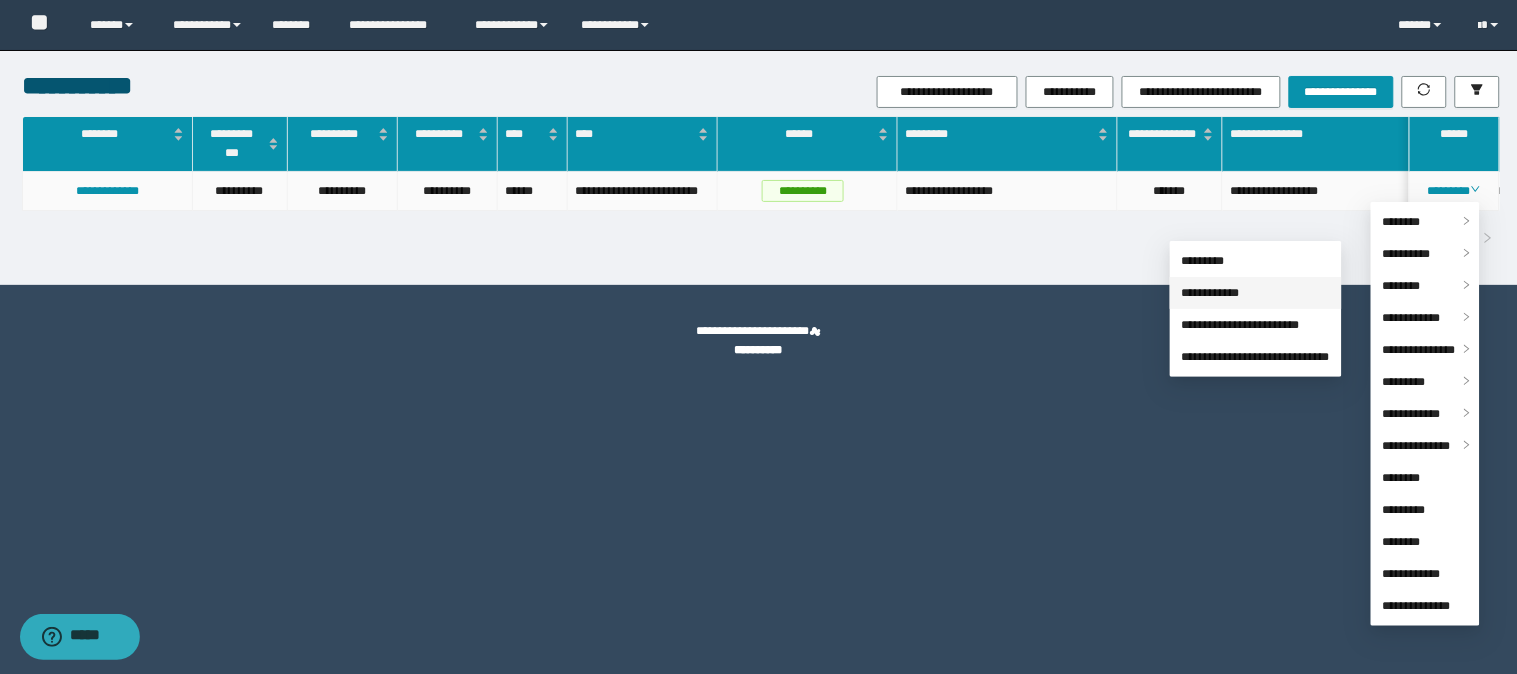 click on "**********" at bounding box center (1211, 293) 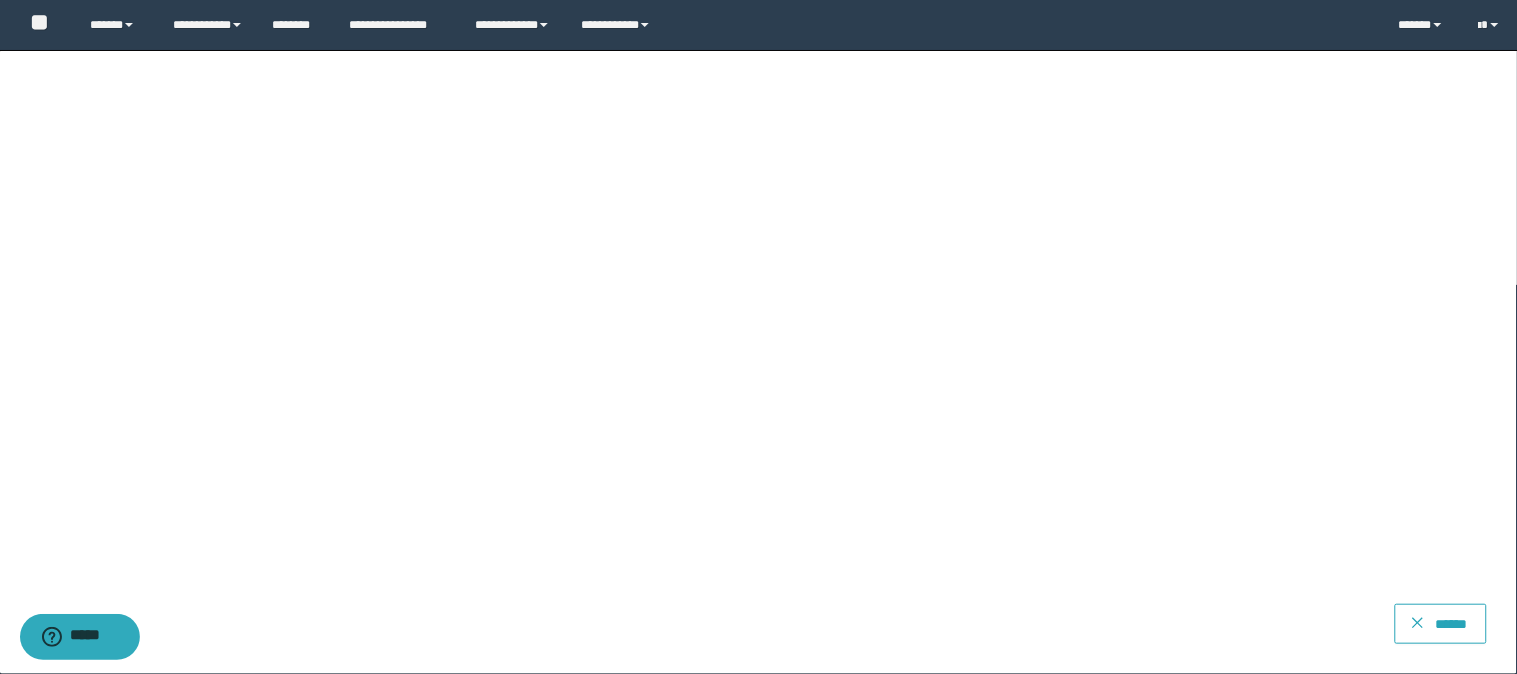 click on "******" at bounding box center [1452, 624] 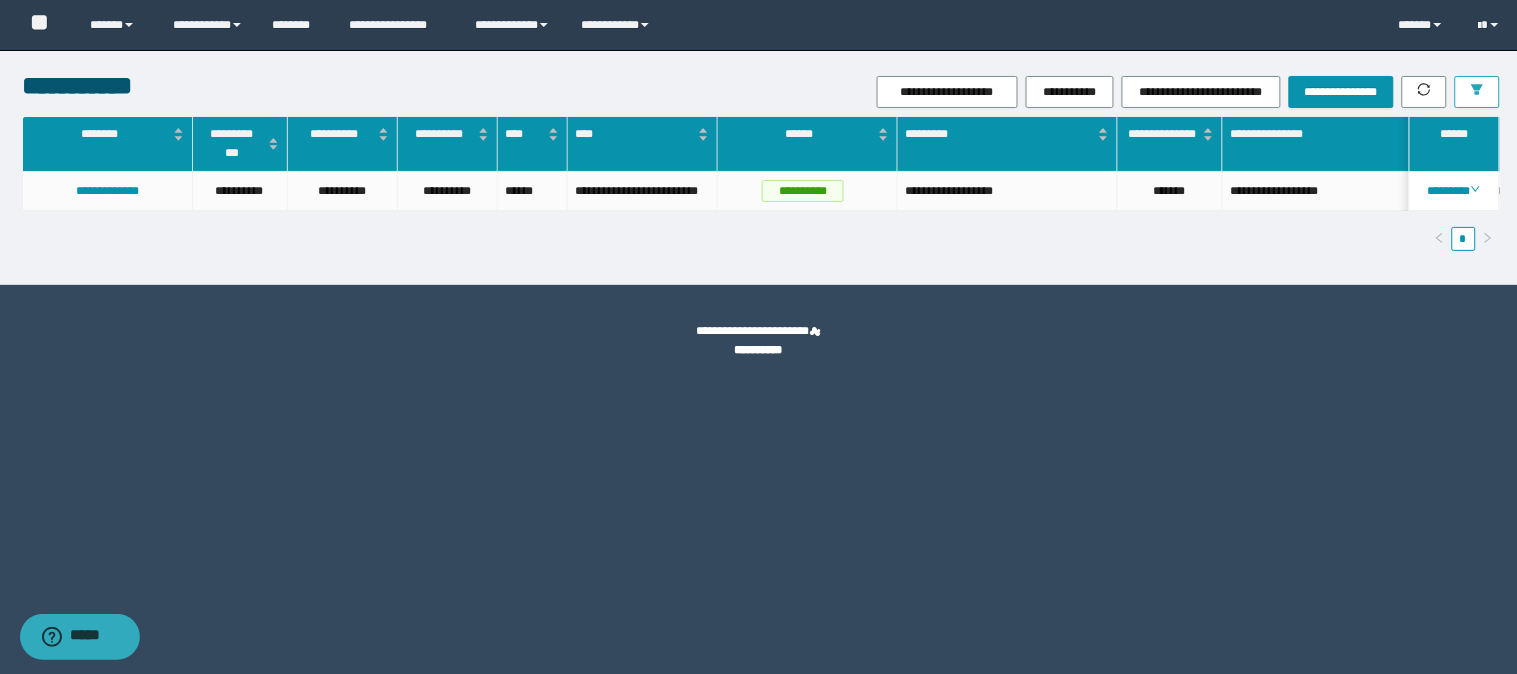 click 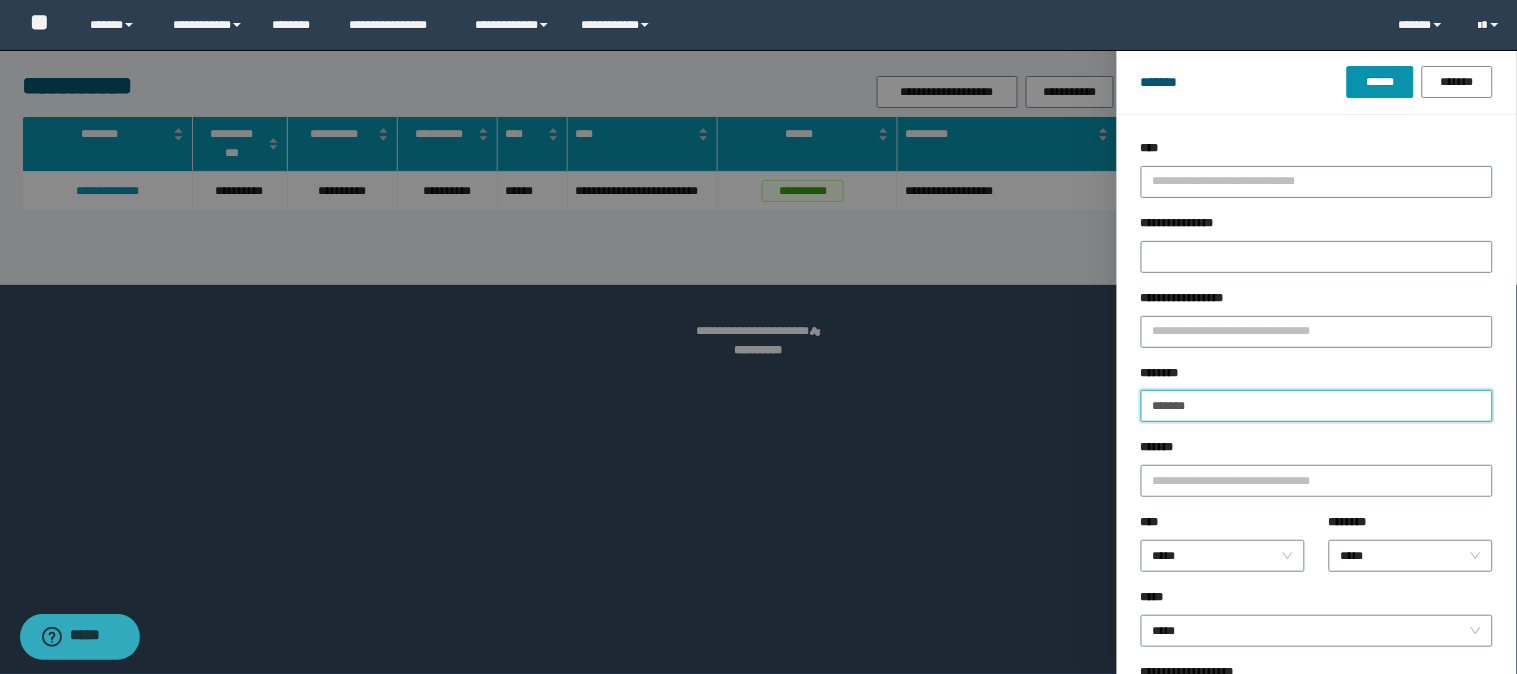 click on "*******" at bounding box center (1317, 406) 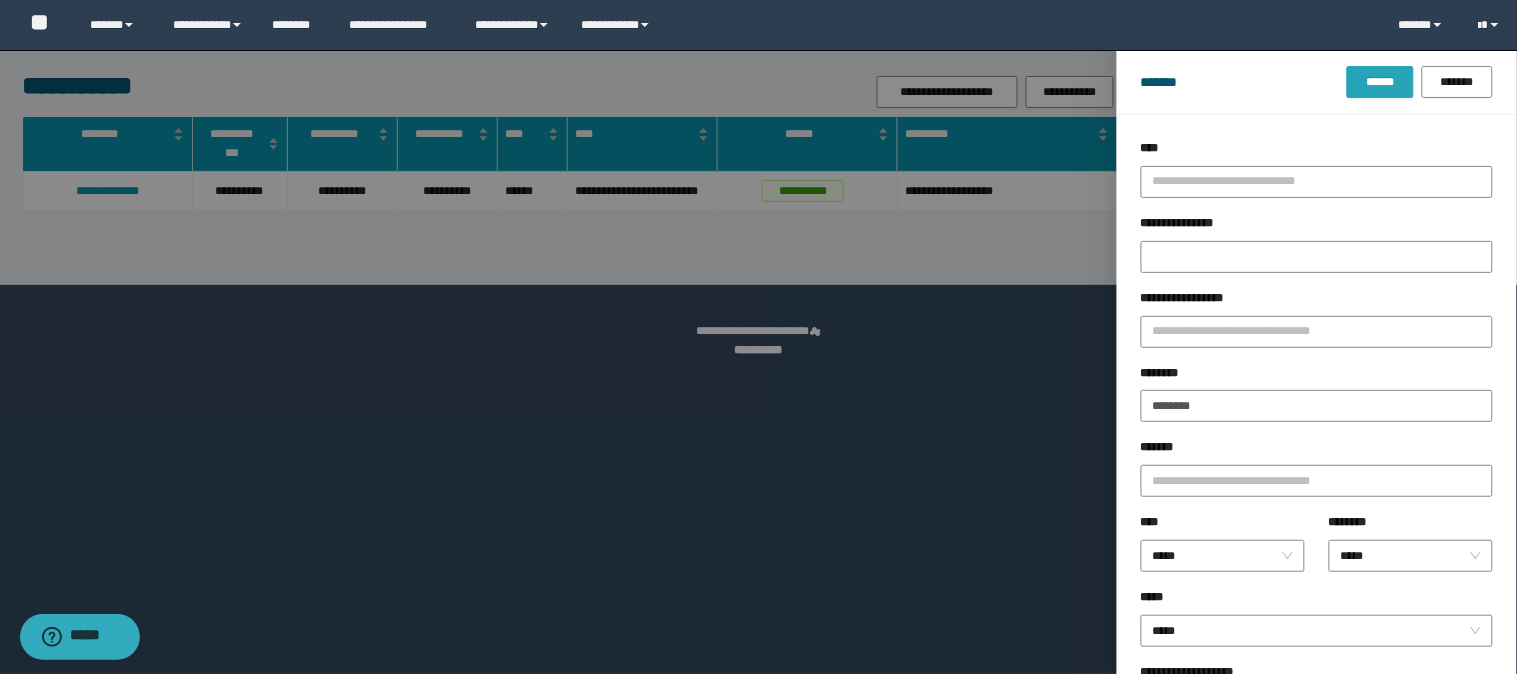 click on "******" at bounding box center (1380, 82) 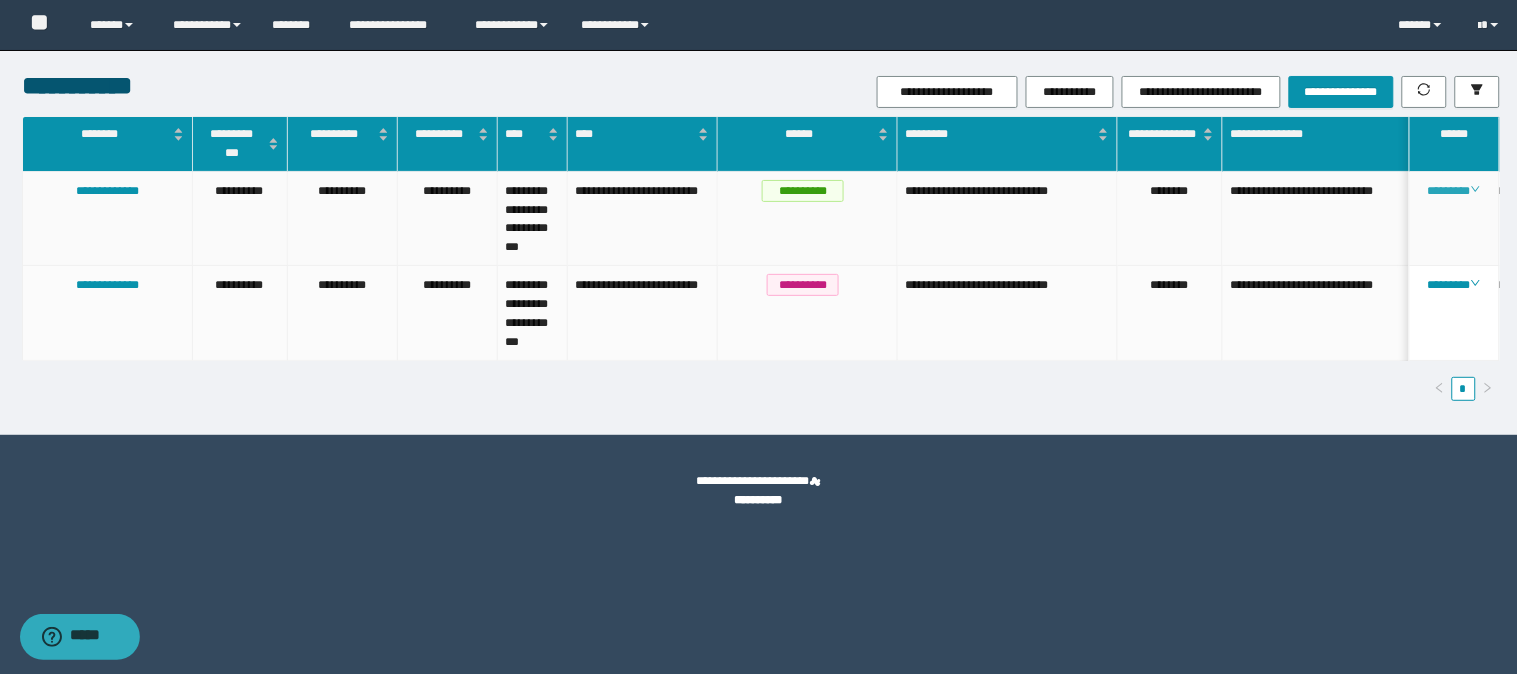 click on "********" at bounding box center (1454, 191) 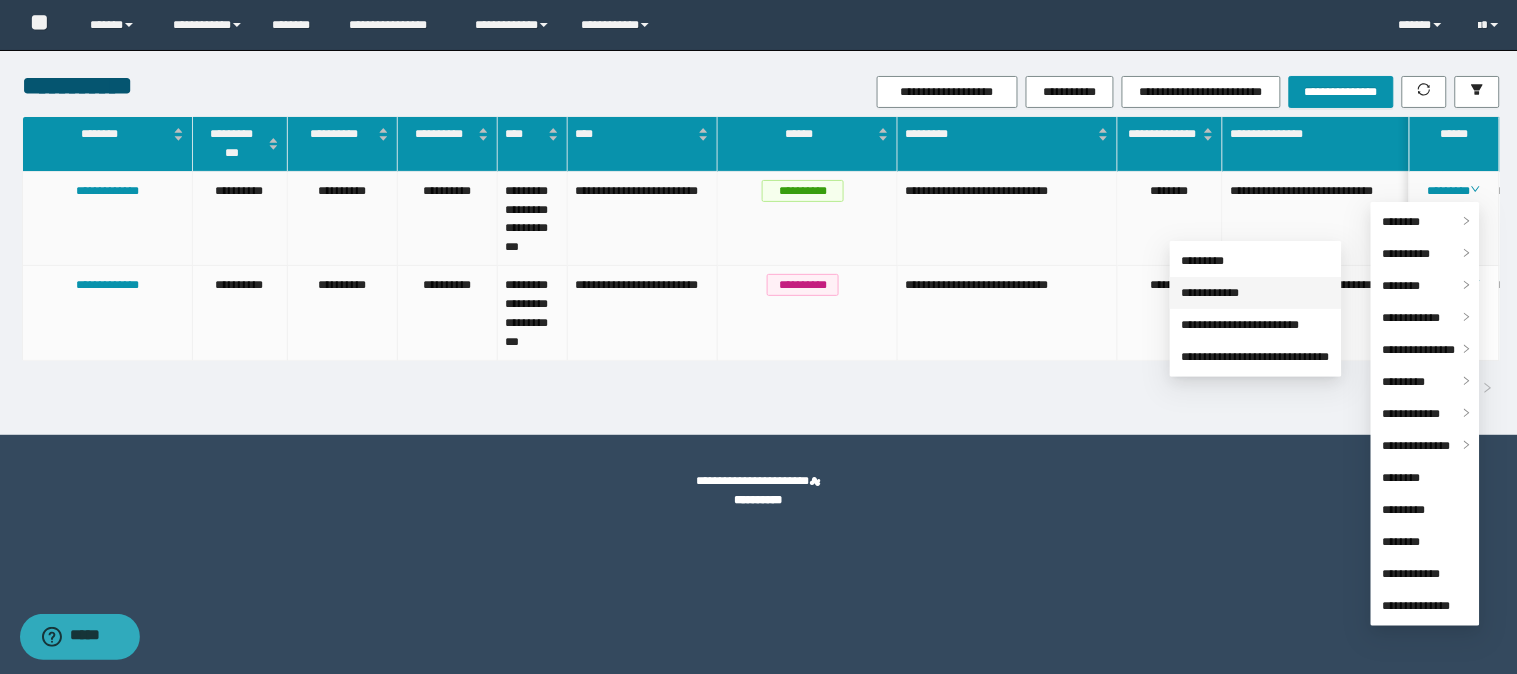 click on "**********" at bounding box center [1211, 293] 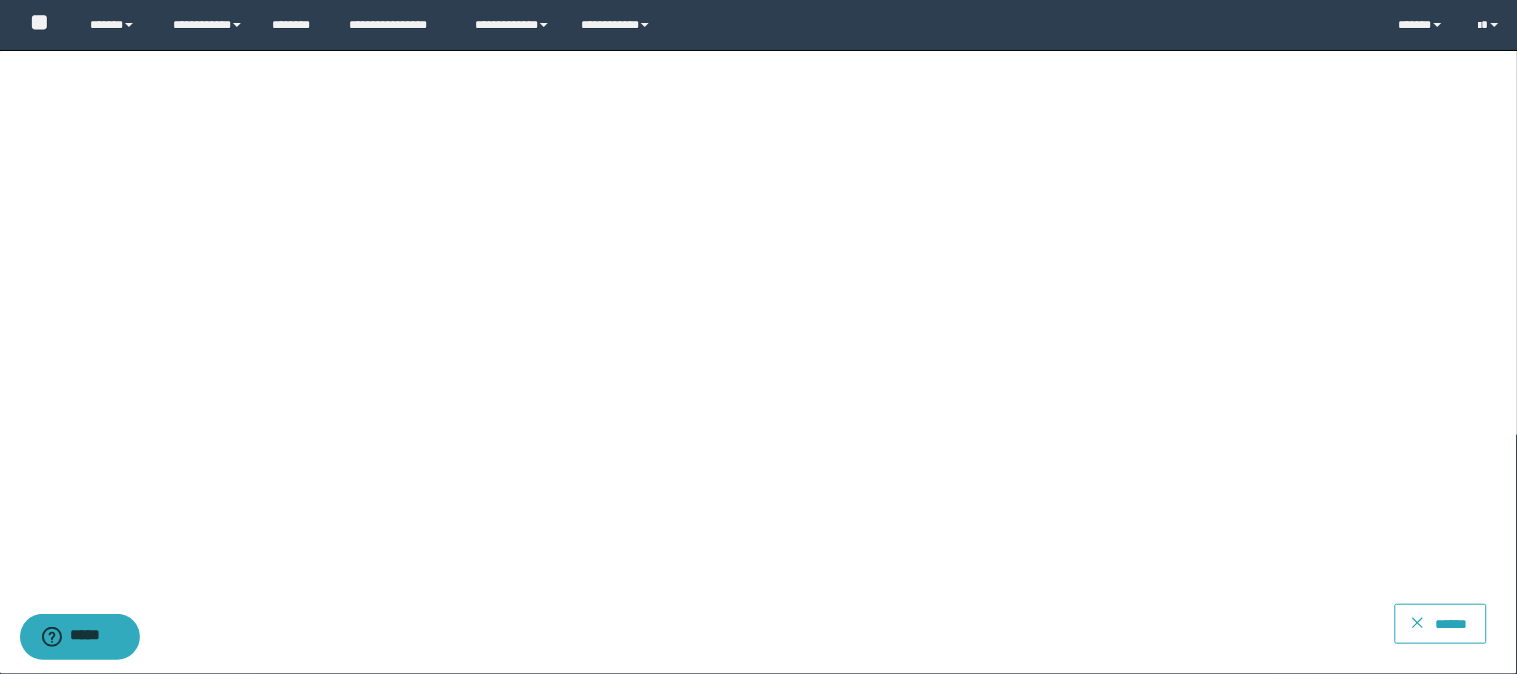 drag, startPoint x: 1470, startPoint y: 622, endPoint x: 1446, endPoint y: 622, distance: 24 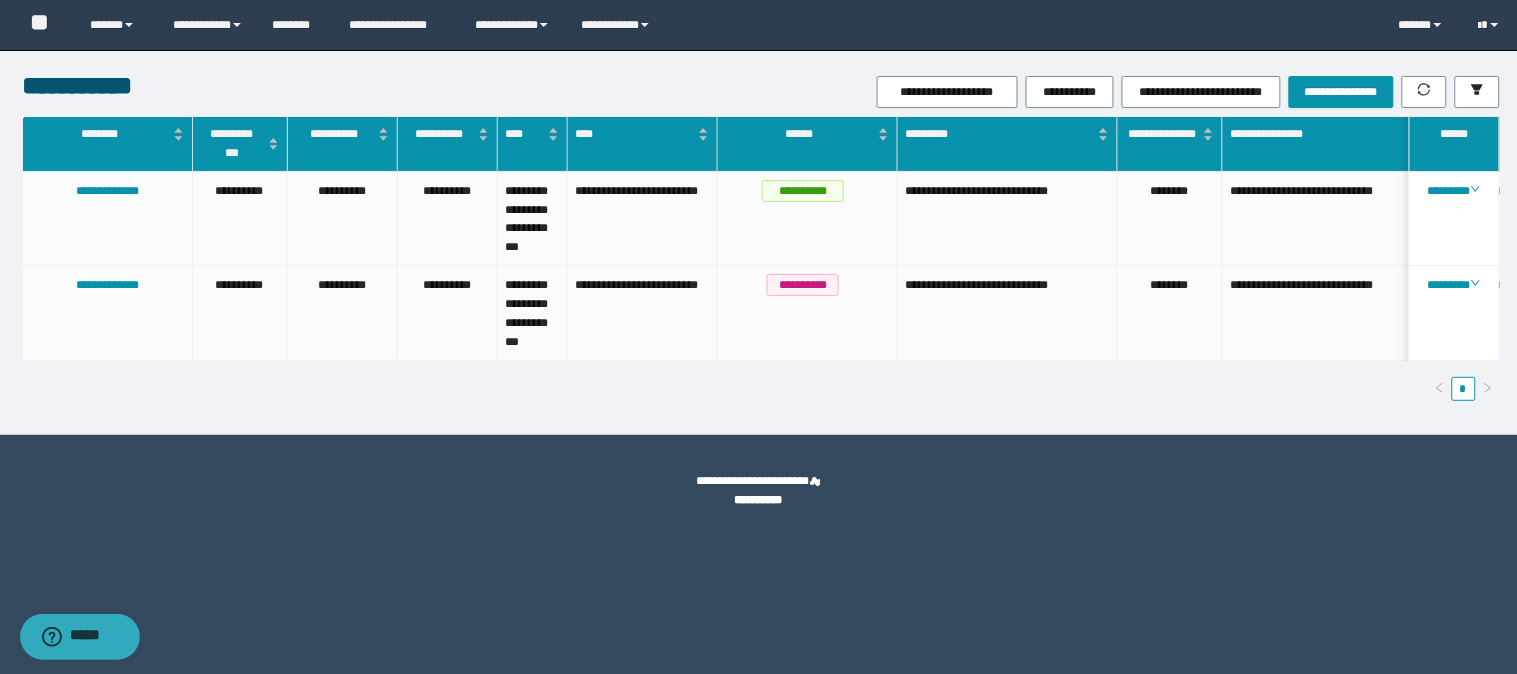 click on "**********" at bounding box center (1006, 92) 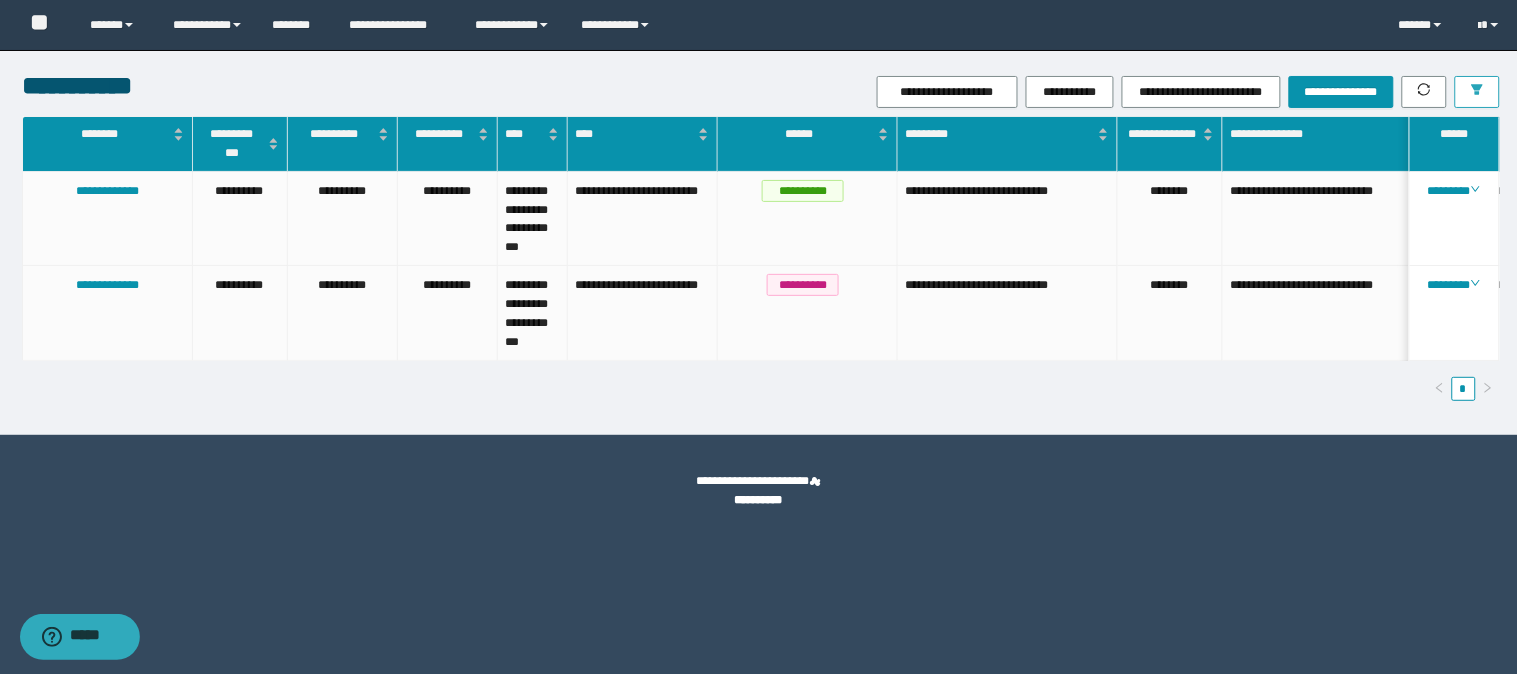 click 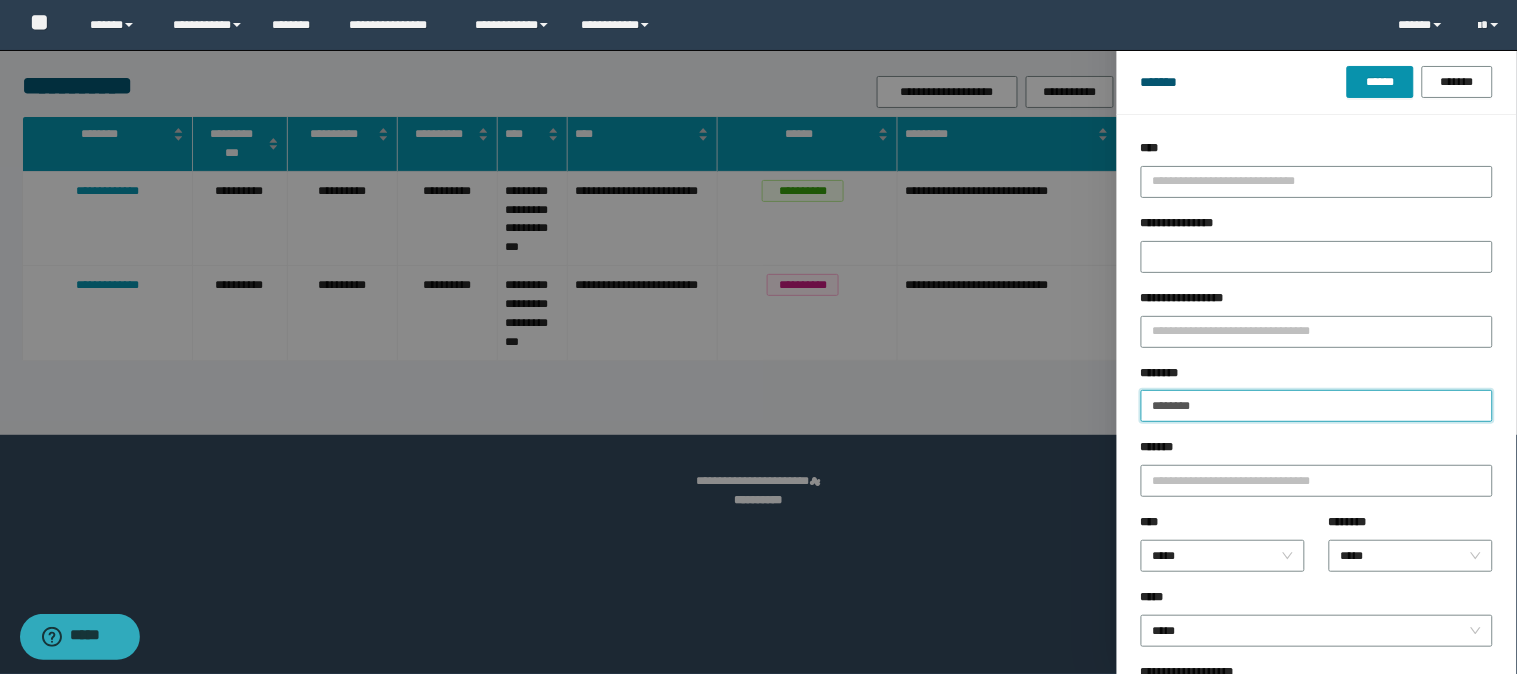 click on "********" at bounding box center (1317, 406) 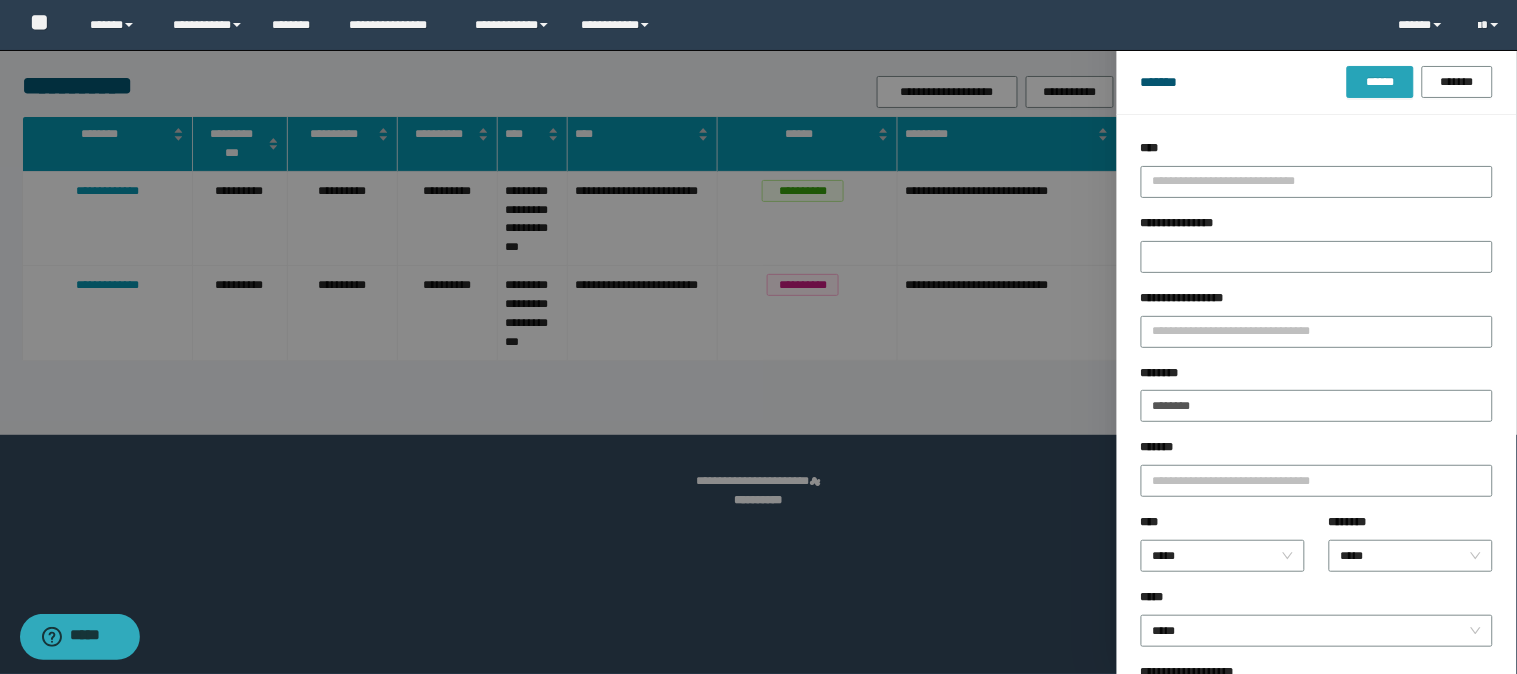 click on "******" at bounding box center [1380, 82] 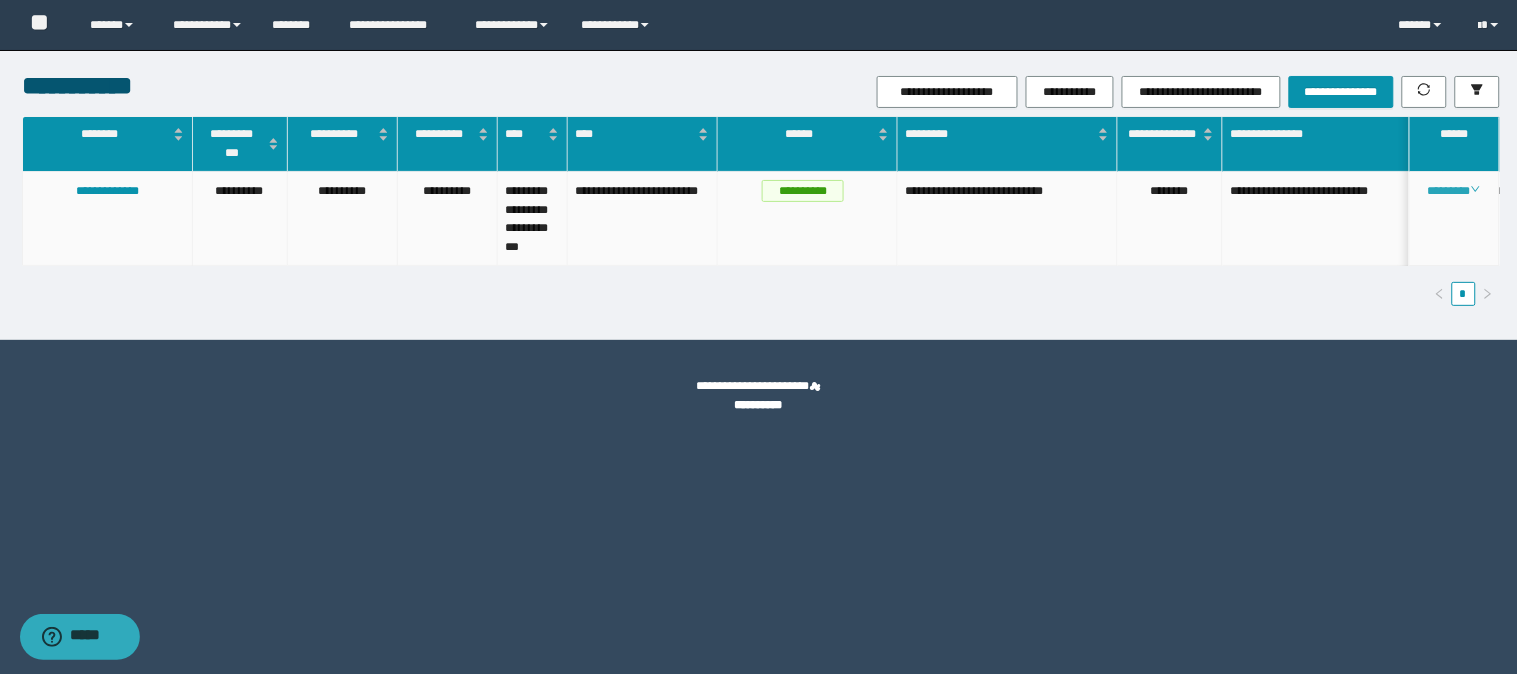 click on "********" at bounding box center (1454, 191) 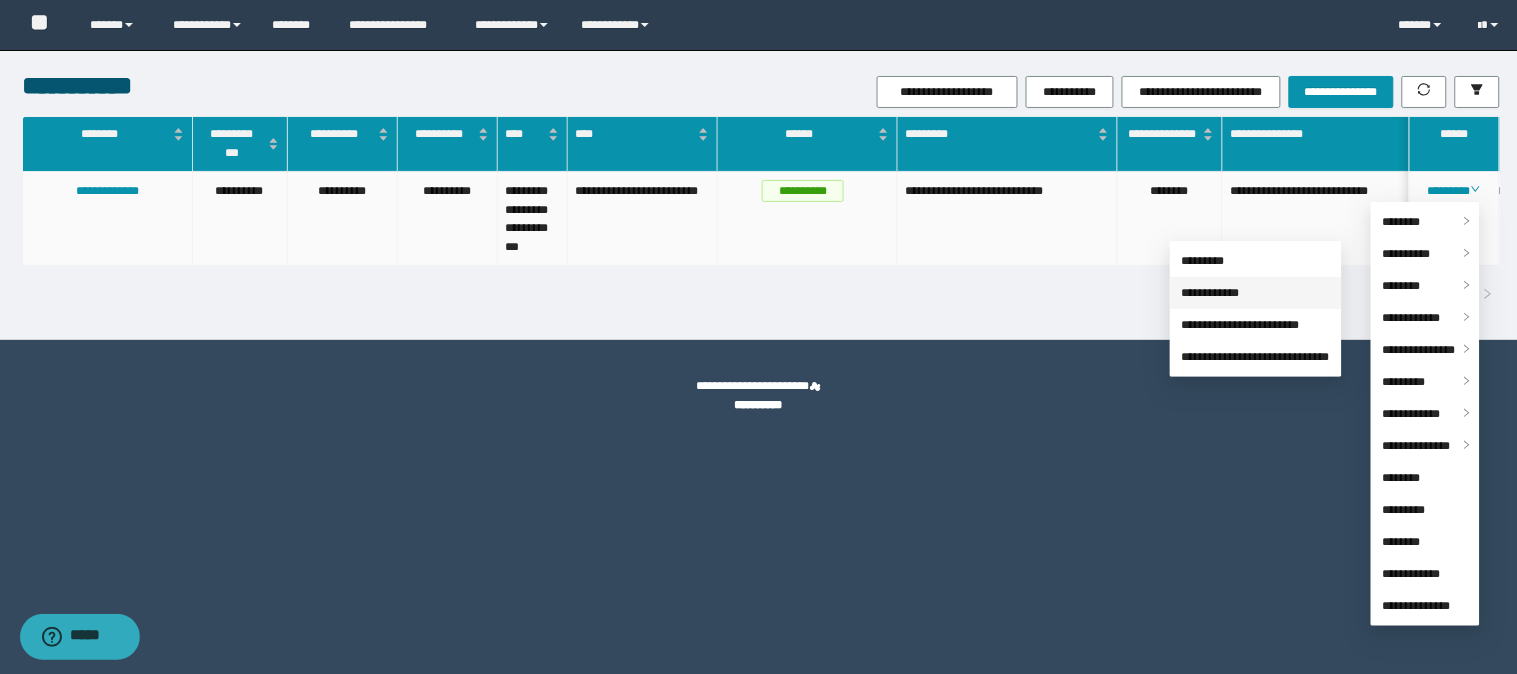 click on "**********" at bounding box center [1211, 293] 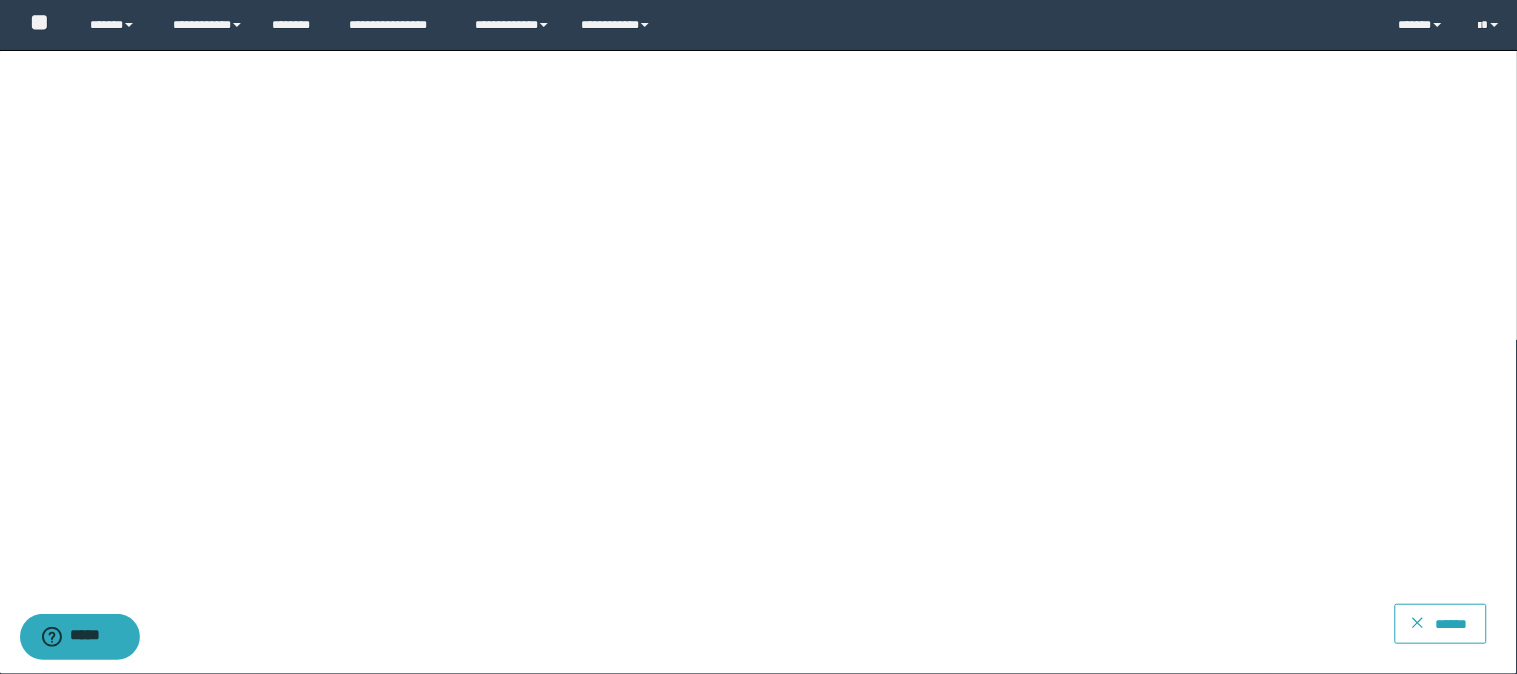 click on "******" at bounding box center (1452, 624) 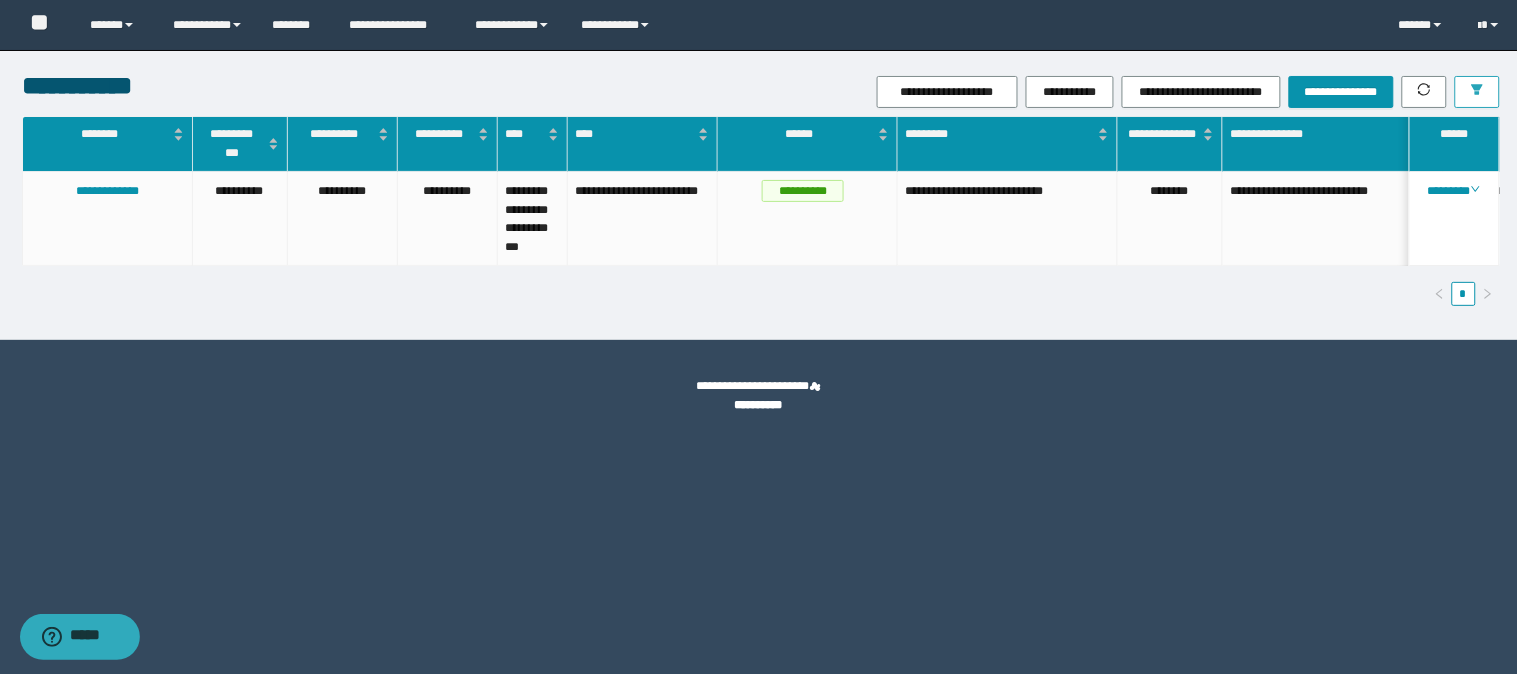click at bounding box center (1477, 92) 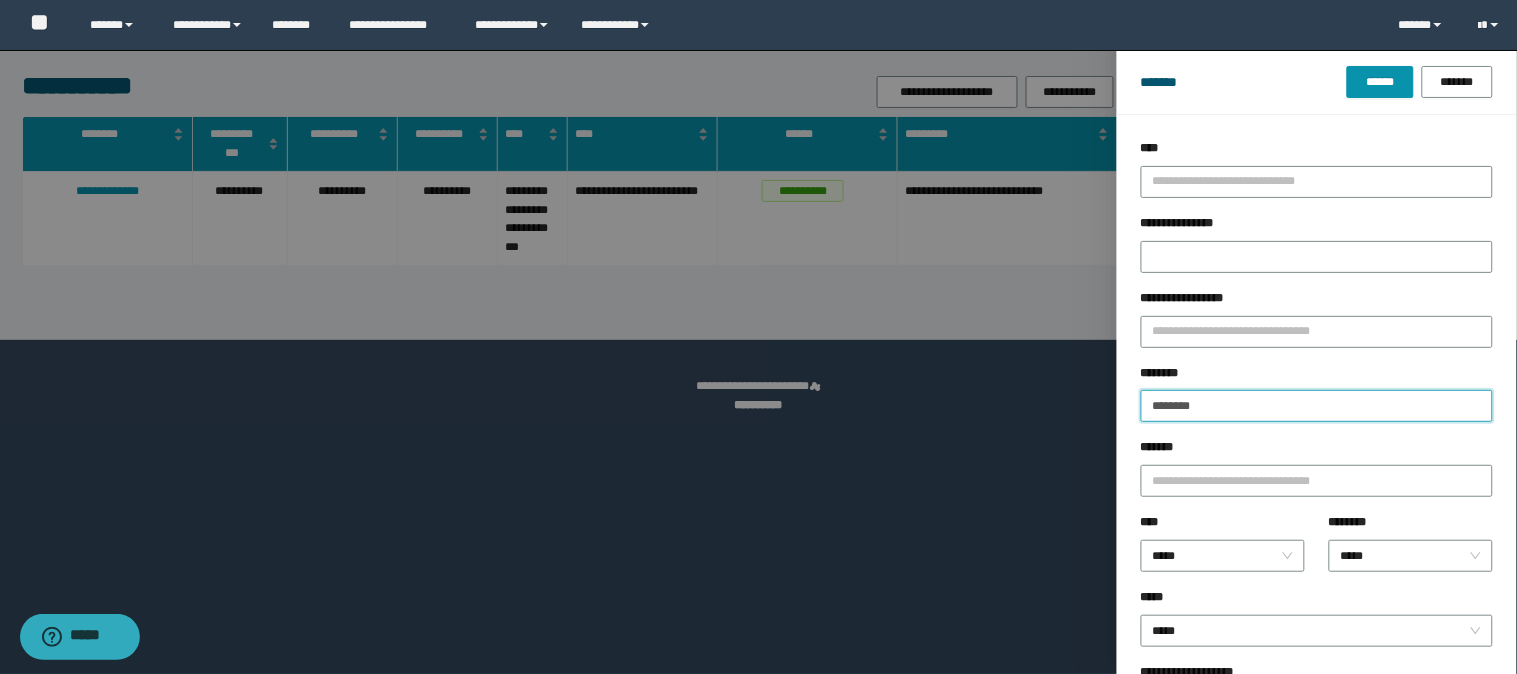 click on "********" at bounding box center [1317, 406] 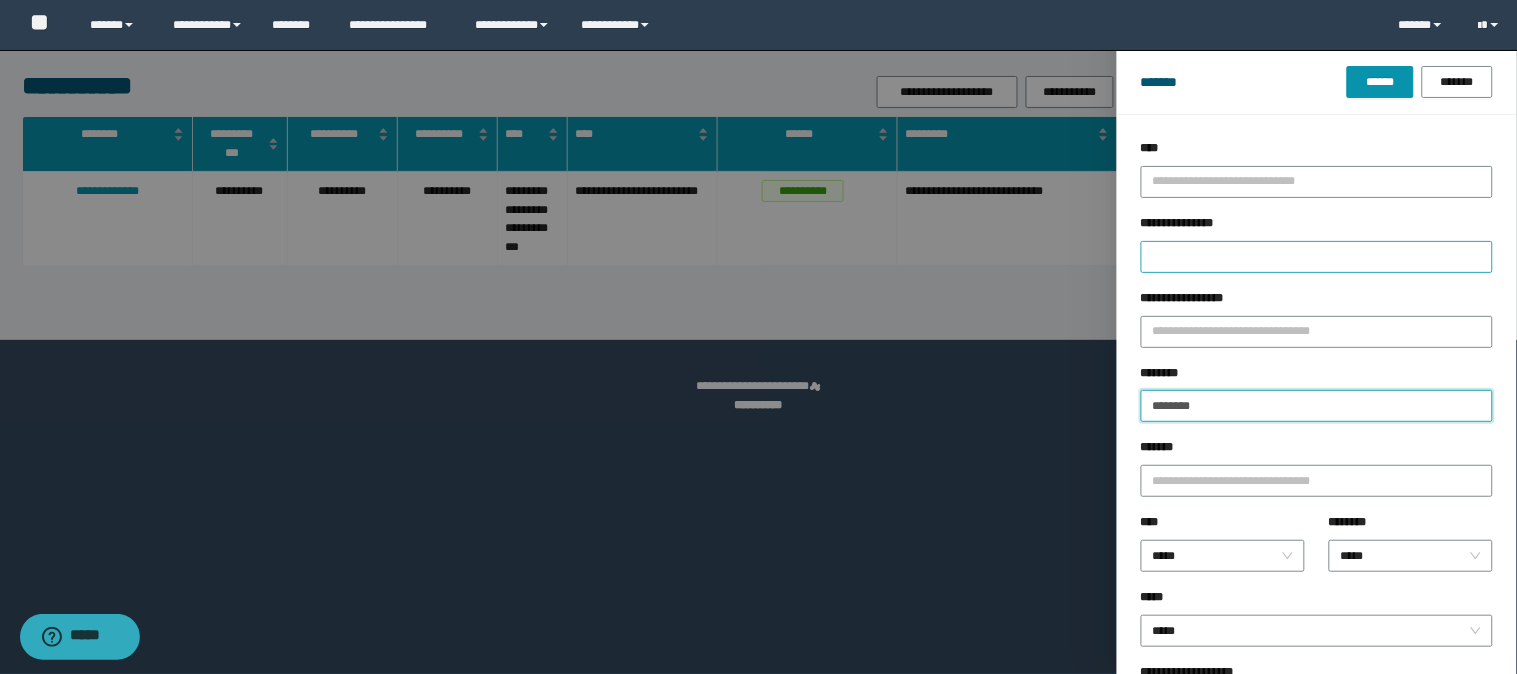 paste on "**" 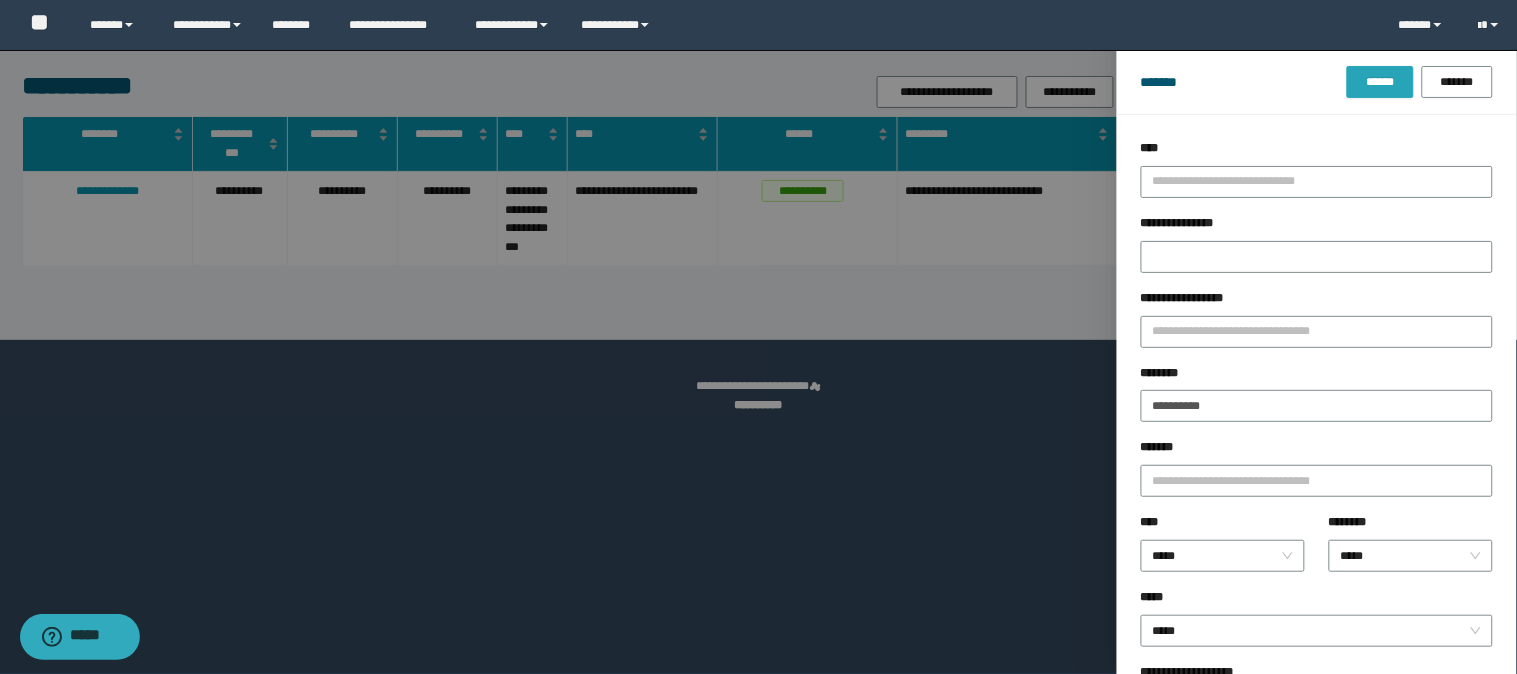 click on "******* ****** *******" at bounding box center [1317, 82] 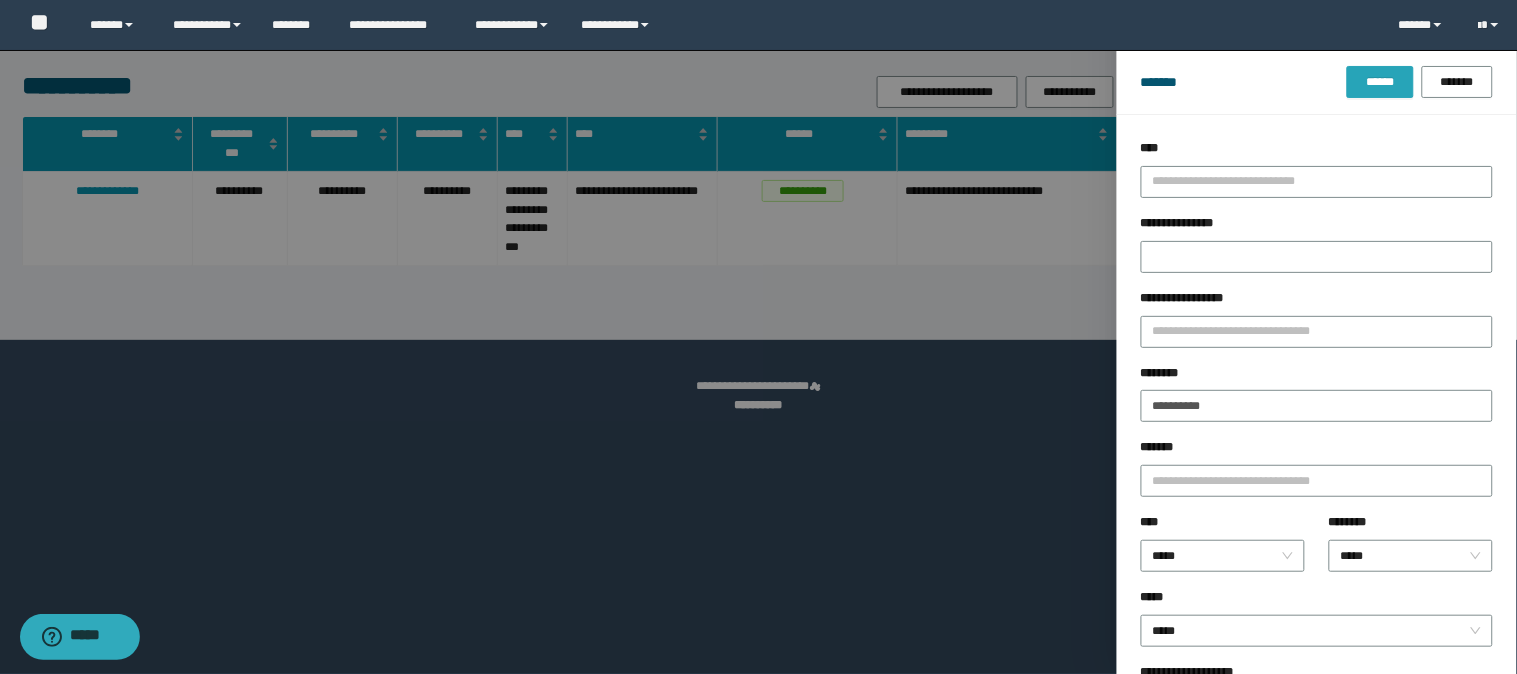click on "******" at bounding box center (1380, 82) 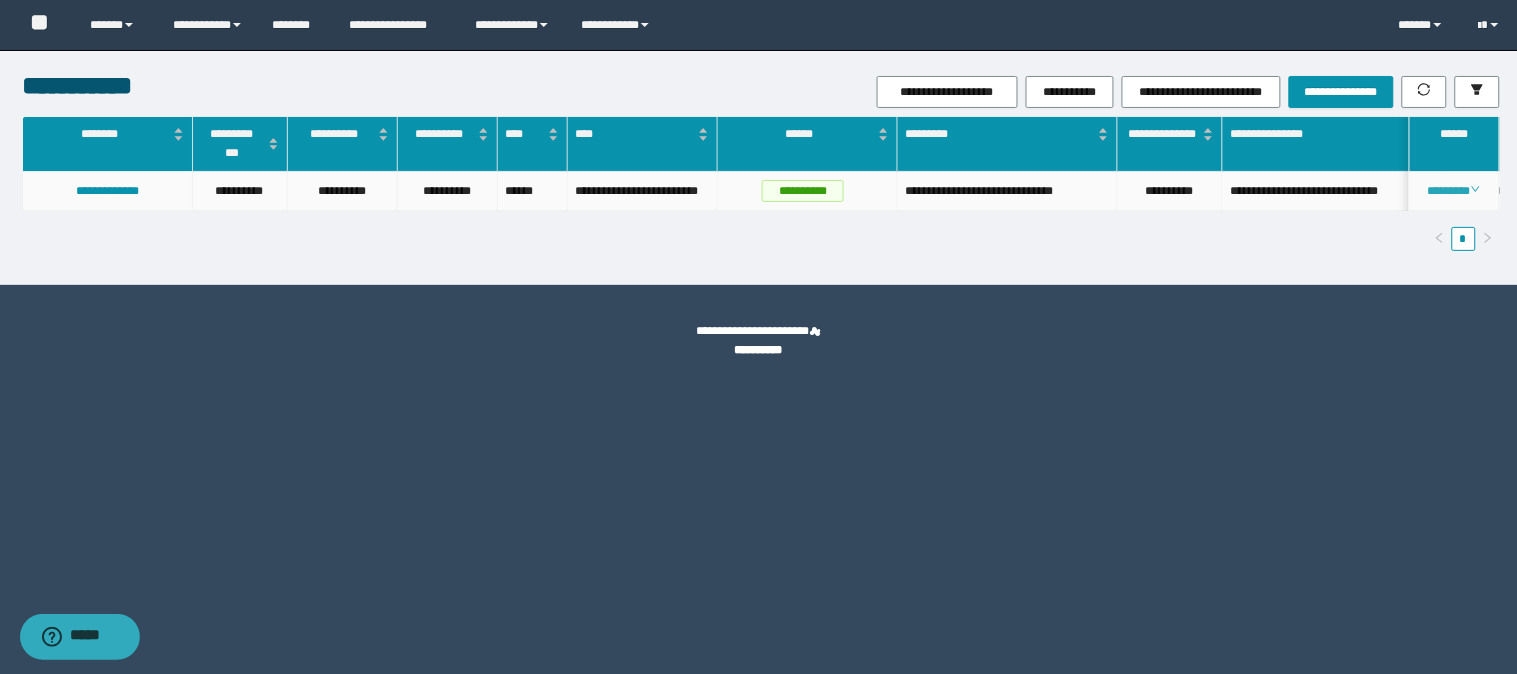 click on "********" at bounding box center (1454, 191) 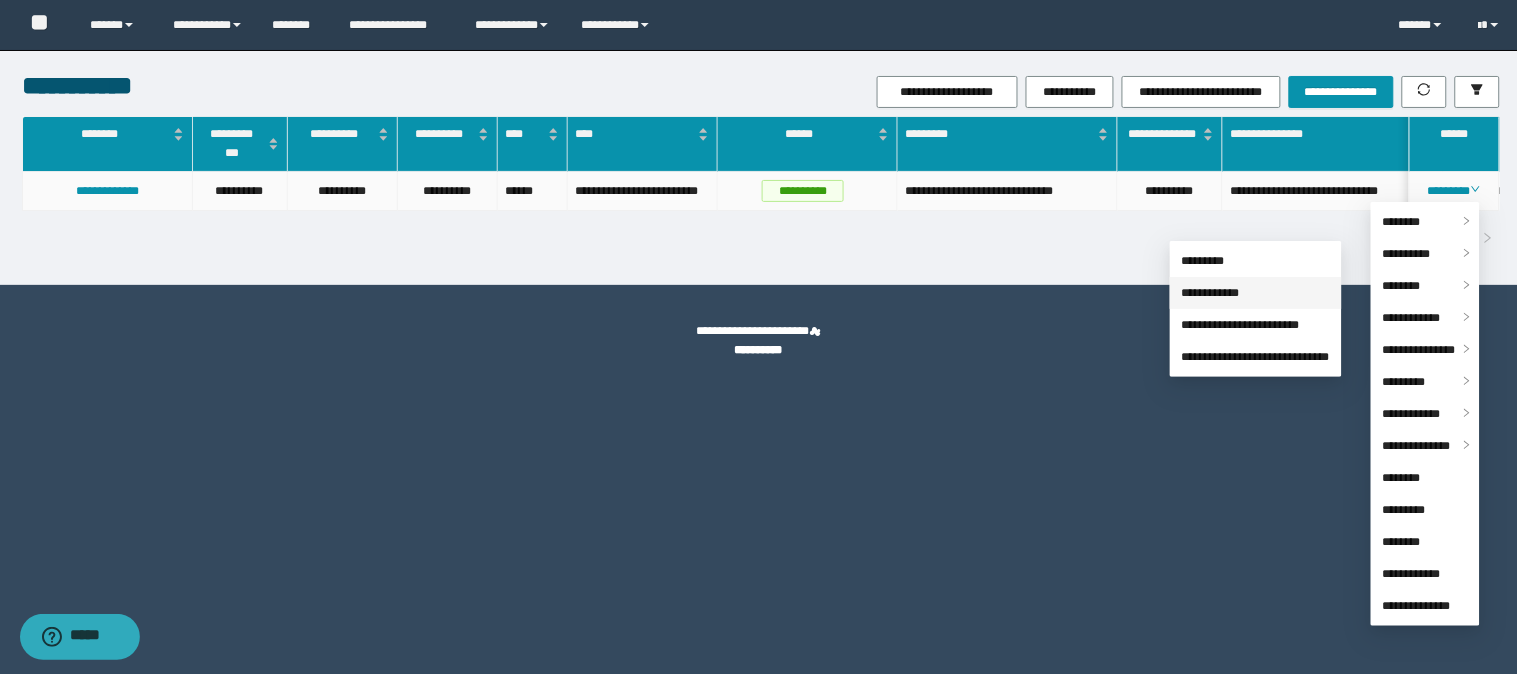 click on "**********" at bounding box center [1211, 293] 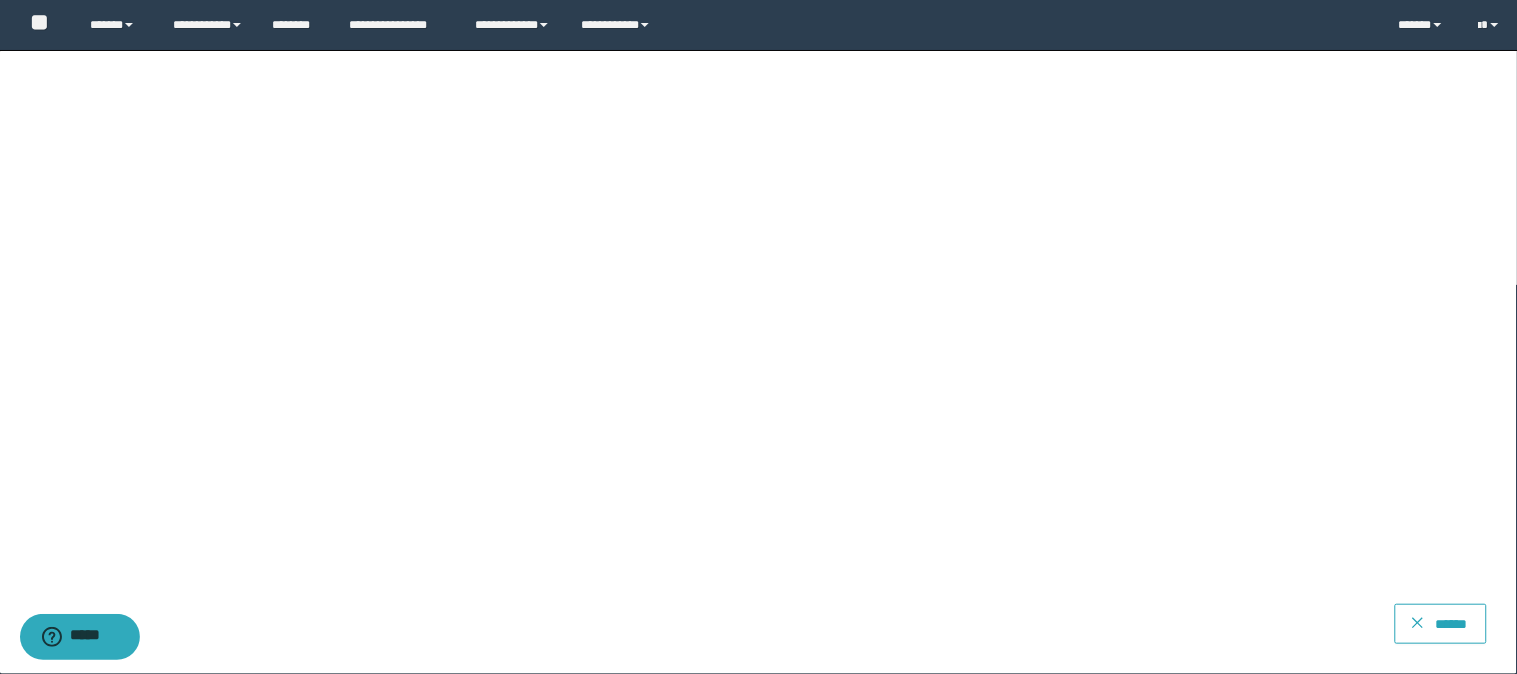 click on "******" at bounding box center (1452, 624) 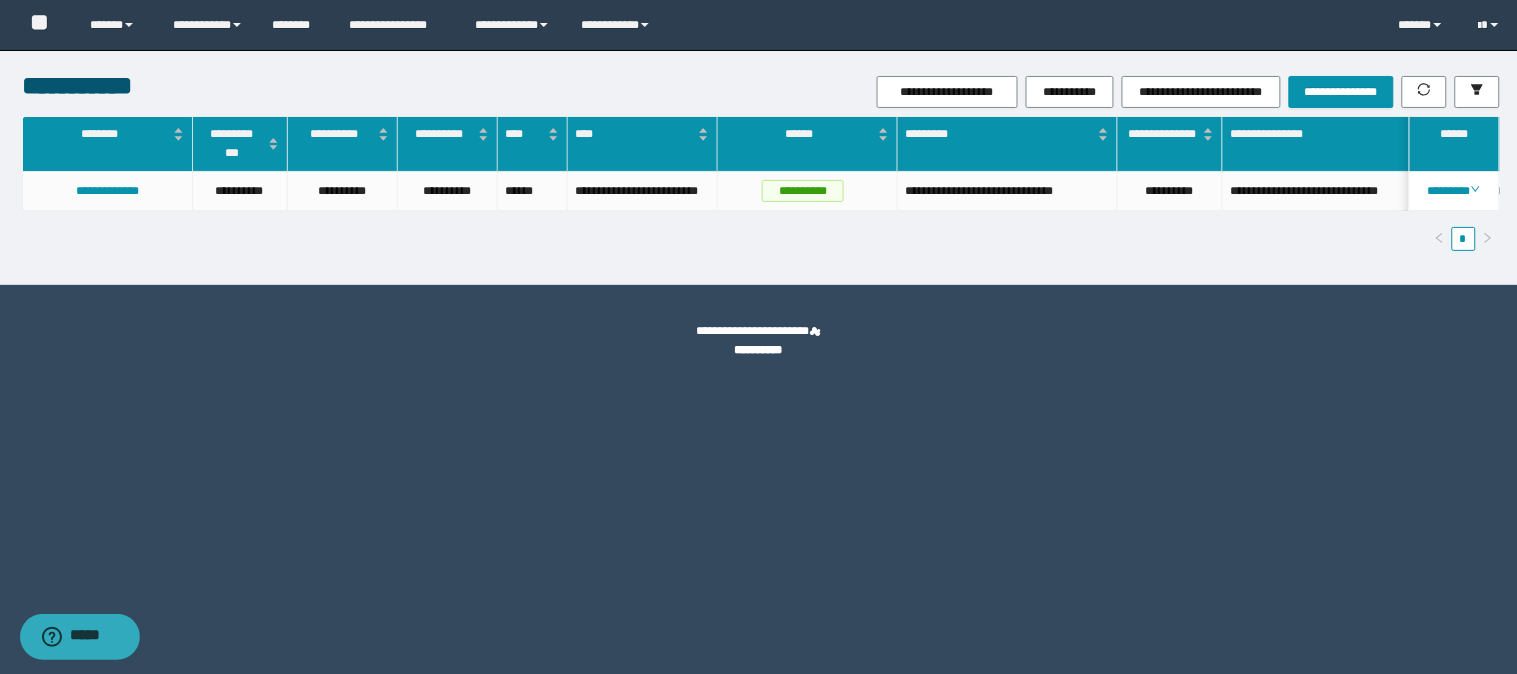 click on "**********" at bounding box center (759, 167) 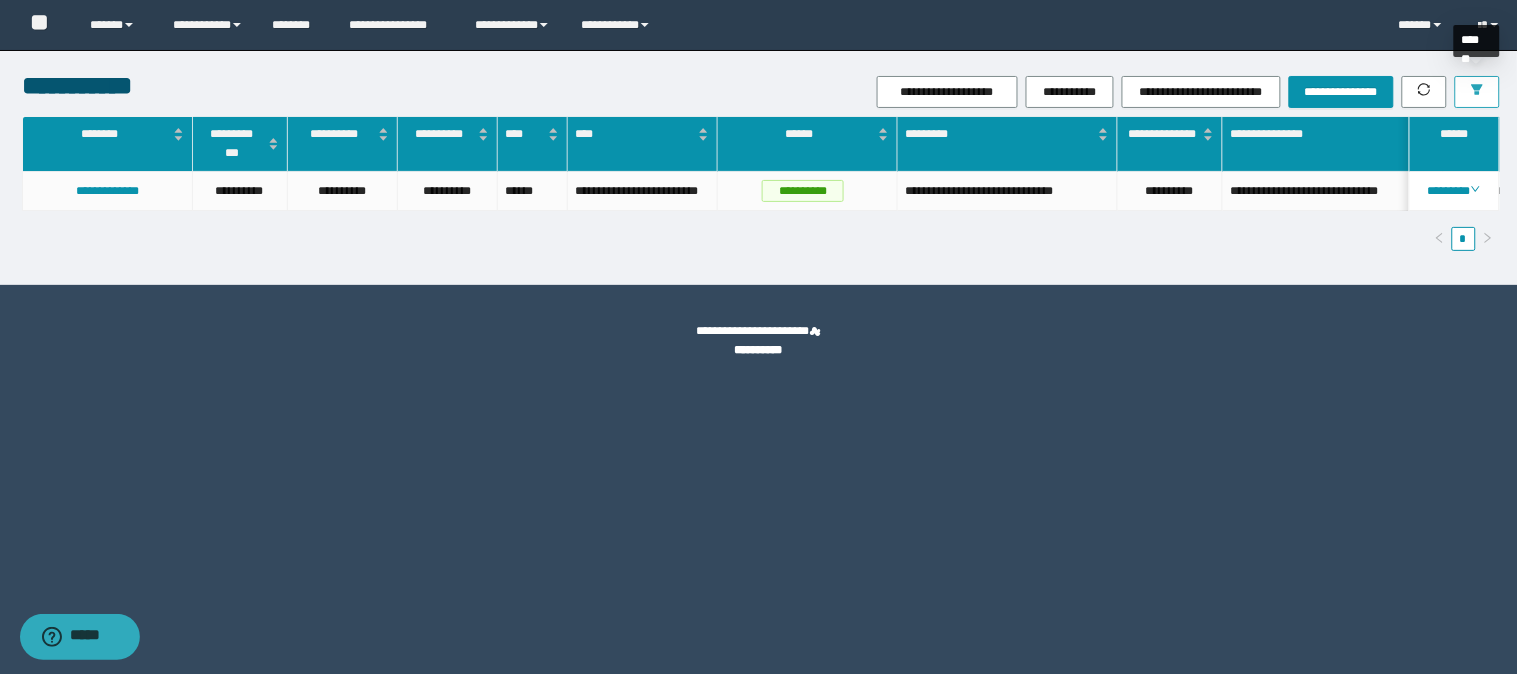 click at bounding box center (1477, 92) 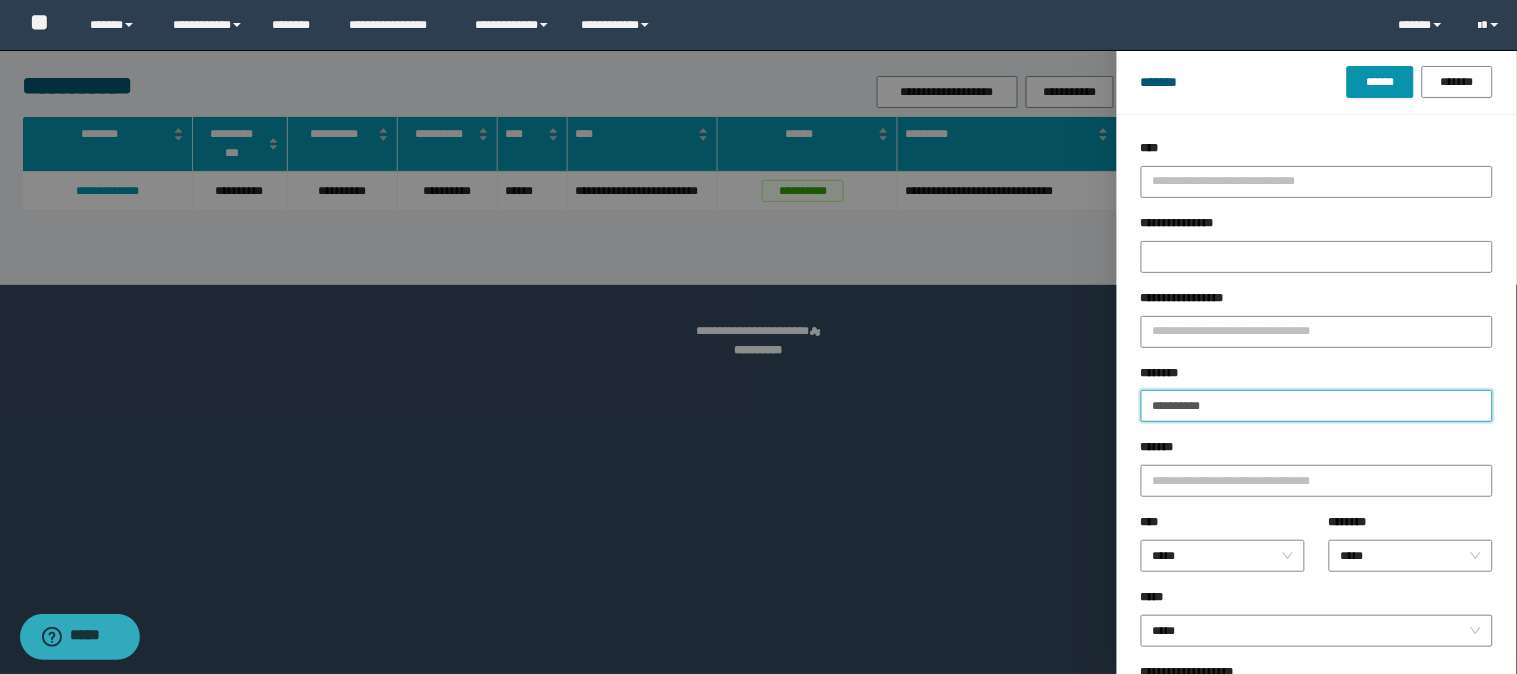 click on "**********" at bounding box center [1317, 406] 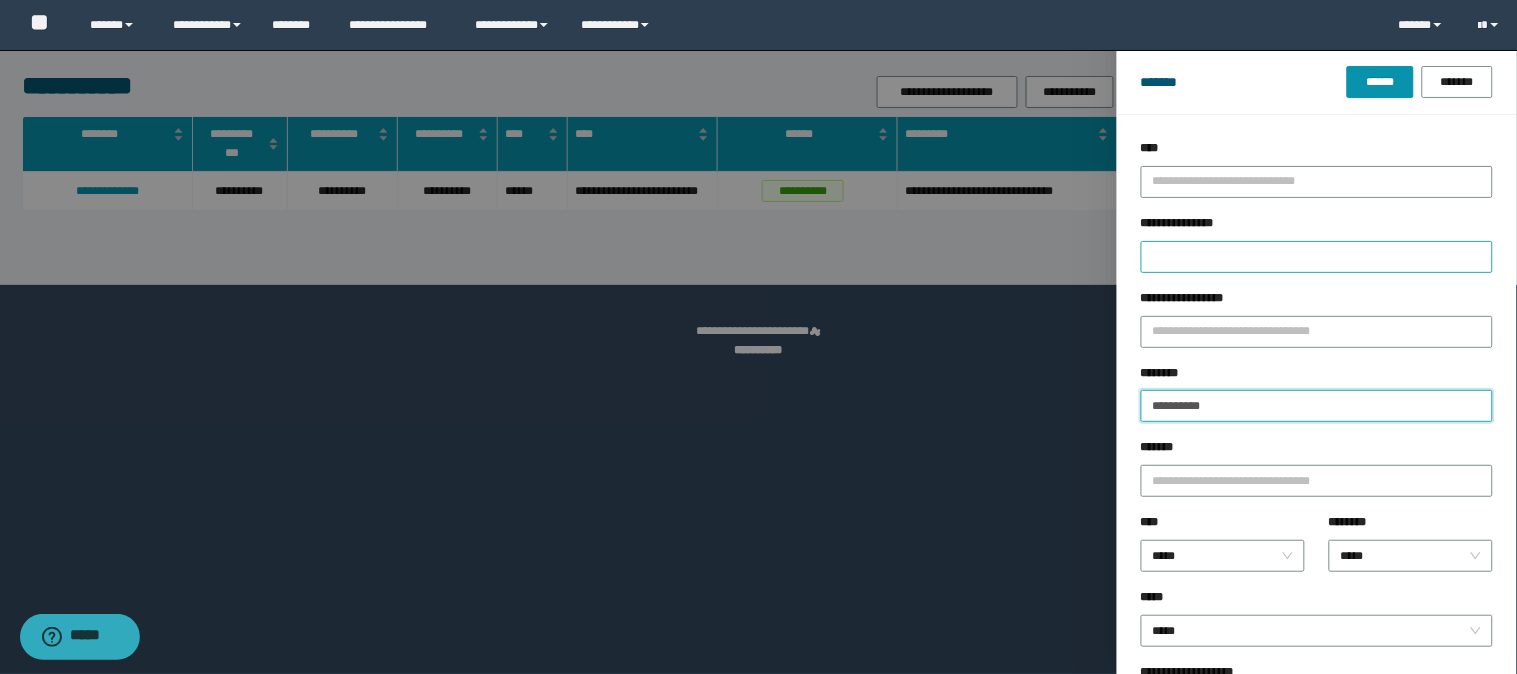 paste 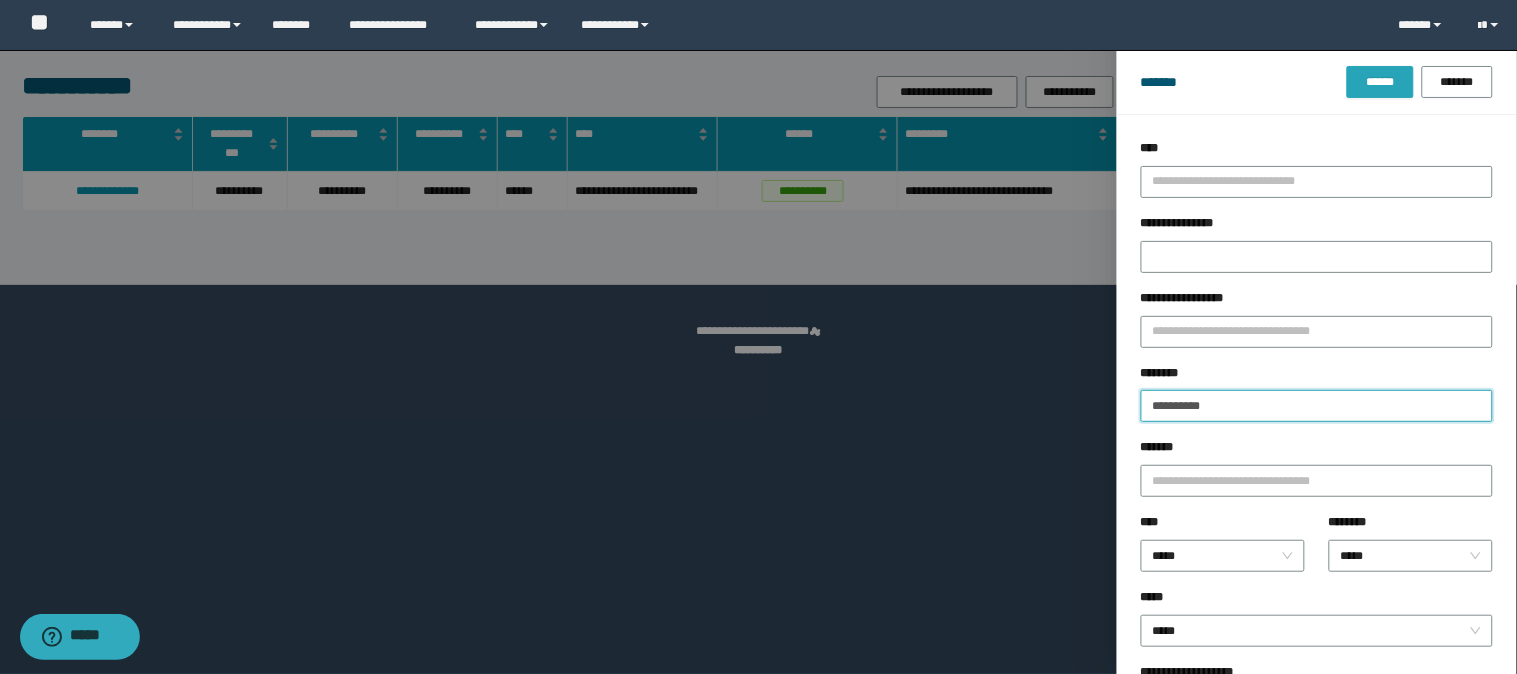 type on "**********" 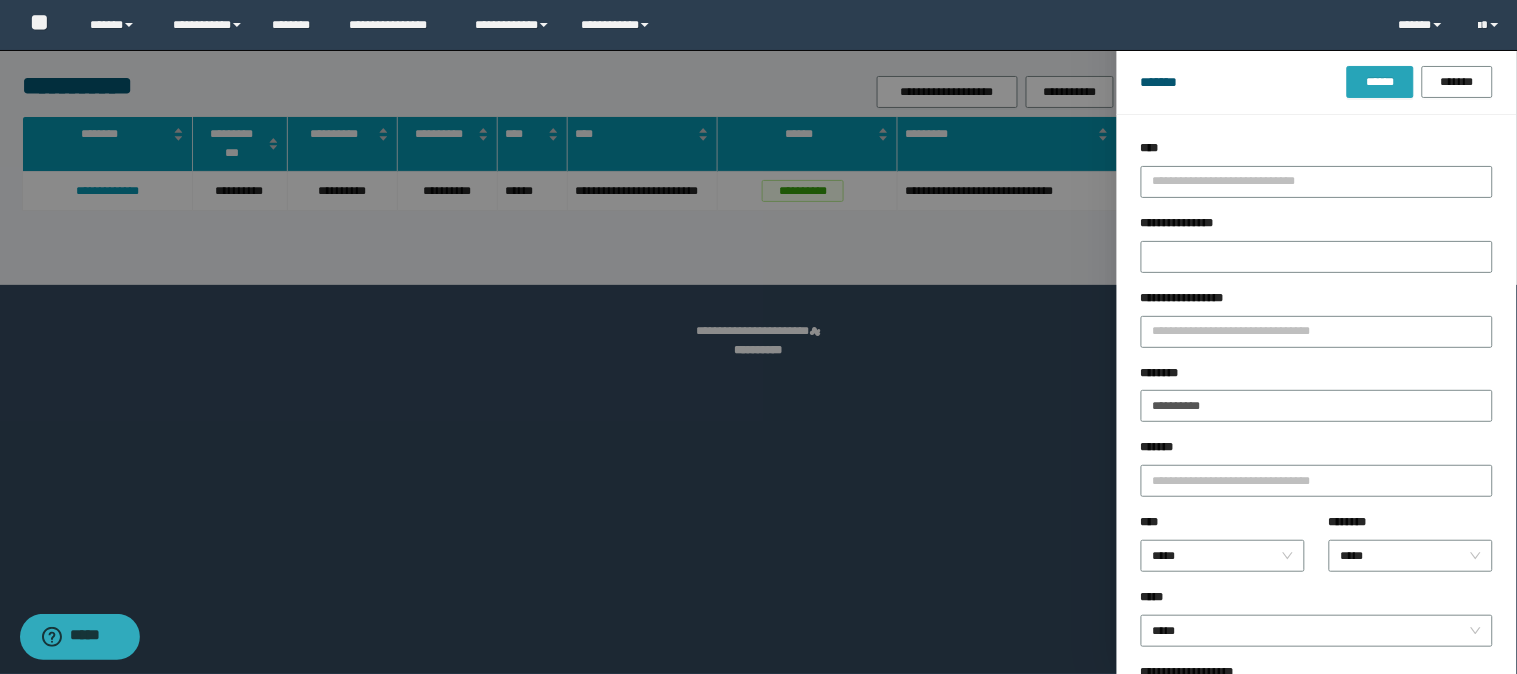 click on "******" at bounding box center (1380, 82) 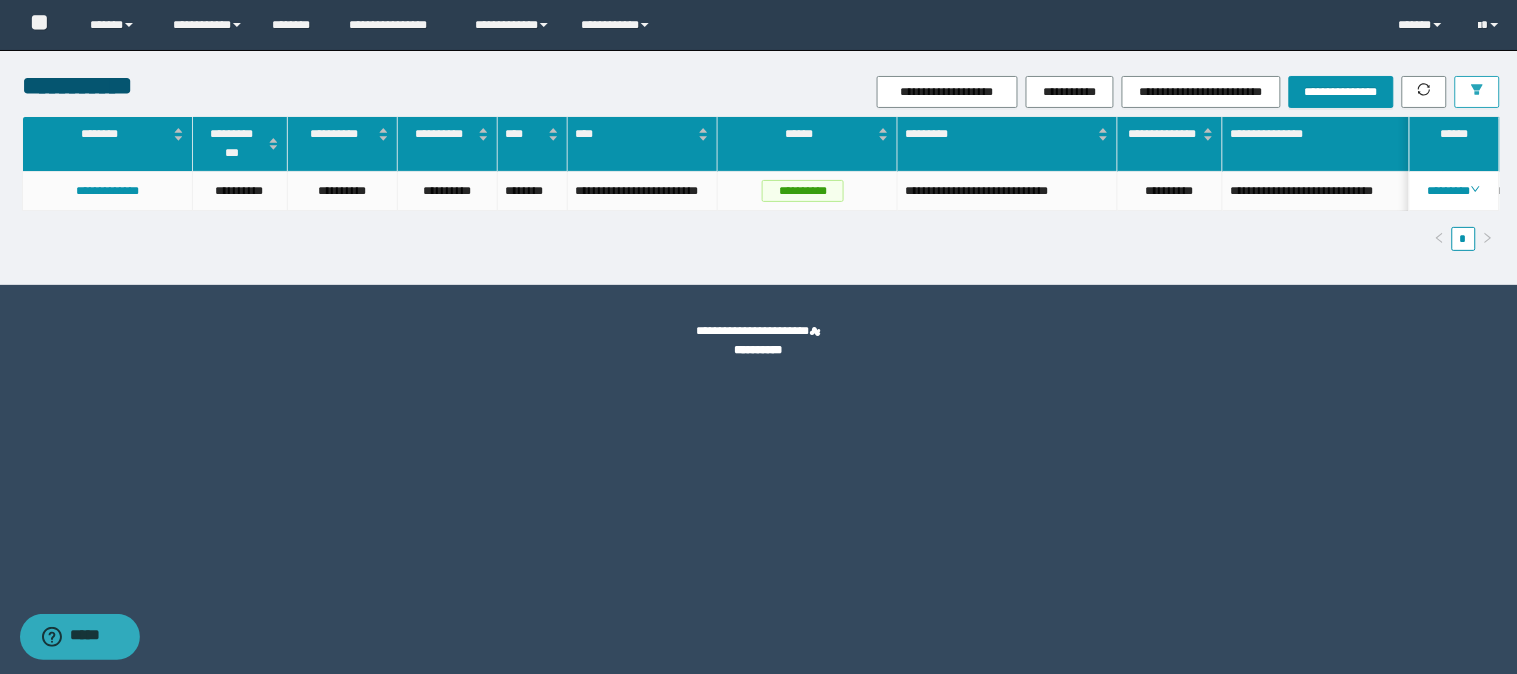 type 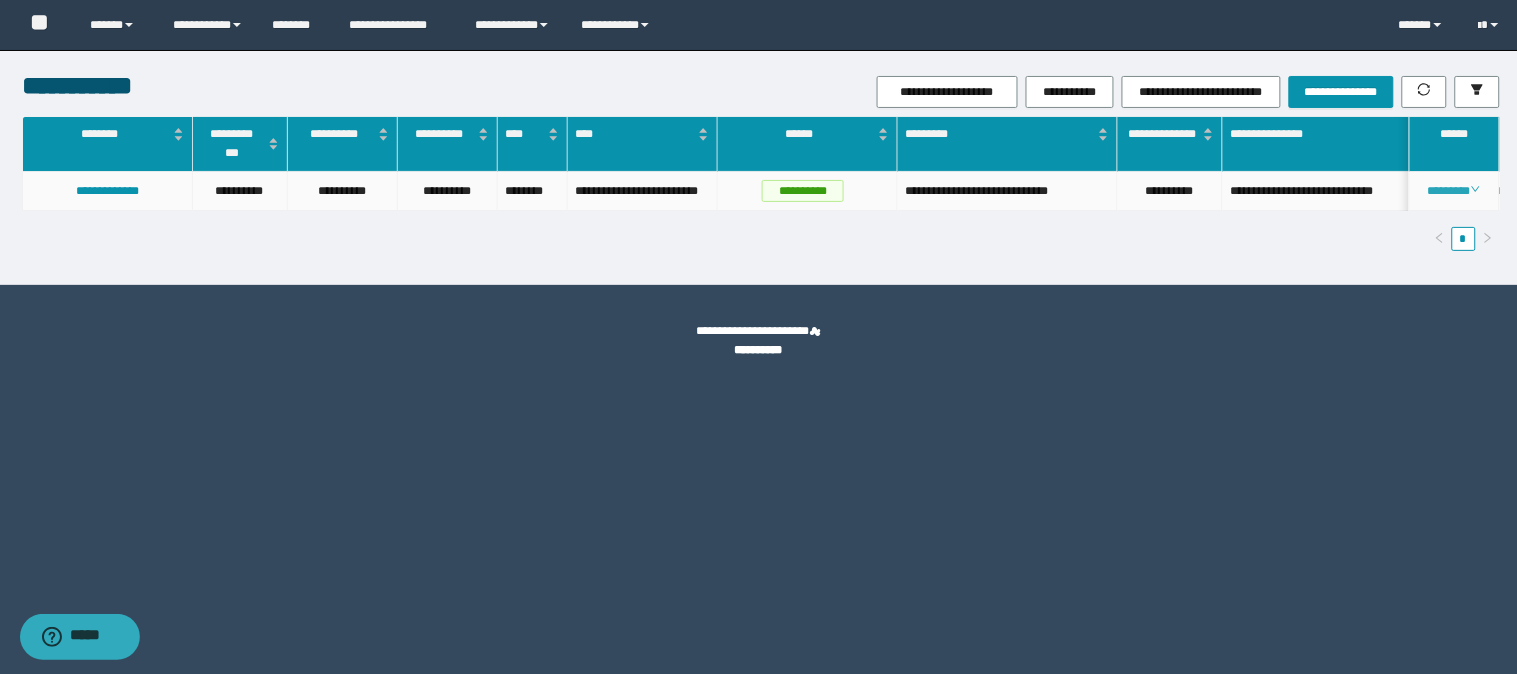 click on "********" at bounding box center (1454, 191) 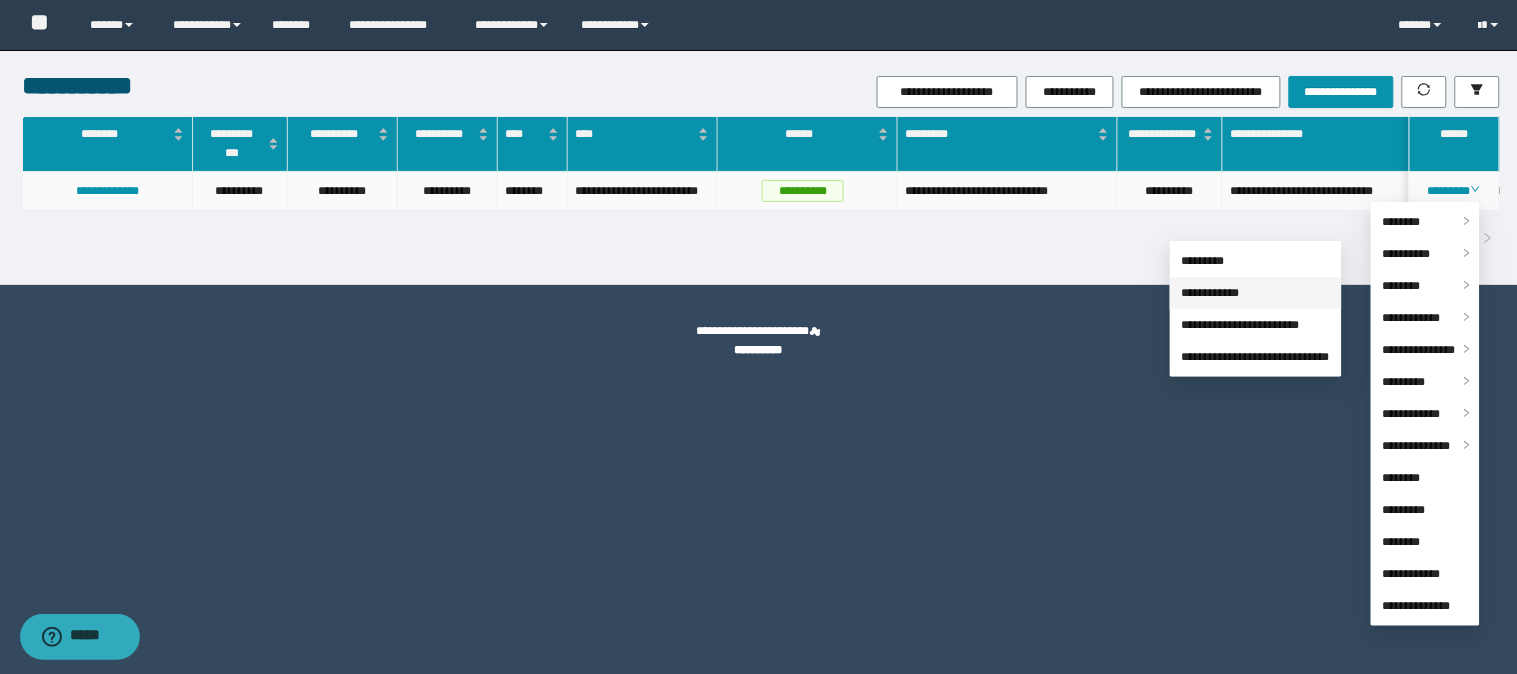 click on "**********" at bounding box center [1211, 293] 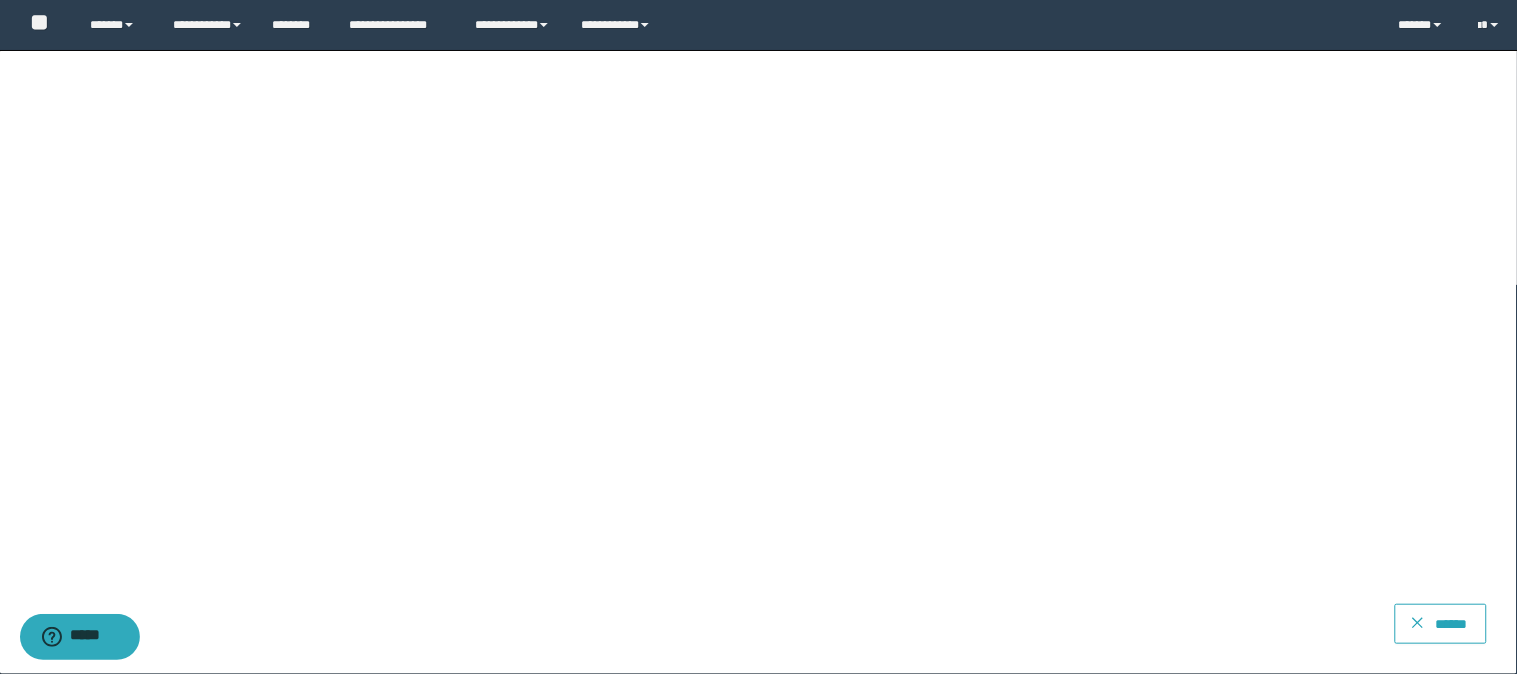 click on "******" at bounding box center (1441, 624) 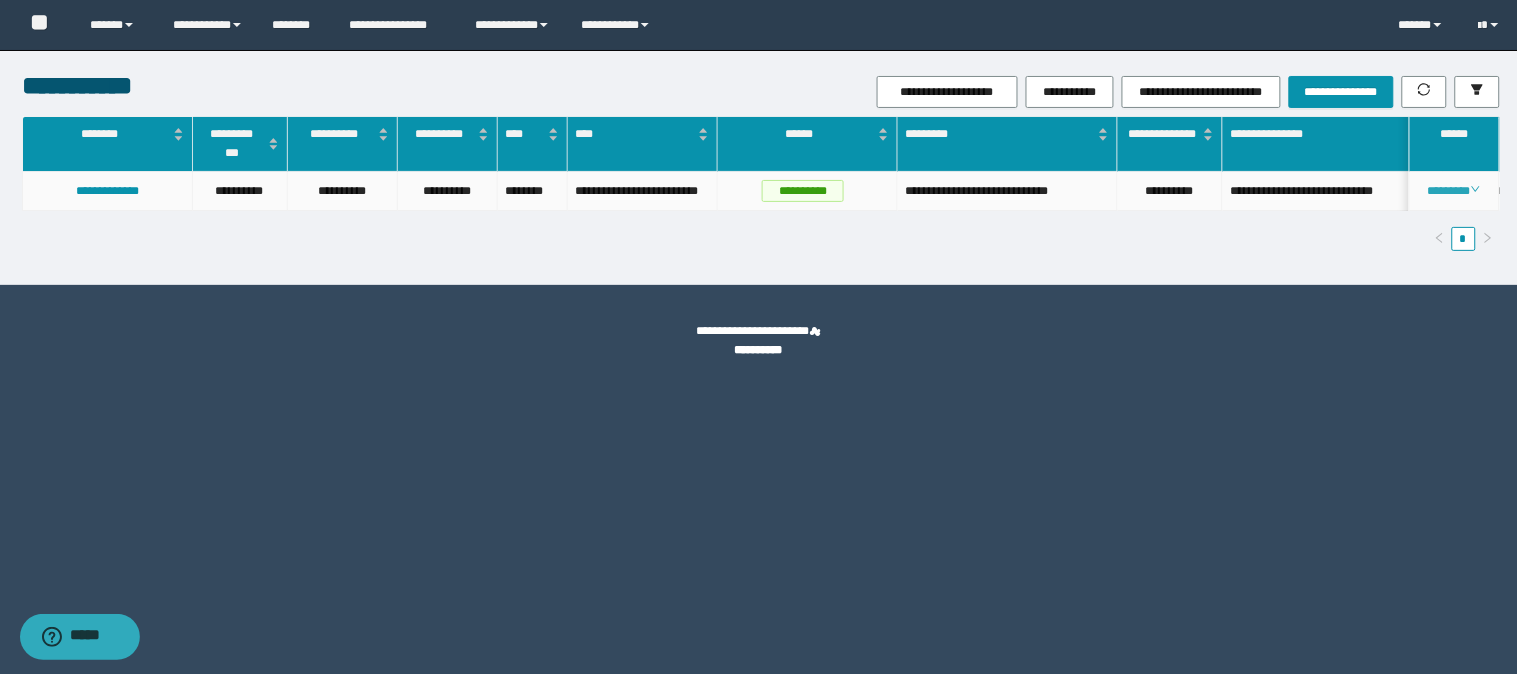 click on "********" at bounding box center [1454, 191] 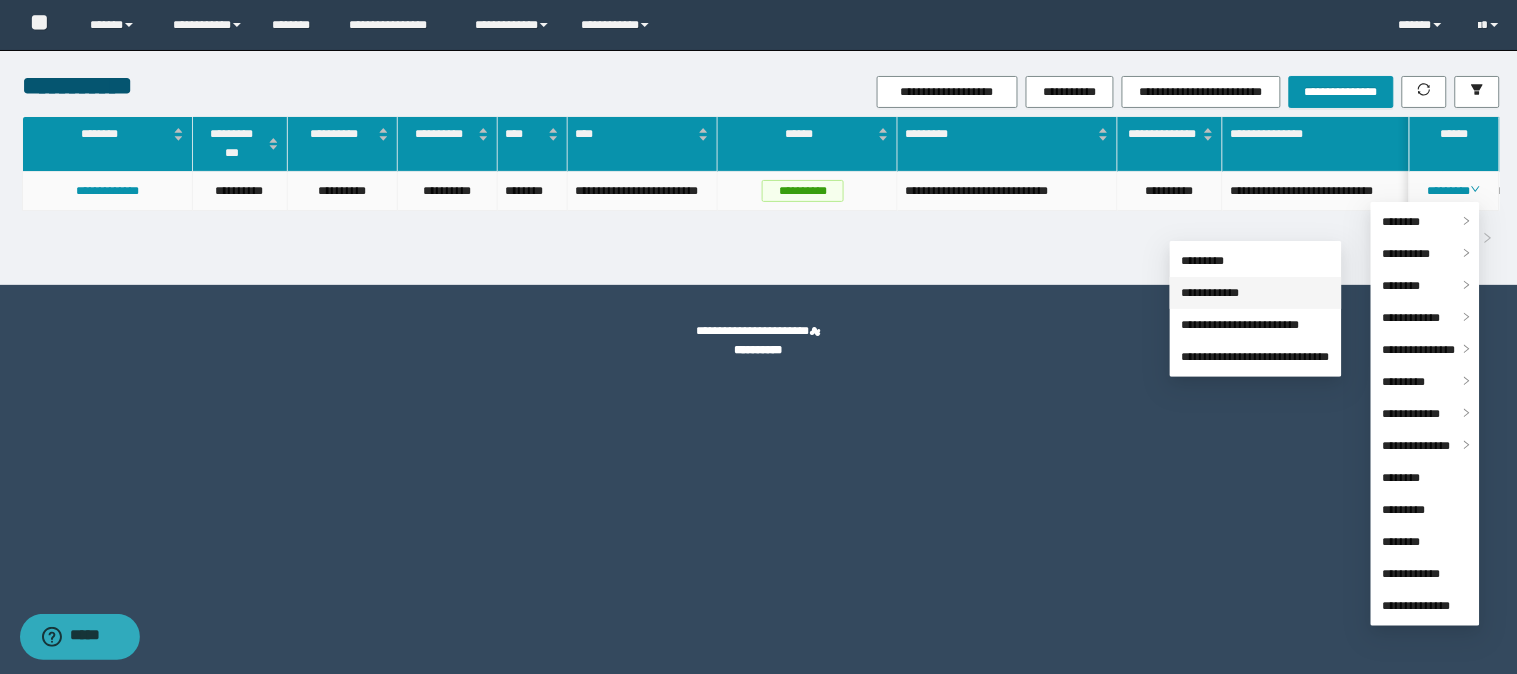click on "**********" at bounding box center [1211, 293] 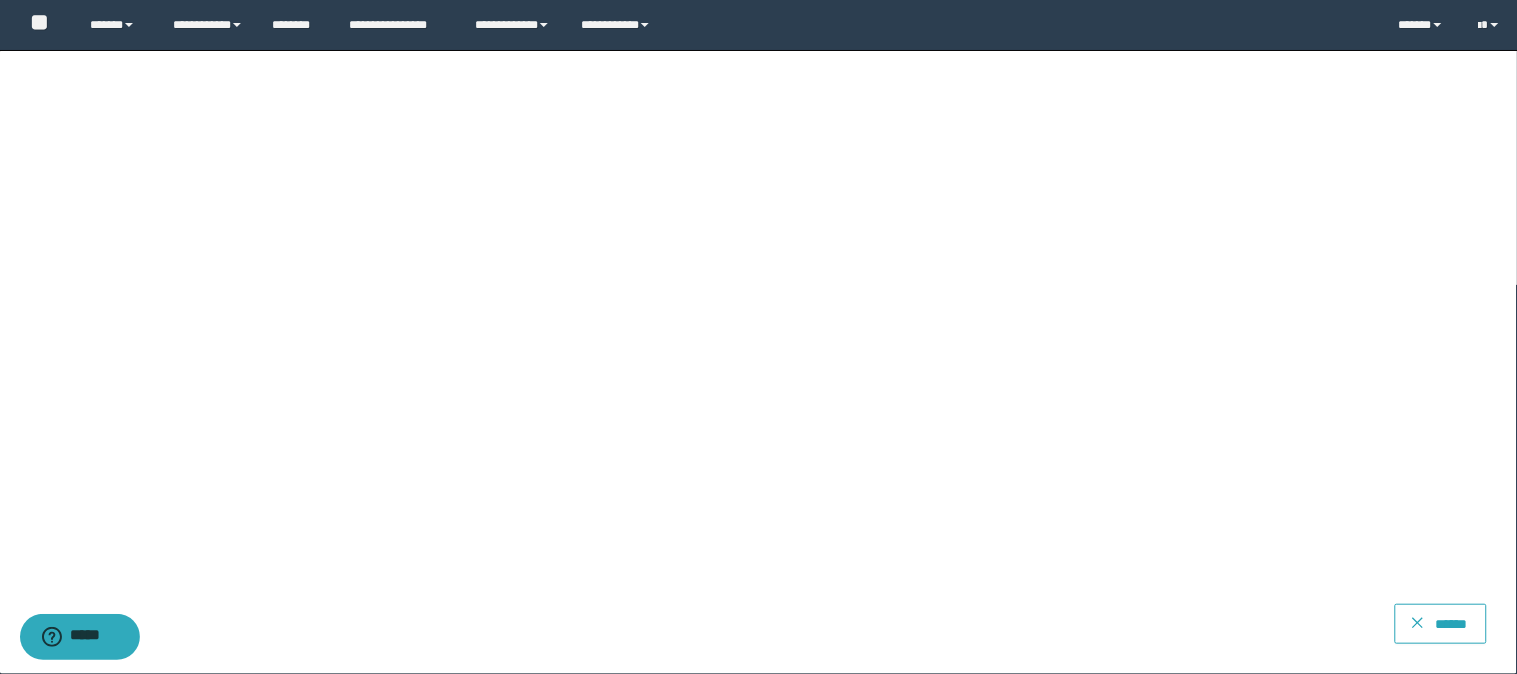 drag, startPoint x: 1473, startPoint y: 628, endPoint x: 1437, endPoint y: 600, distance: 45.607018 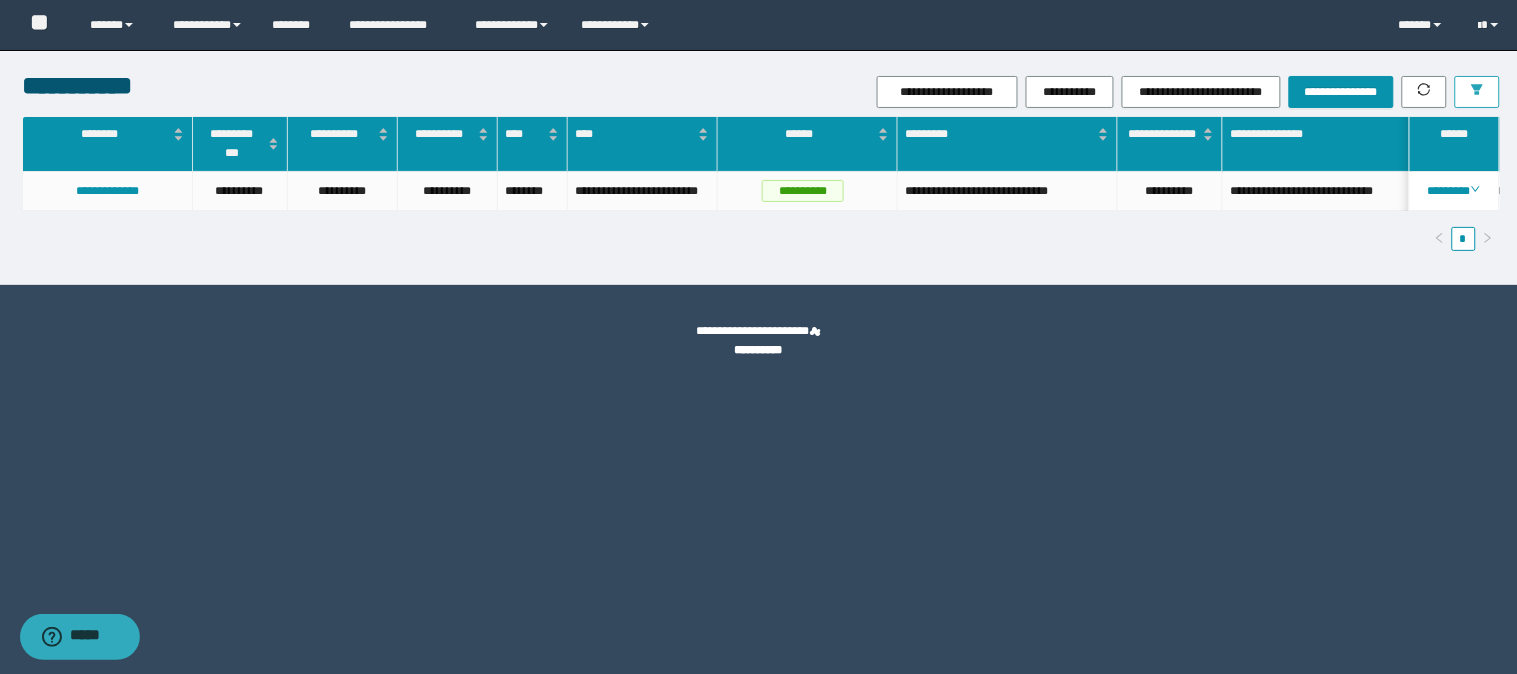 drag, startPoint x: 1481, startPoint y: 86, endPoint x: 1448, endPoint y: 114, distance: 43.27817 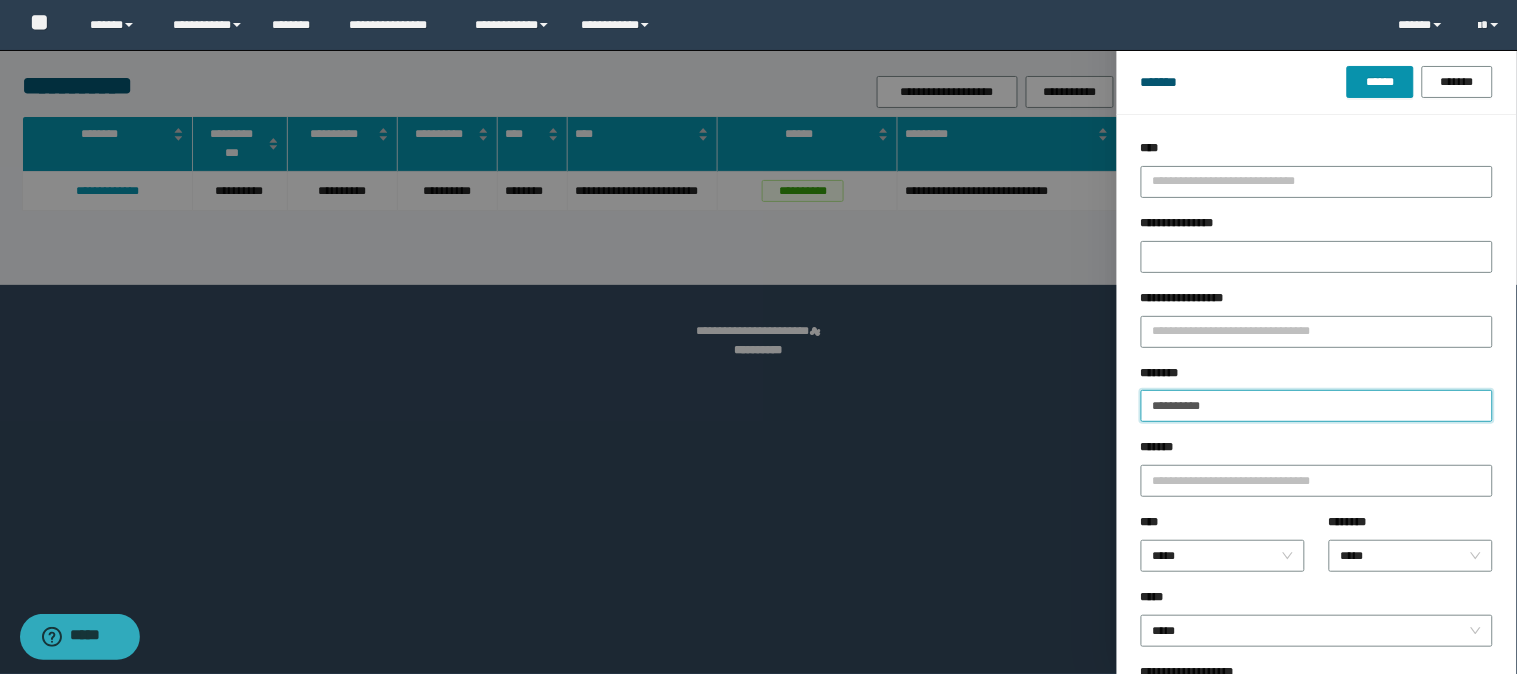 click on "**********" at bounding box center [1317, 406] 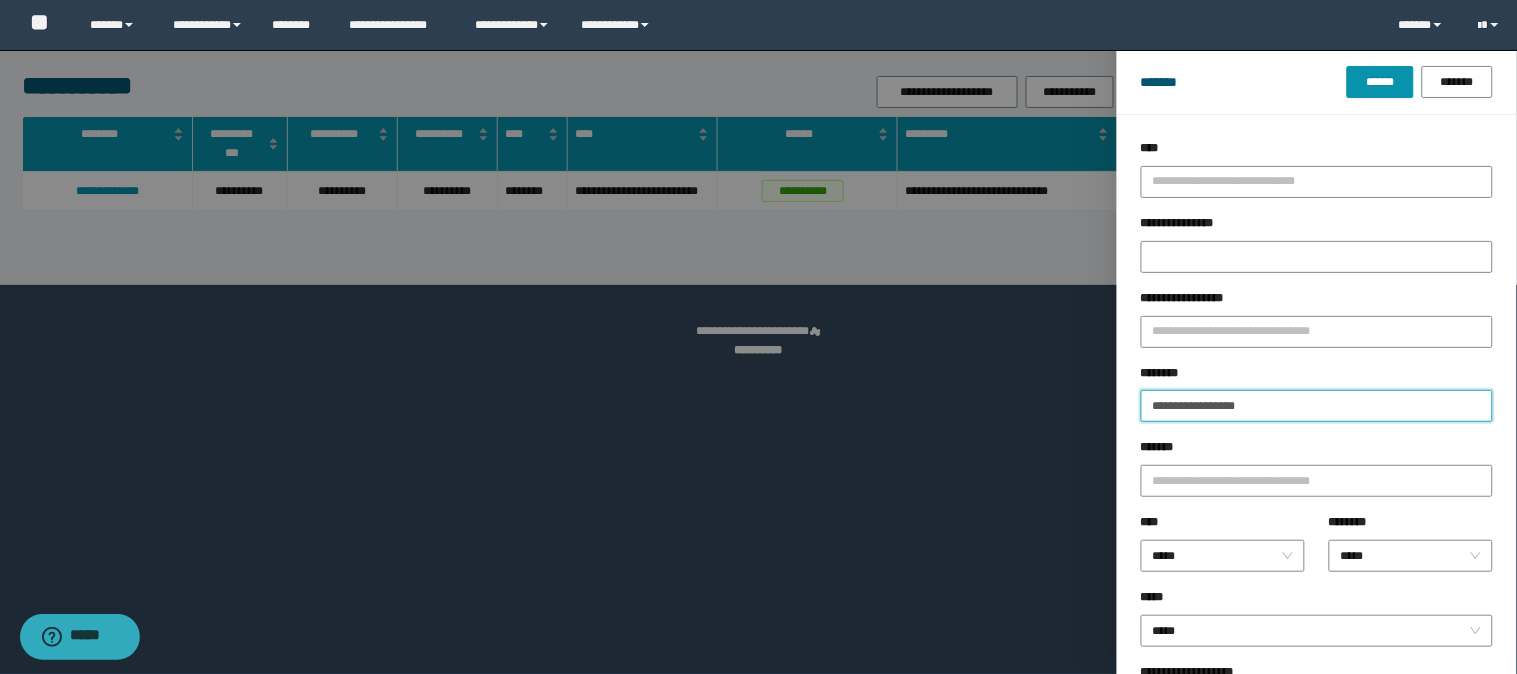 click on "**********" at bounding box center (1317, 406) 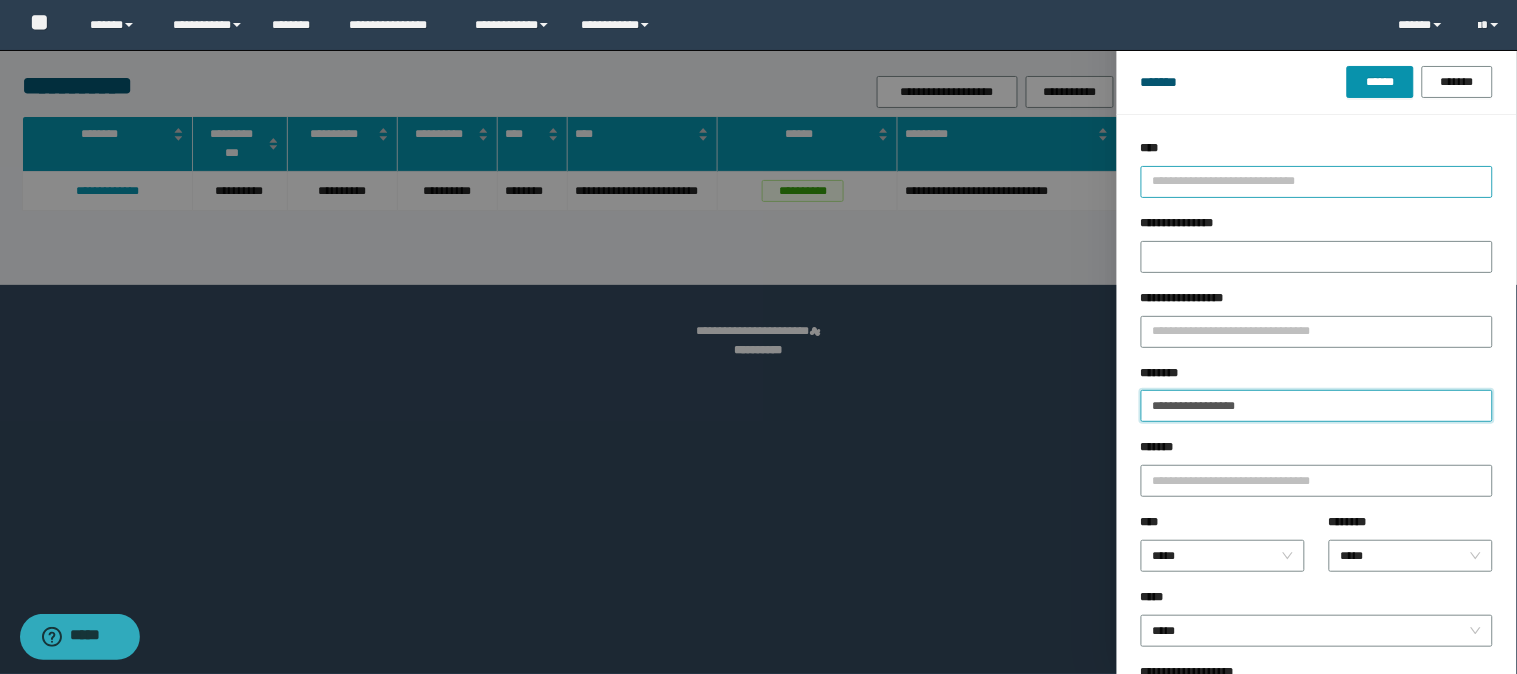 paste 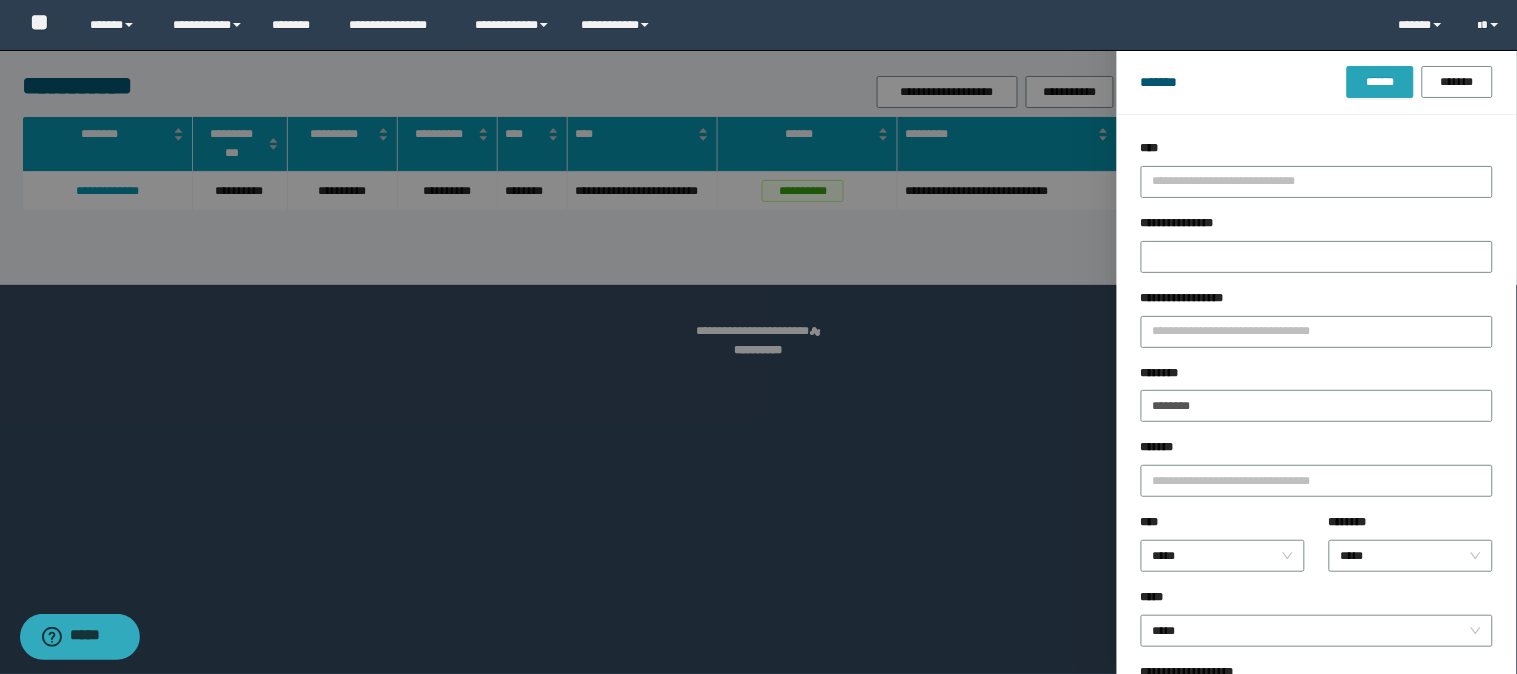click on "******" at bounding box center (1380, 82) 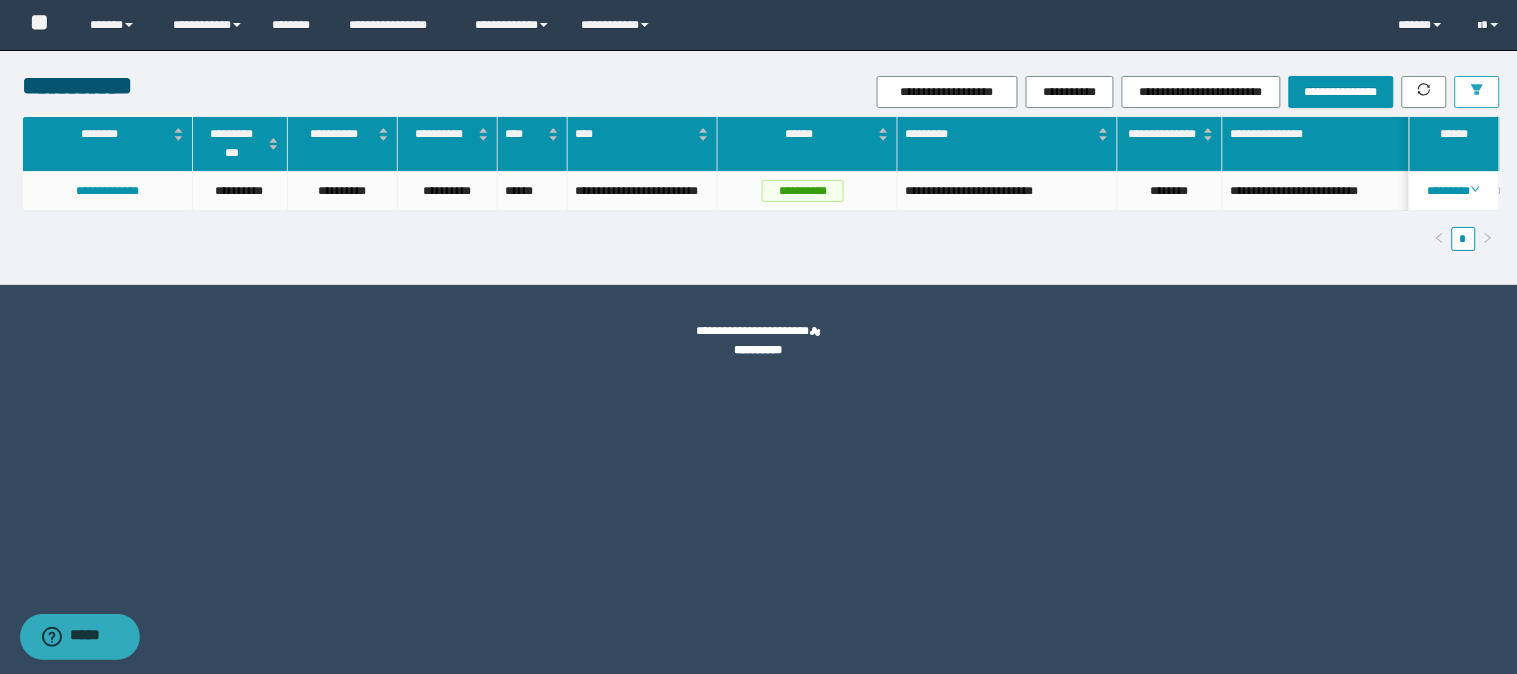 click at bounding box center (1477, 92) 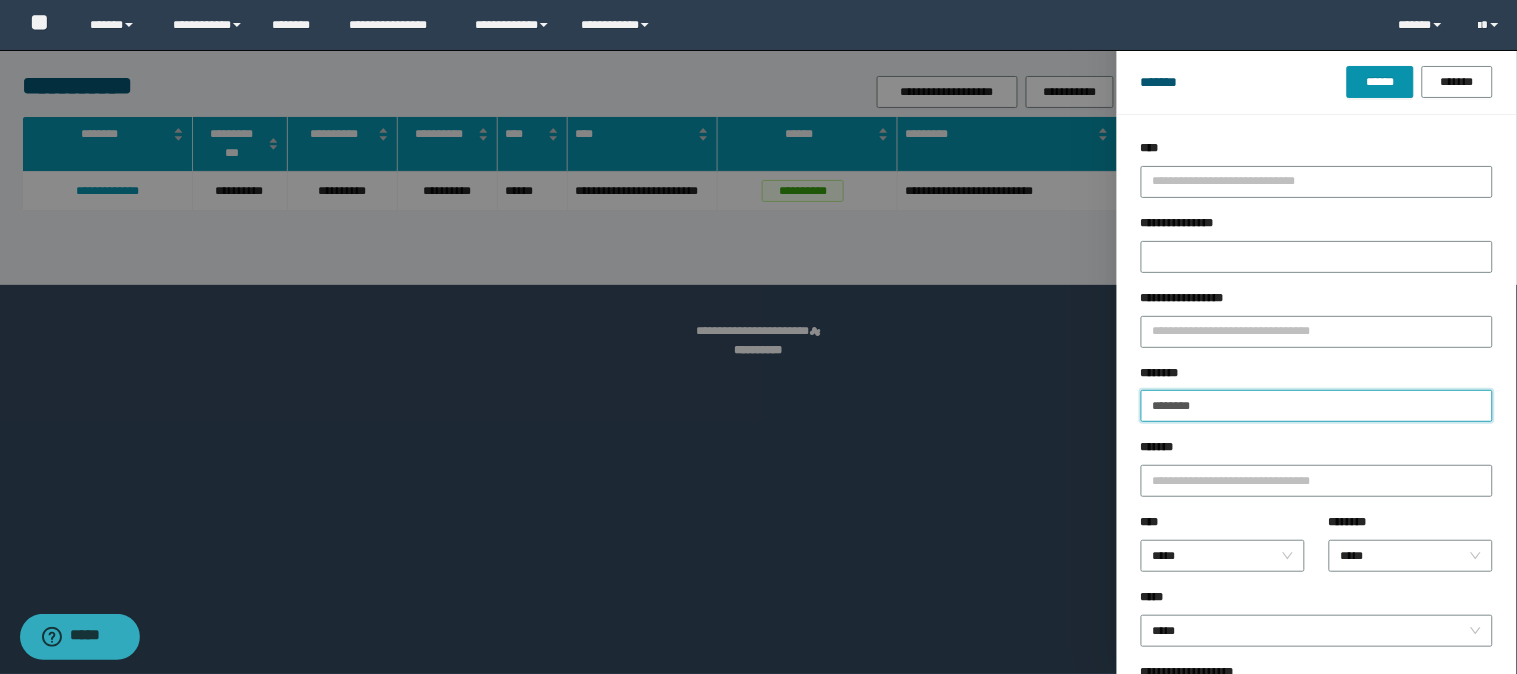 click on "********" at bounding box center (1317, 406) 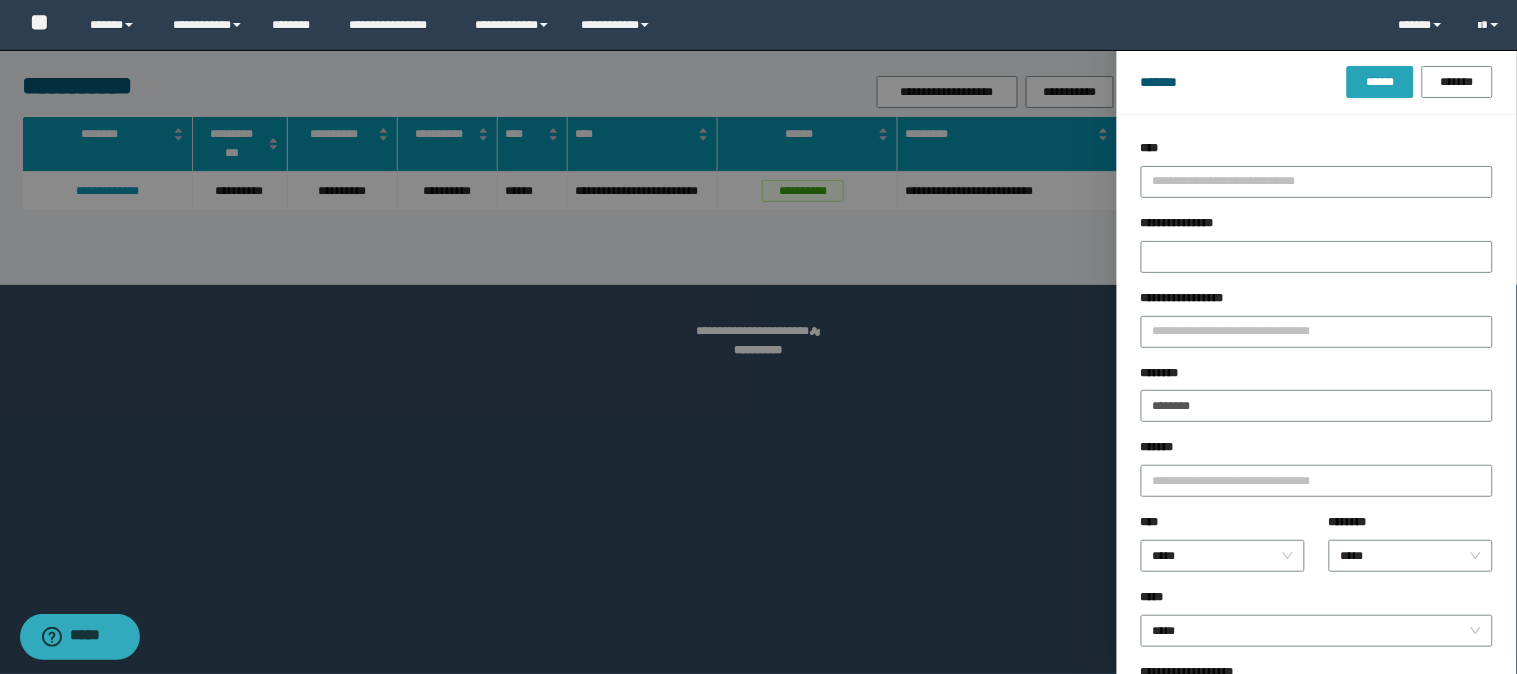 click on "******" at bounding box center [1380, 82] 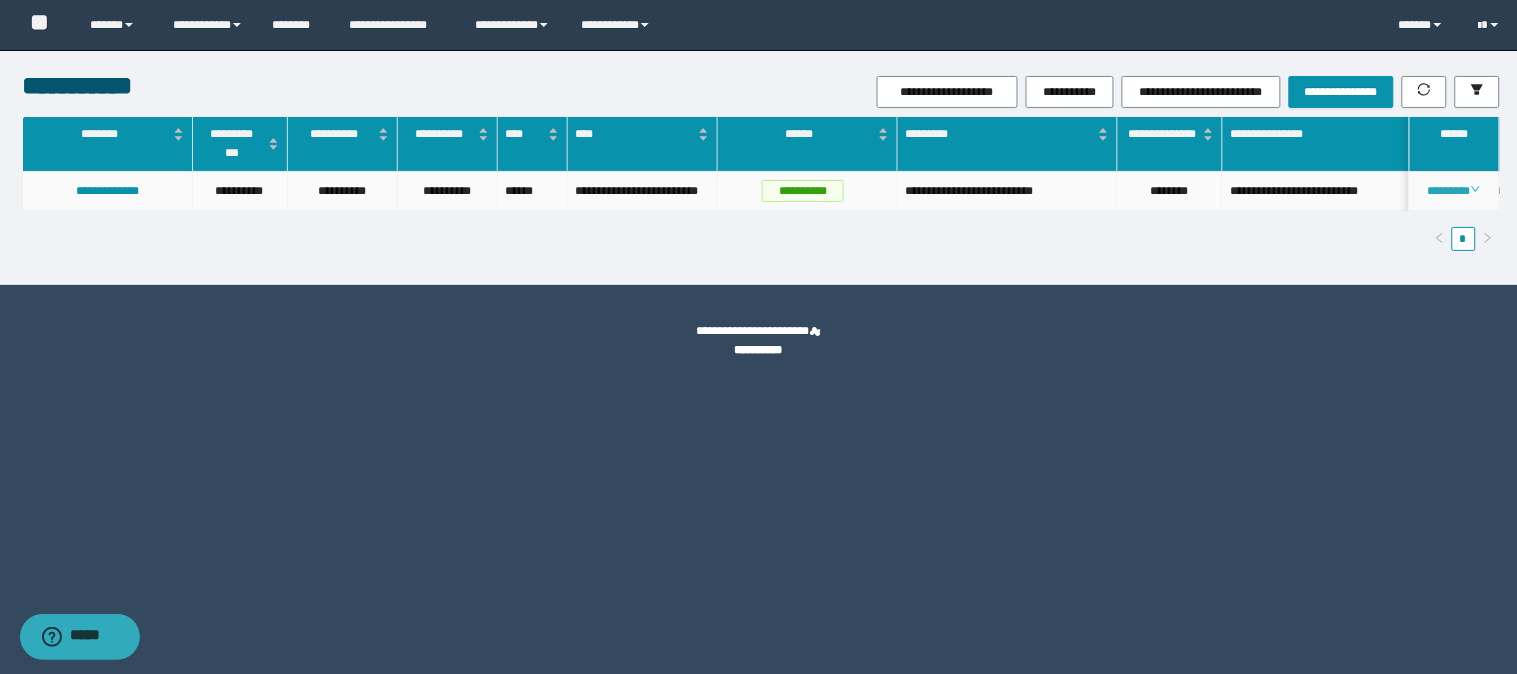 click on "********" at bounding box center [1454, 191] 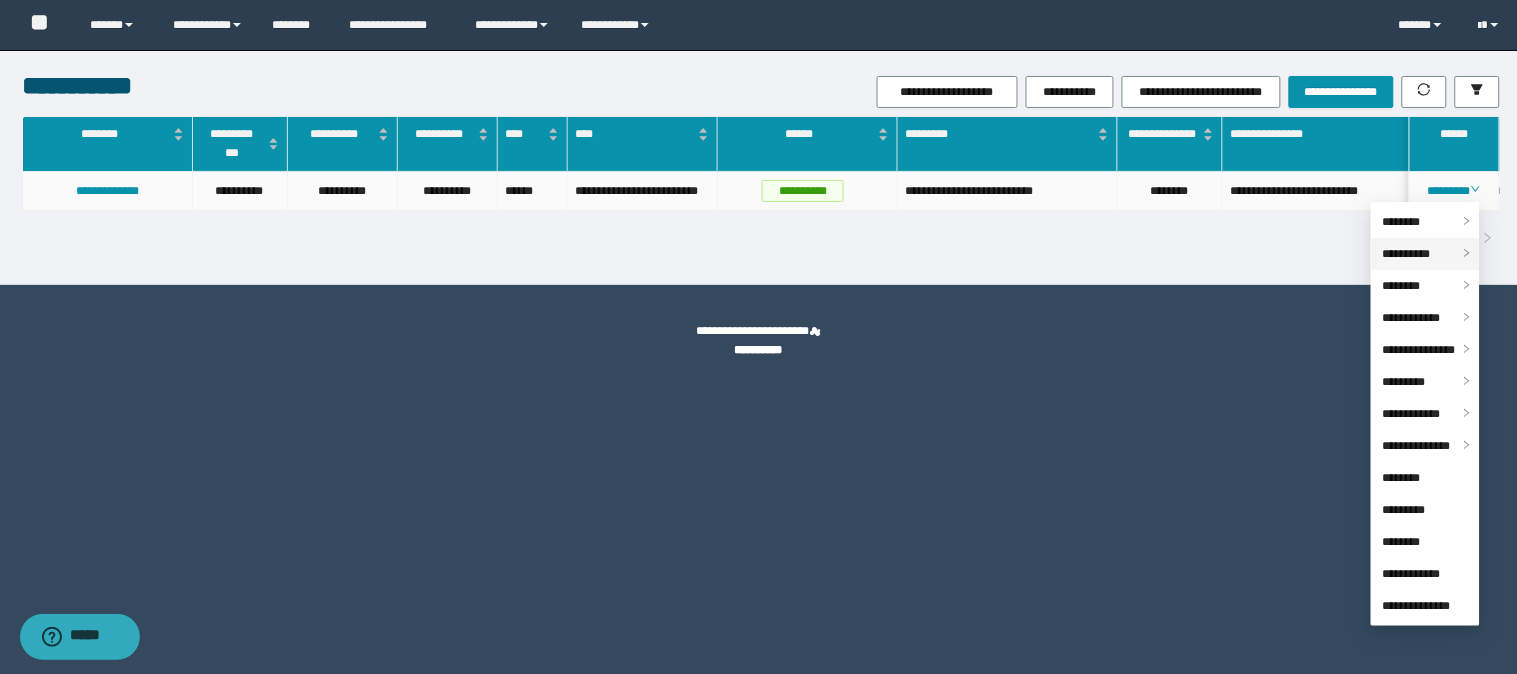 click on "**********" at bounding box center [1407, 254] 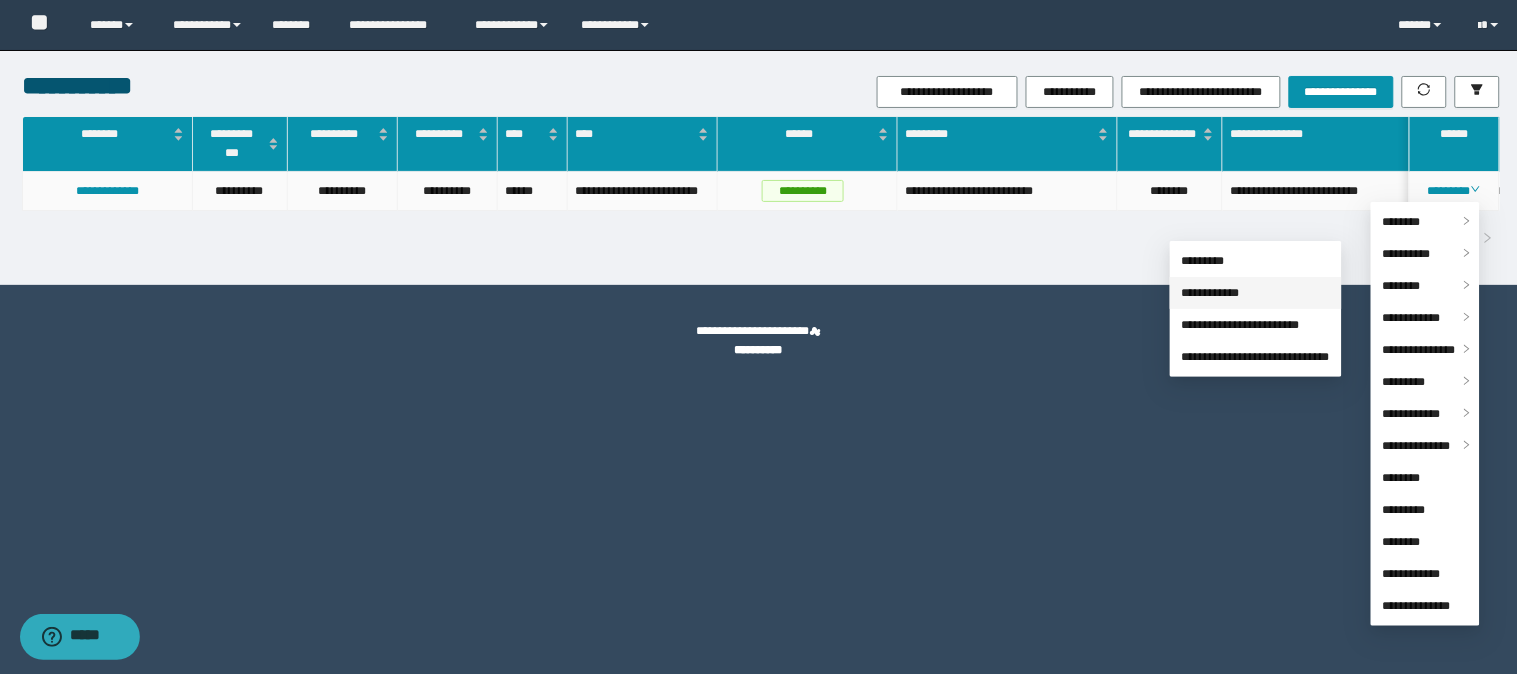 click on "**********" at bounding box center [1211, 293] 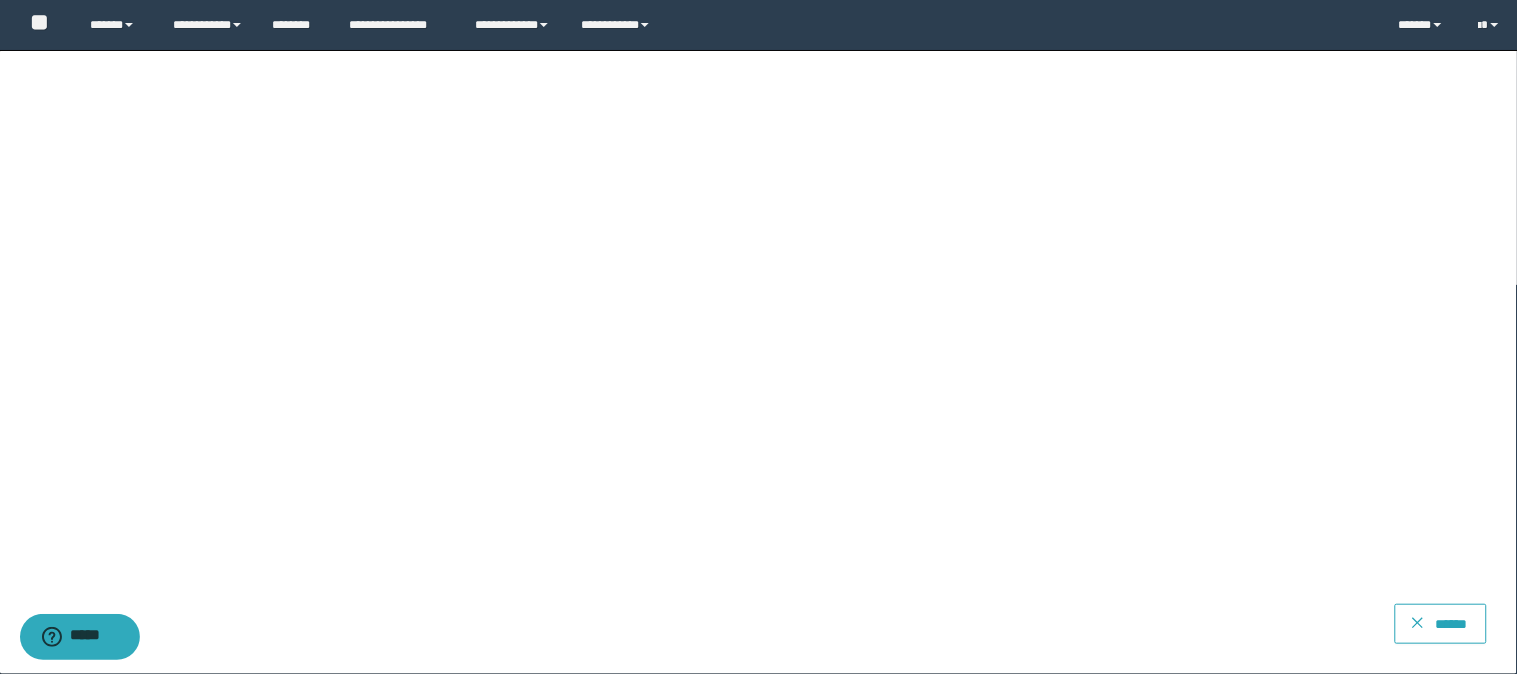 click on "******" at bounding box center (1441, 624) 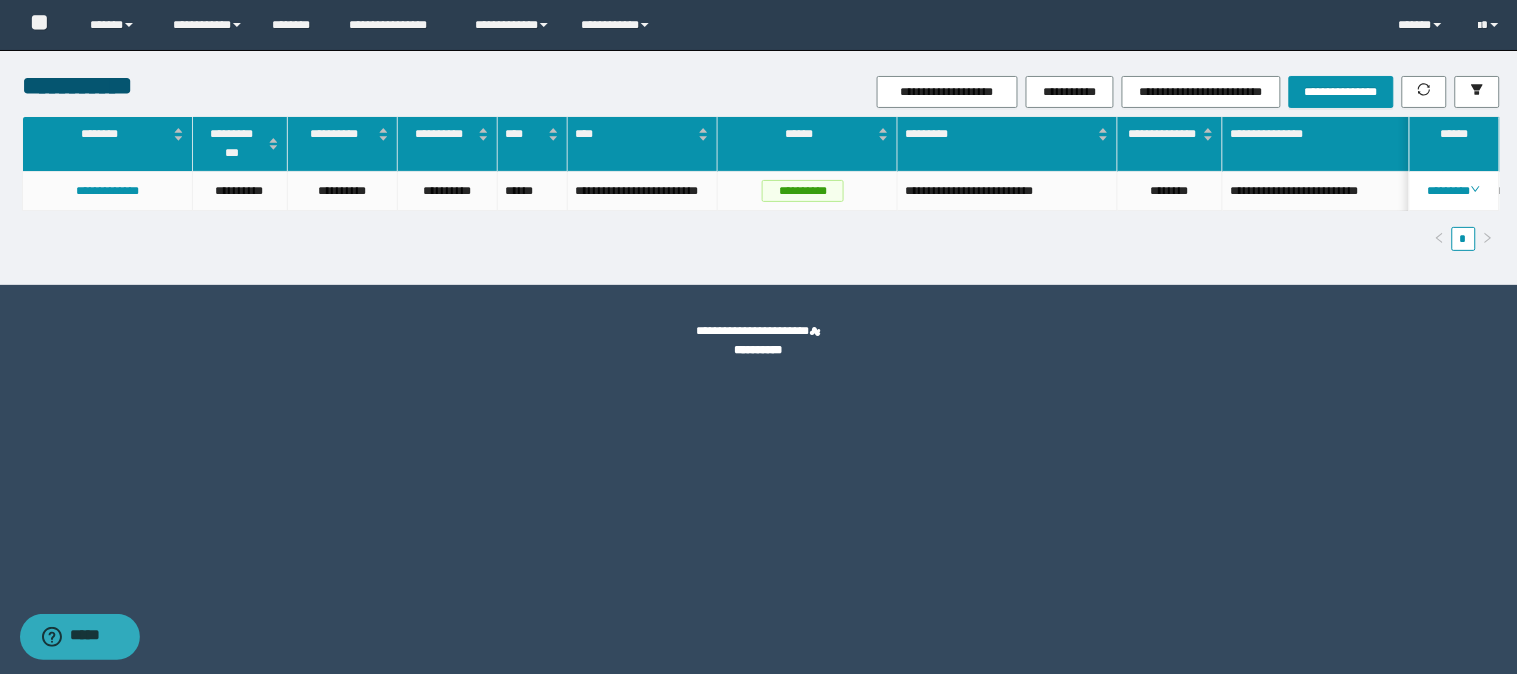 click on "**********" at bounding box center (759, 167) 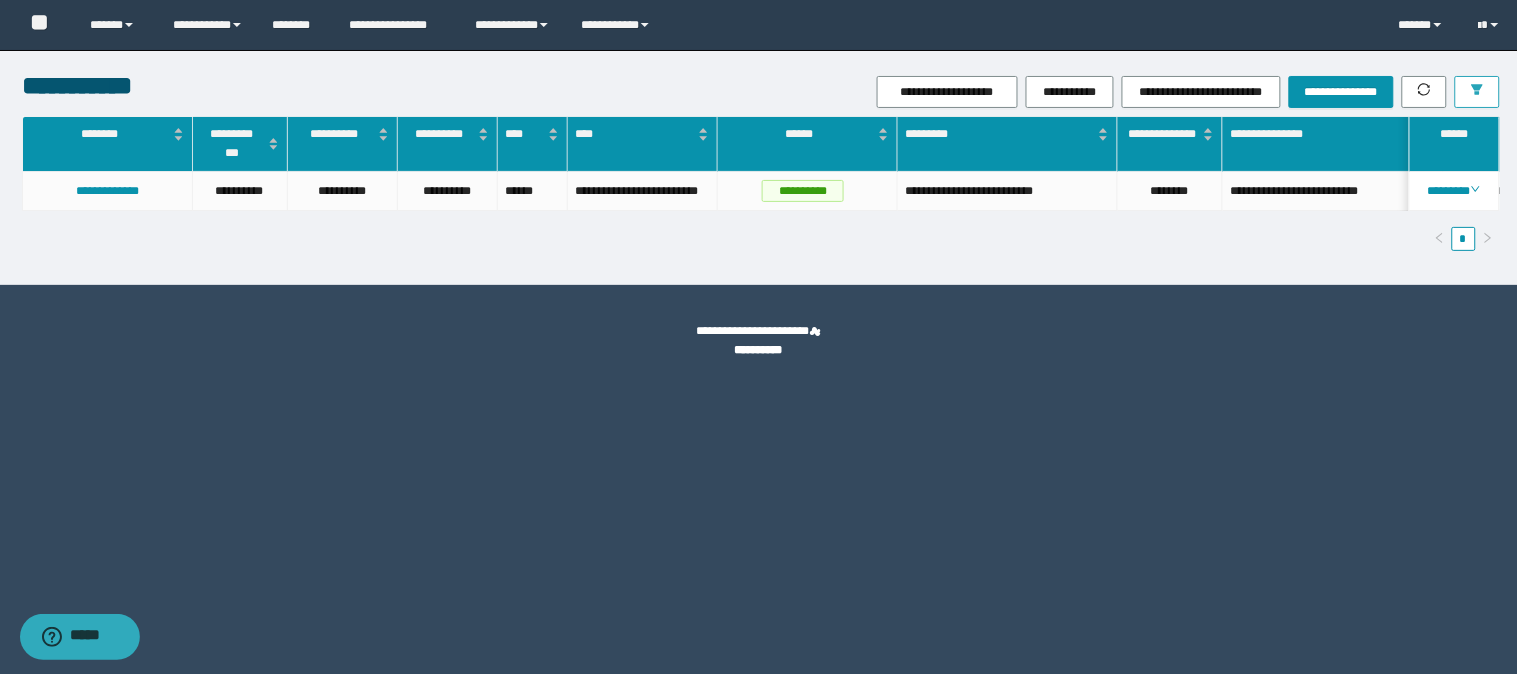 click at bounding box center [1477, 92] 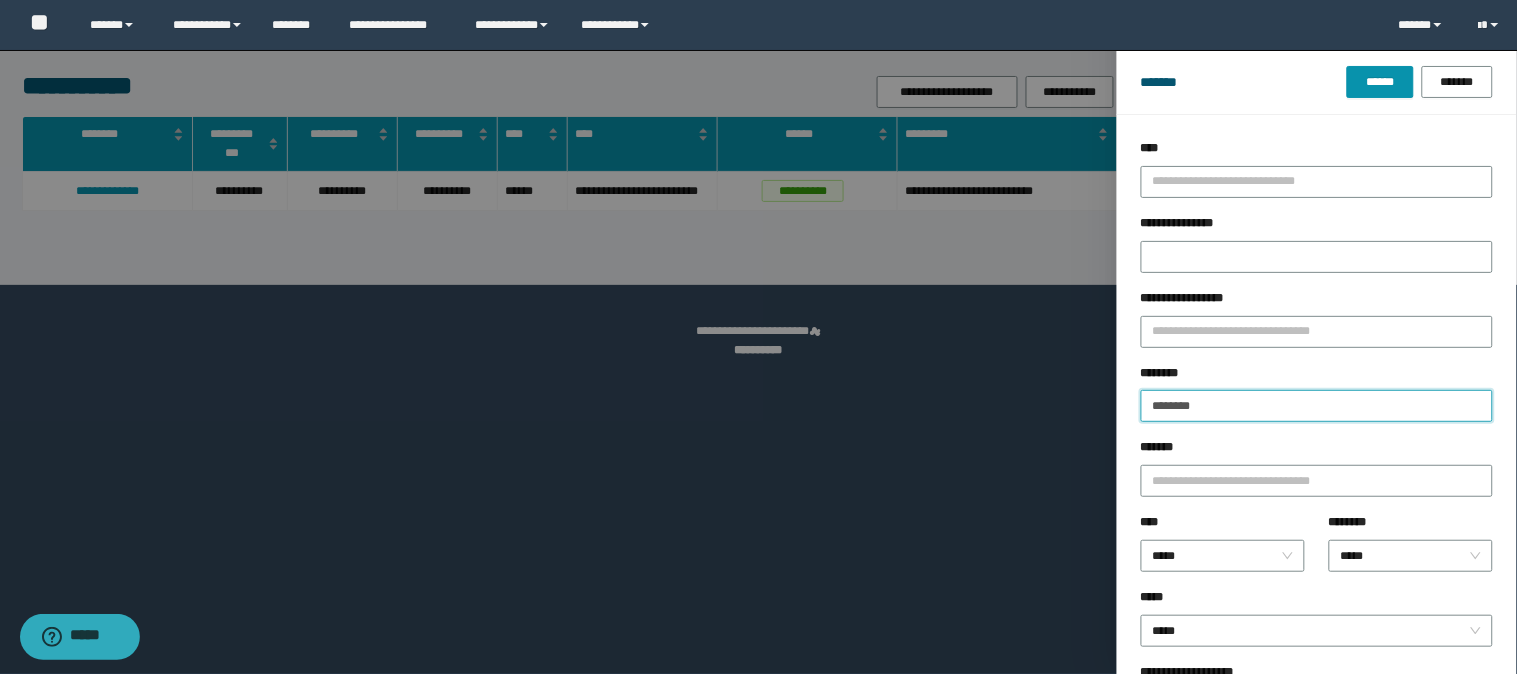 click on "********" at bounding box center [1317, 406] 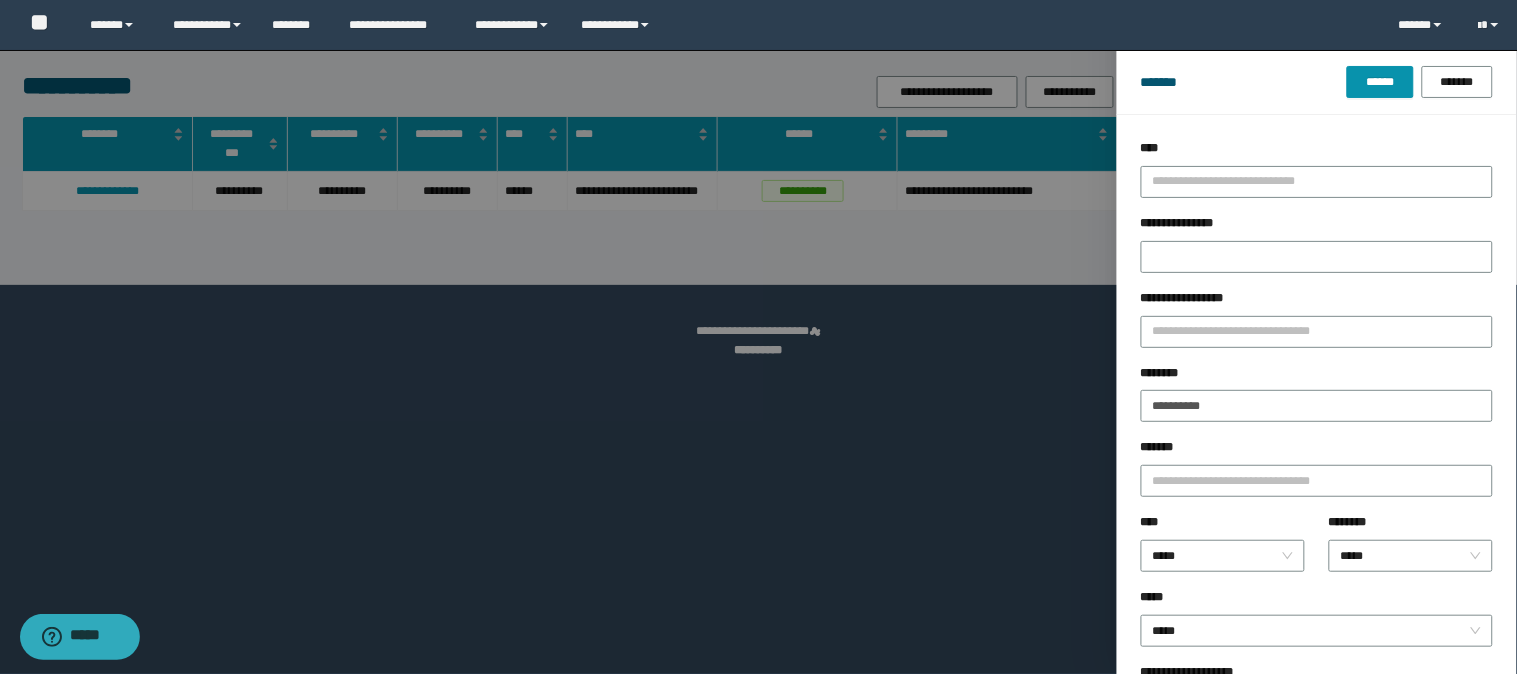 click on "******* ****** *******" at bounding box center [1317, 82] 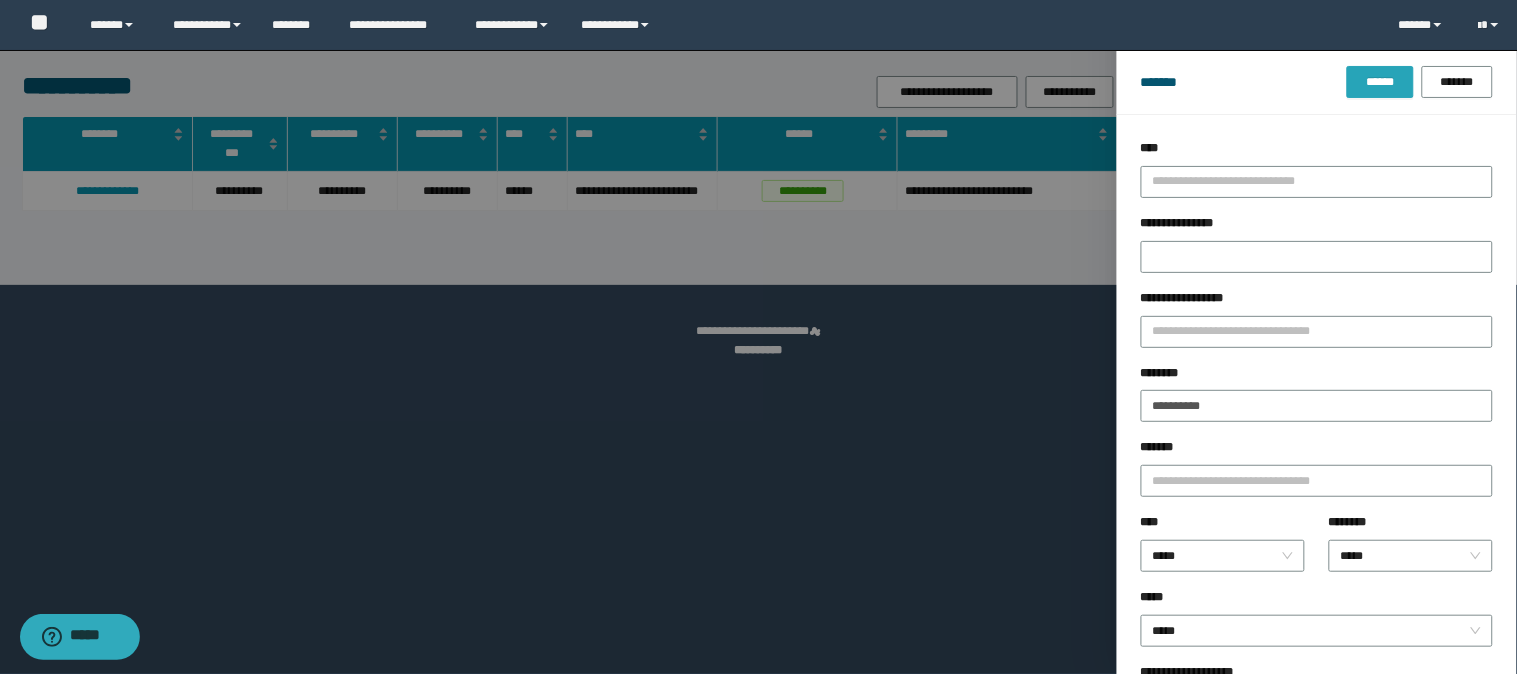 click on "******" at bounding box center [1380, 82] 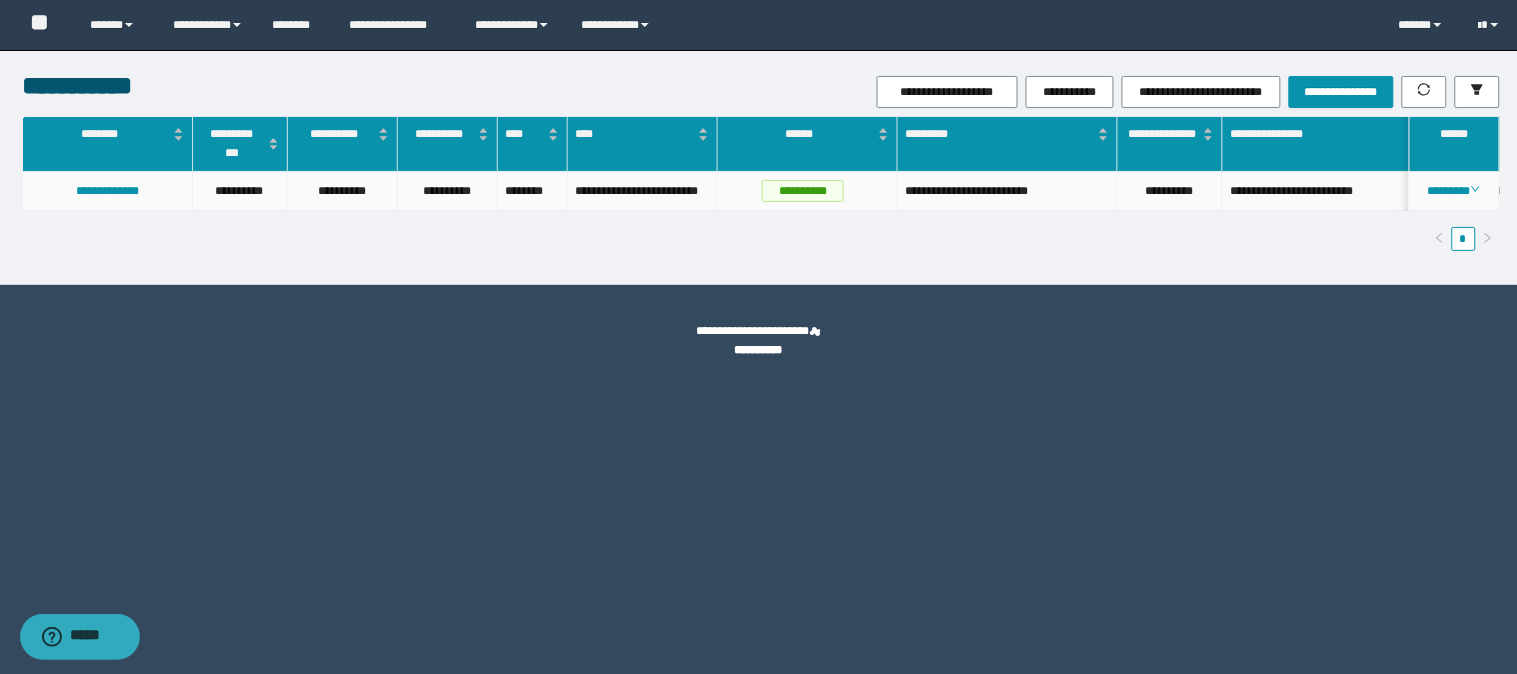 click on "********" at bounding box center (1455, 191) 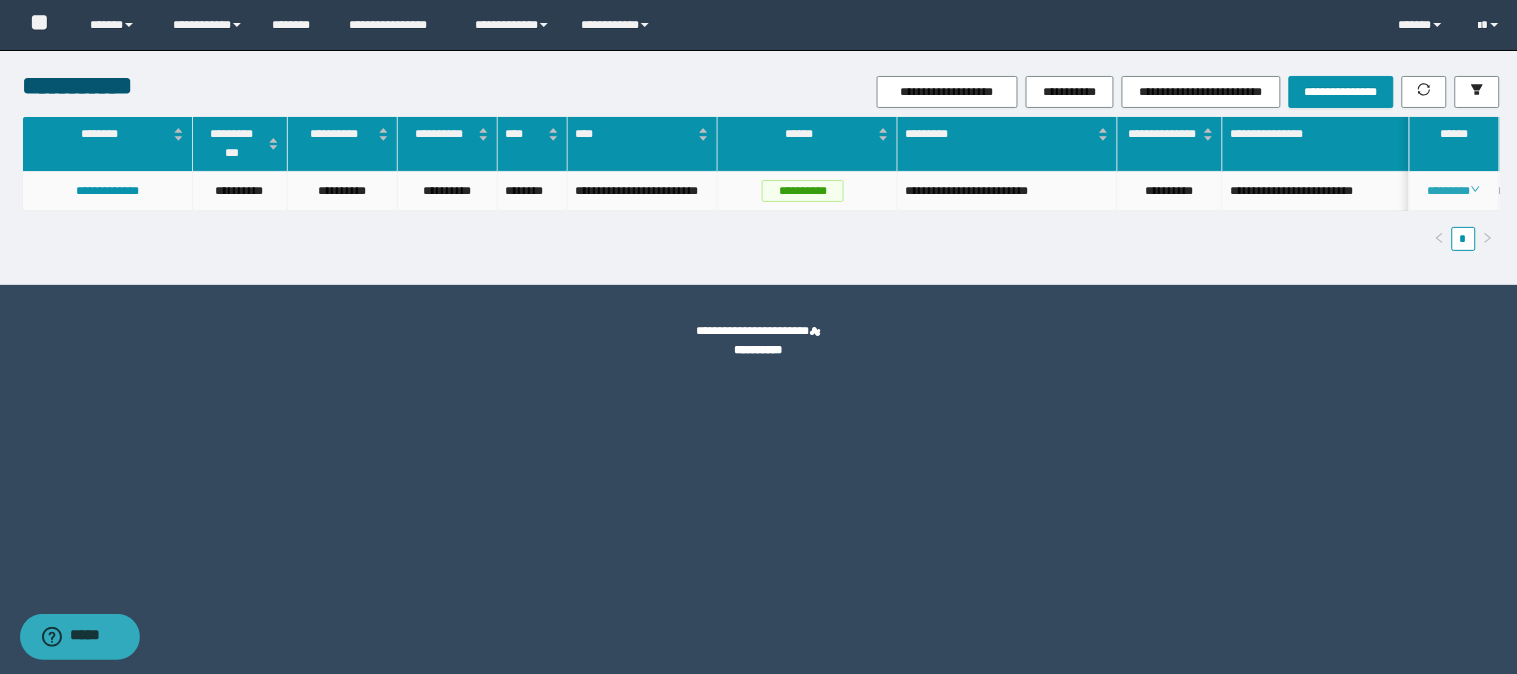 click on "********" at bounding box center (1454, 191) 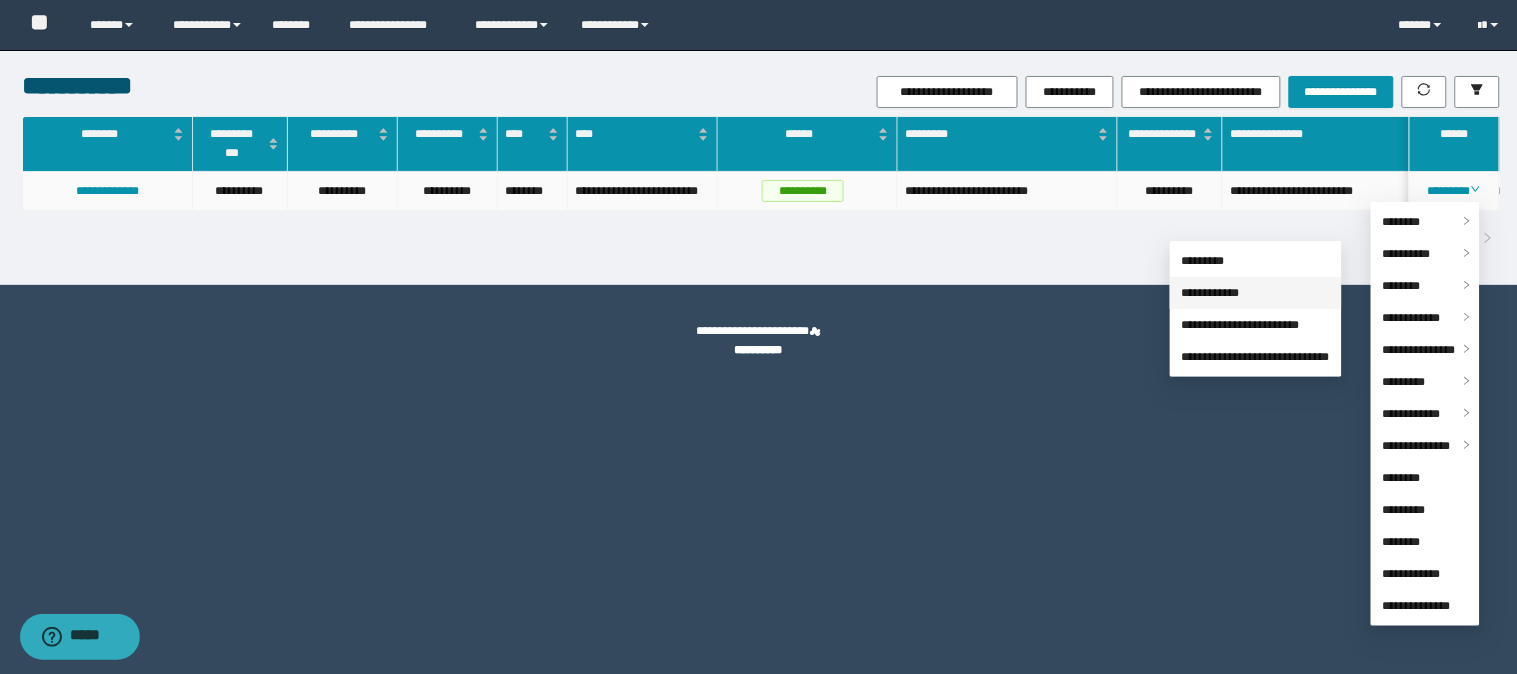 click on "**********" at bounding box center (1211, 293) 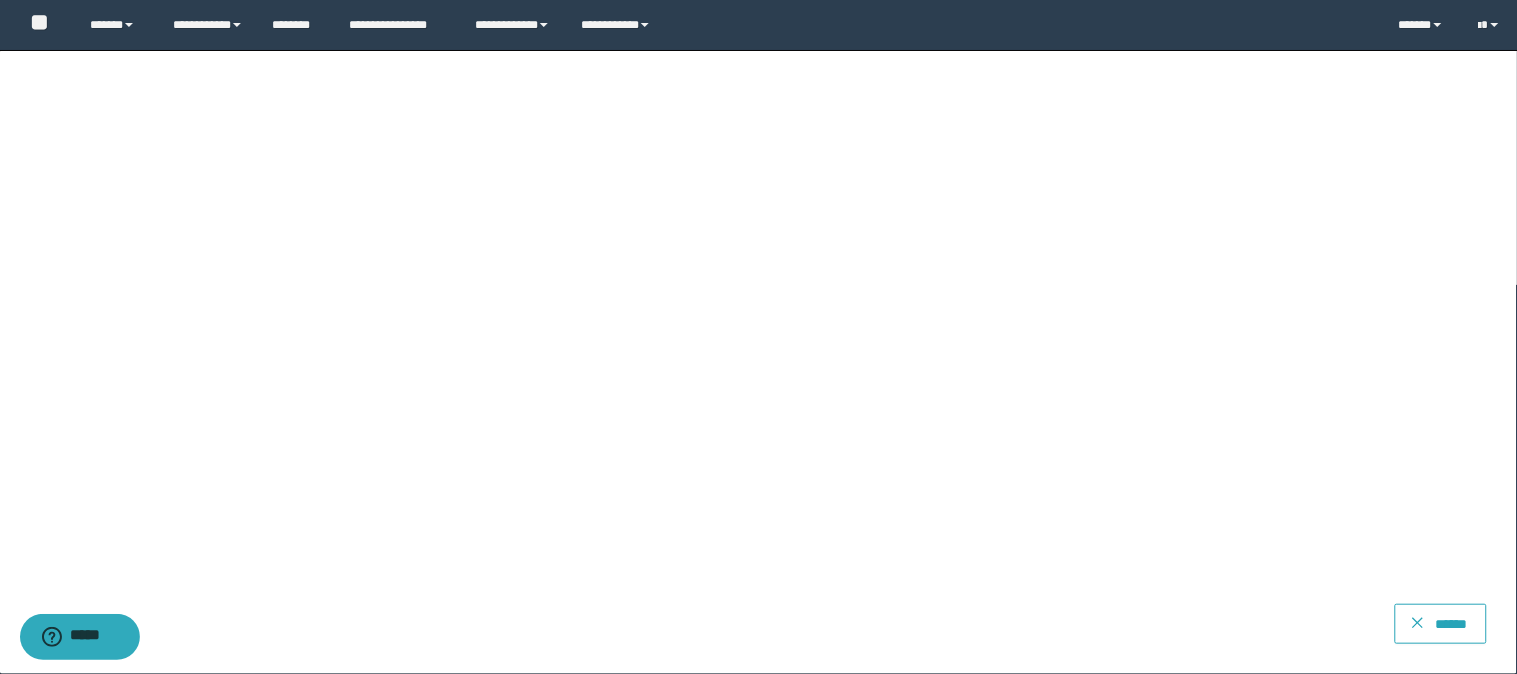 click on "******" at bounding box center (1441, 624) 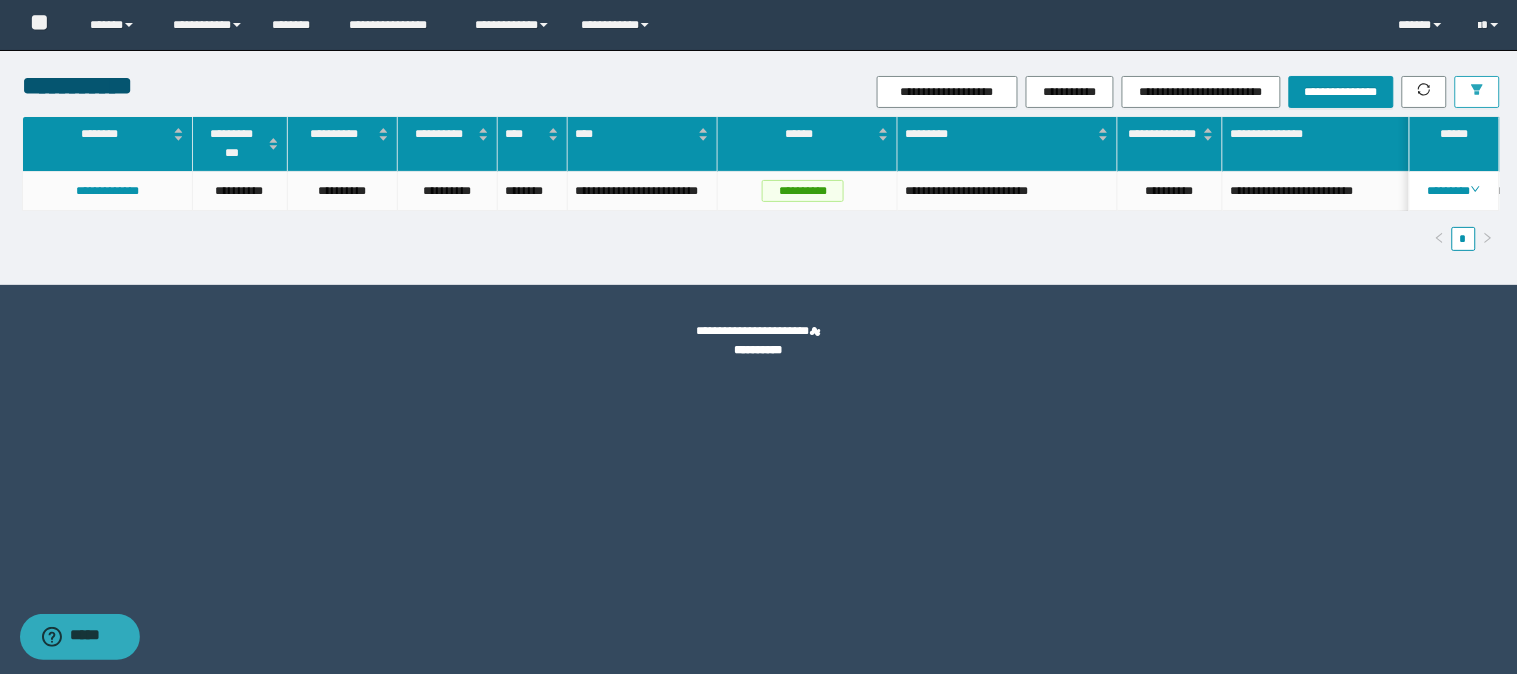 click at bounding box center [1477, 92] 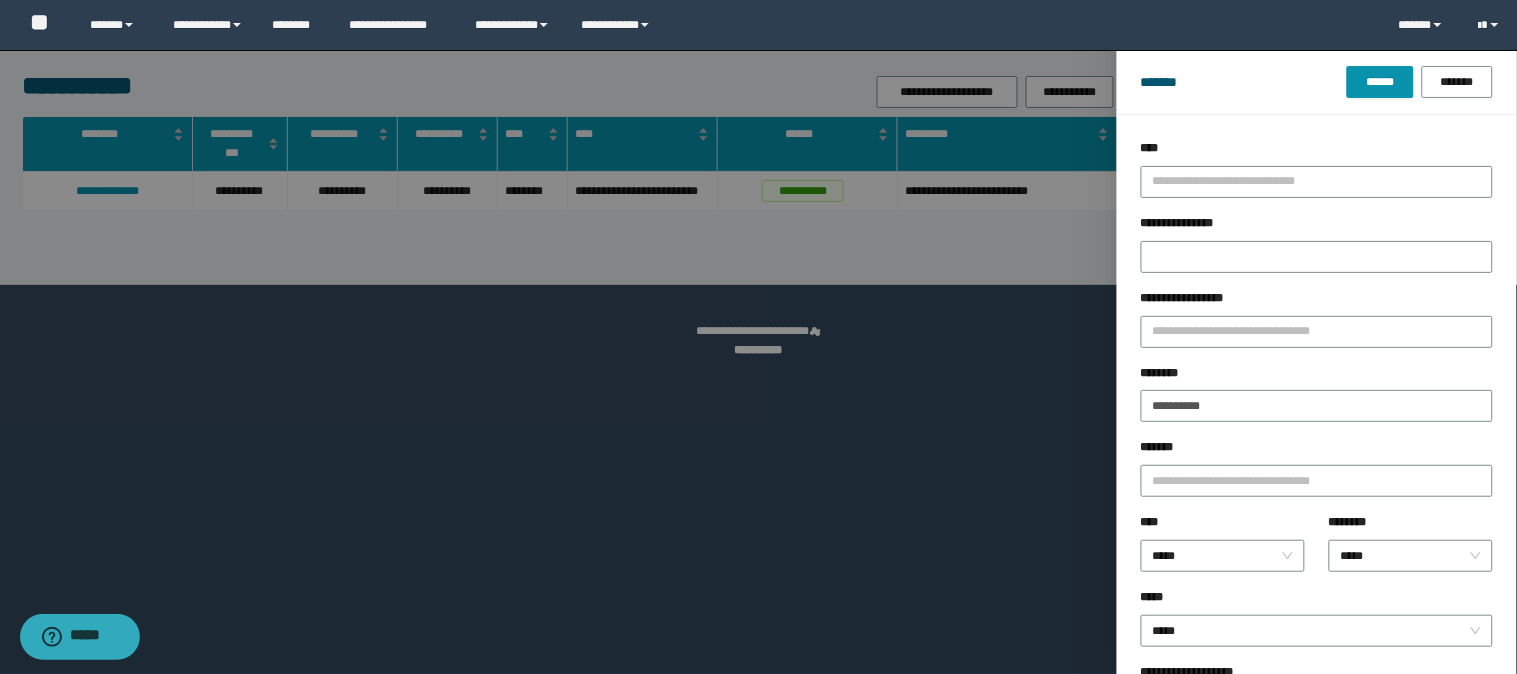 click on "********" at bounding box center [1317, 377] 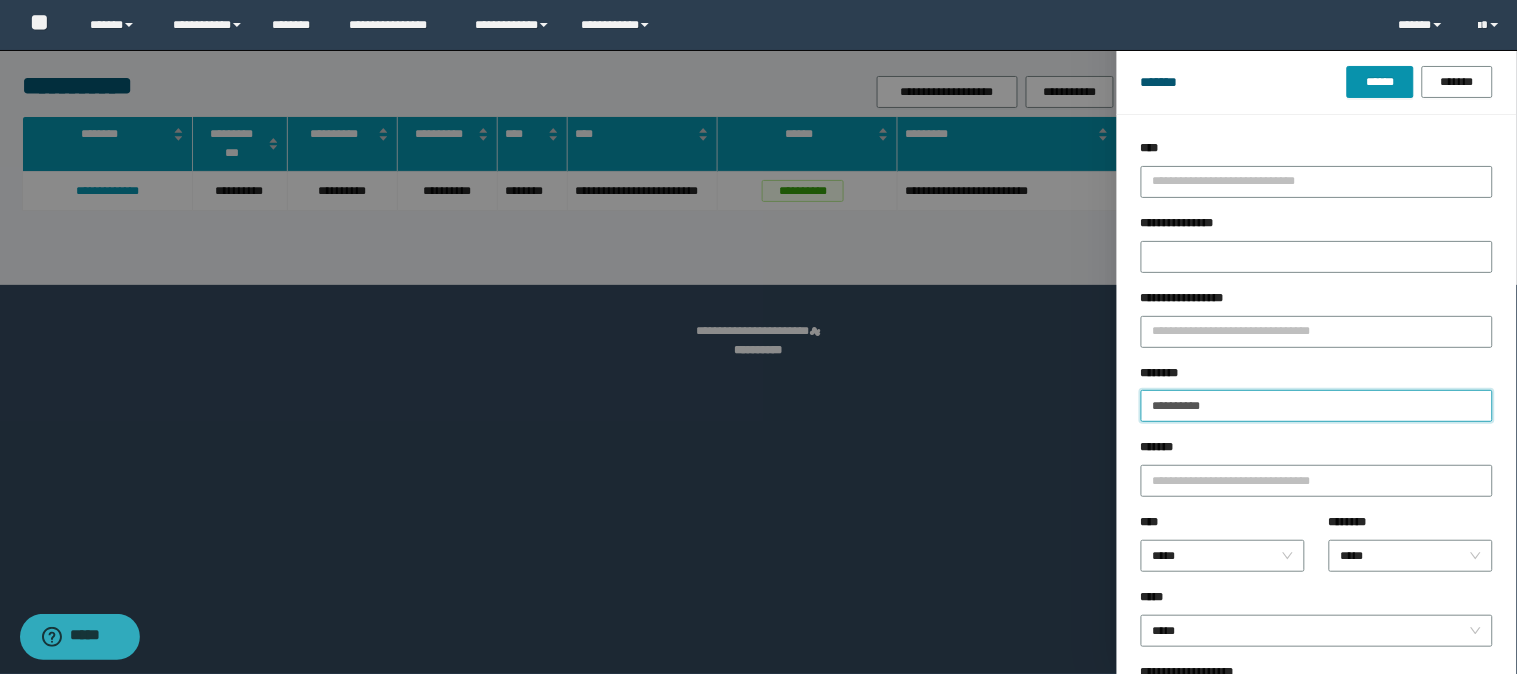 click on "**********" at bounding box center (1317, 406) 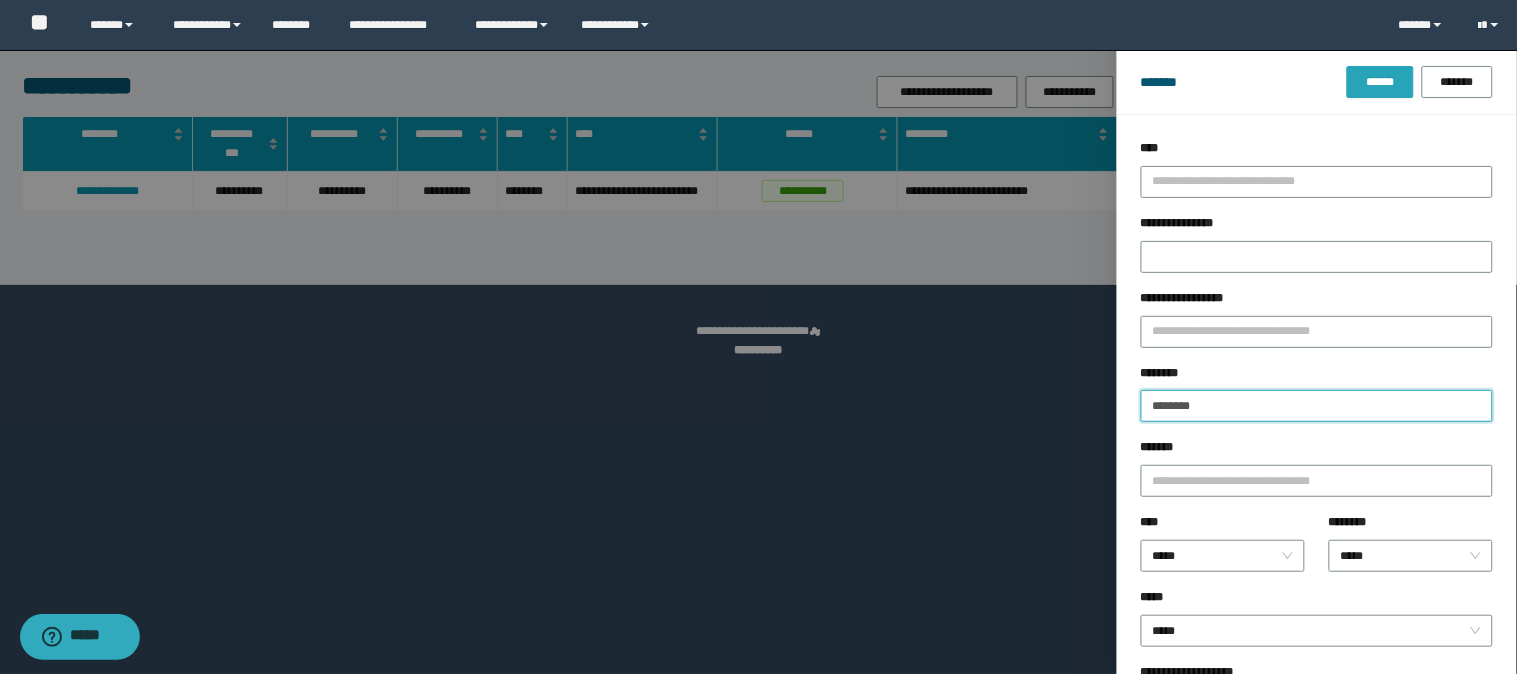 type on "********" 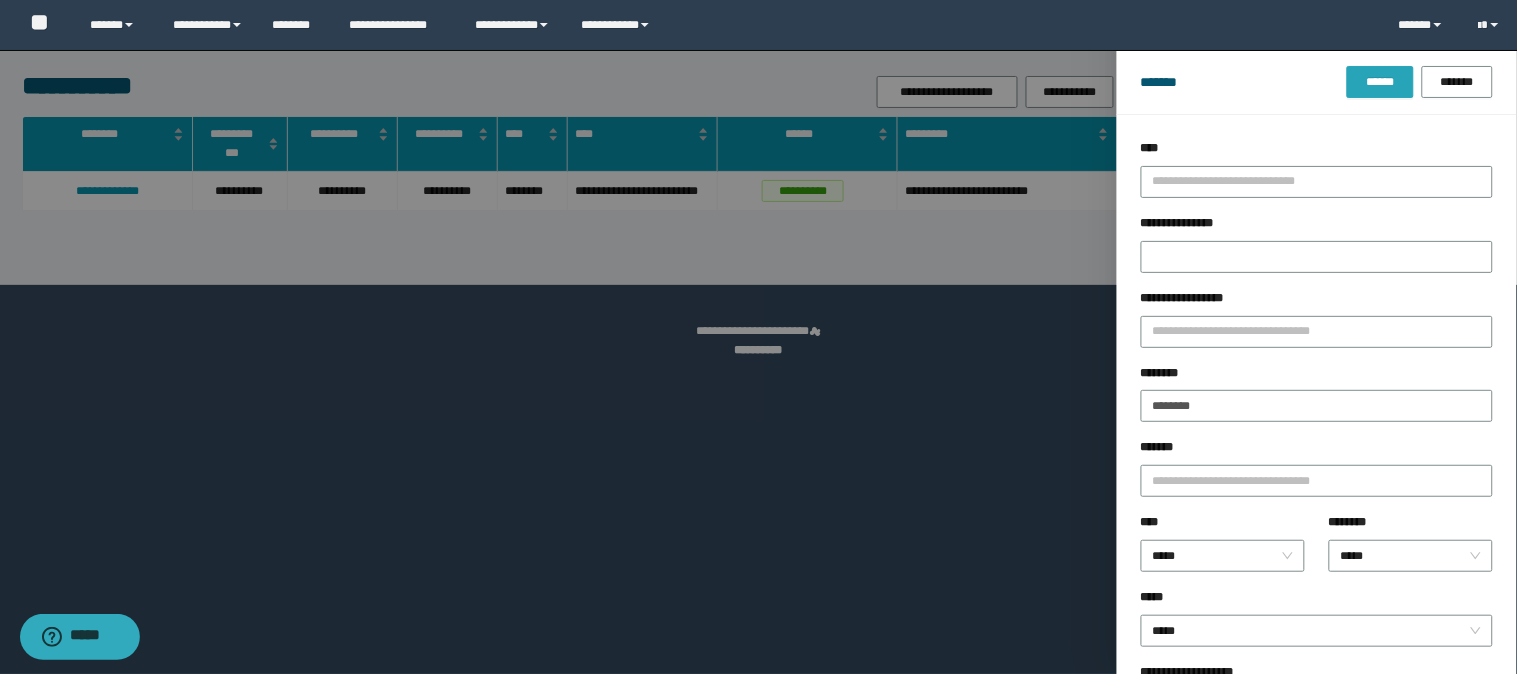 click on "******" at bounding box center (1380, 82) 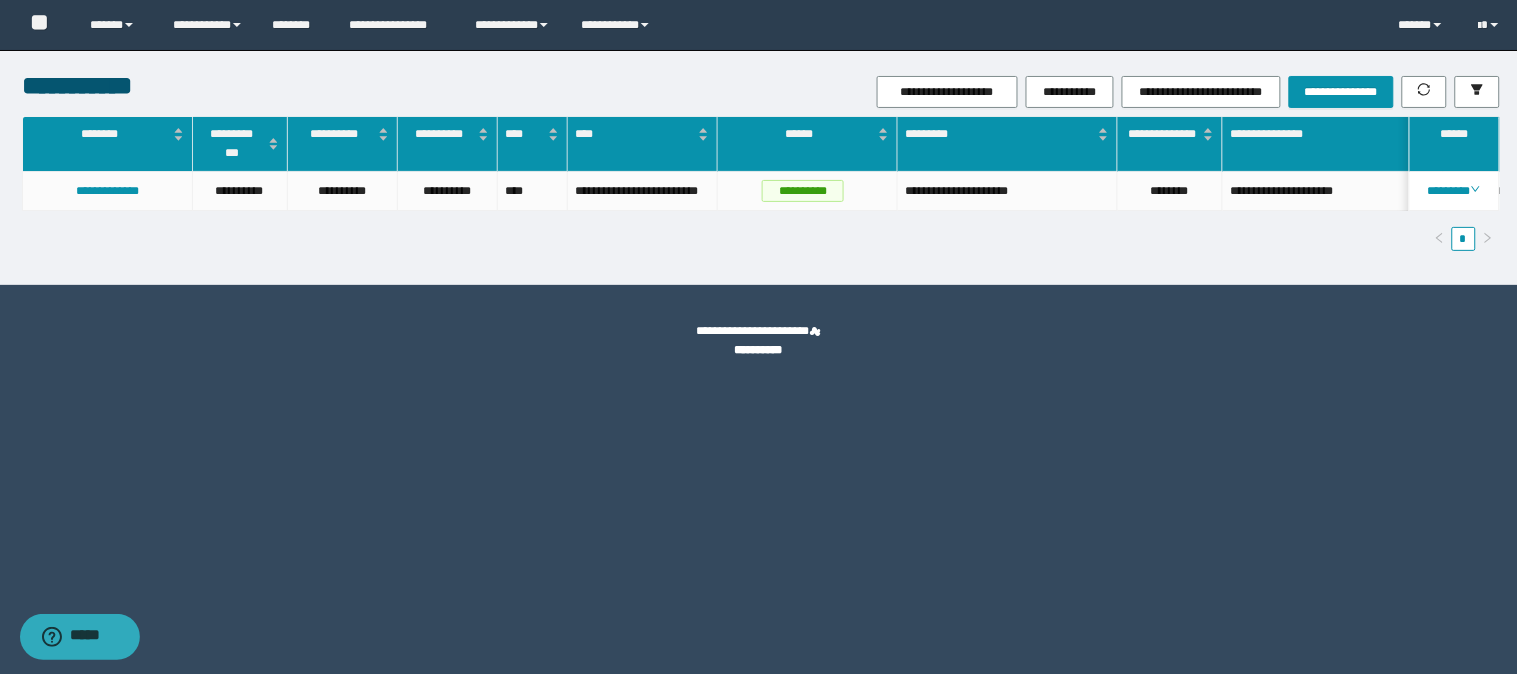 click on "**********" at bounding box center [759, 337] 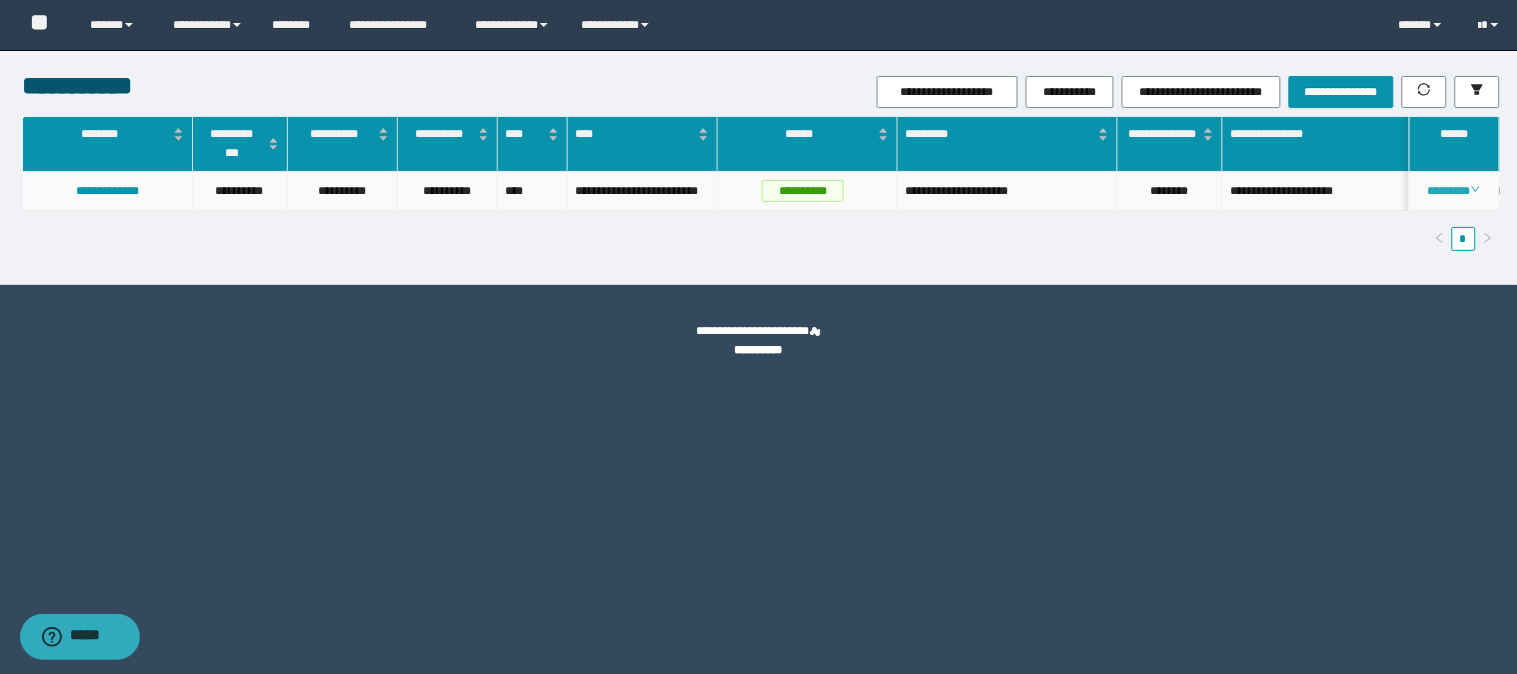 click on "********" at bounding box center (1454, 191) 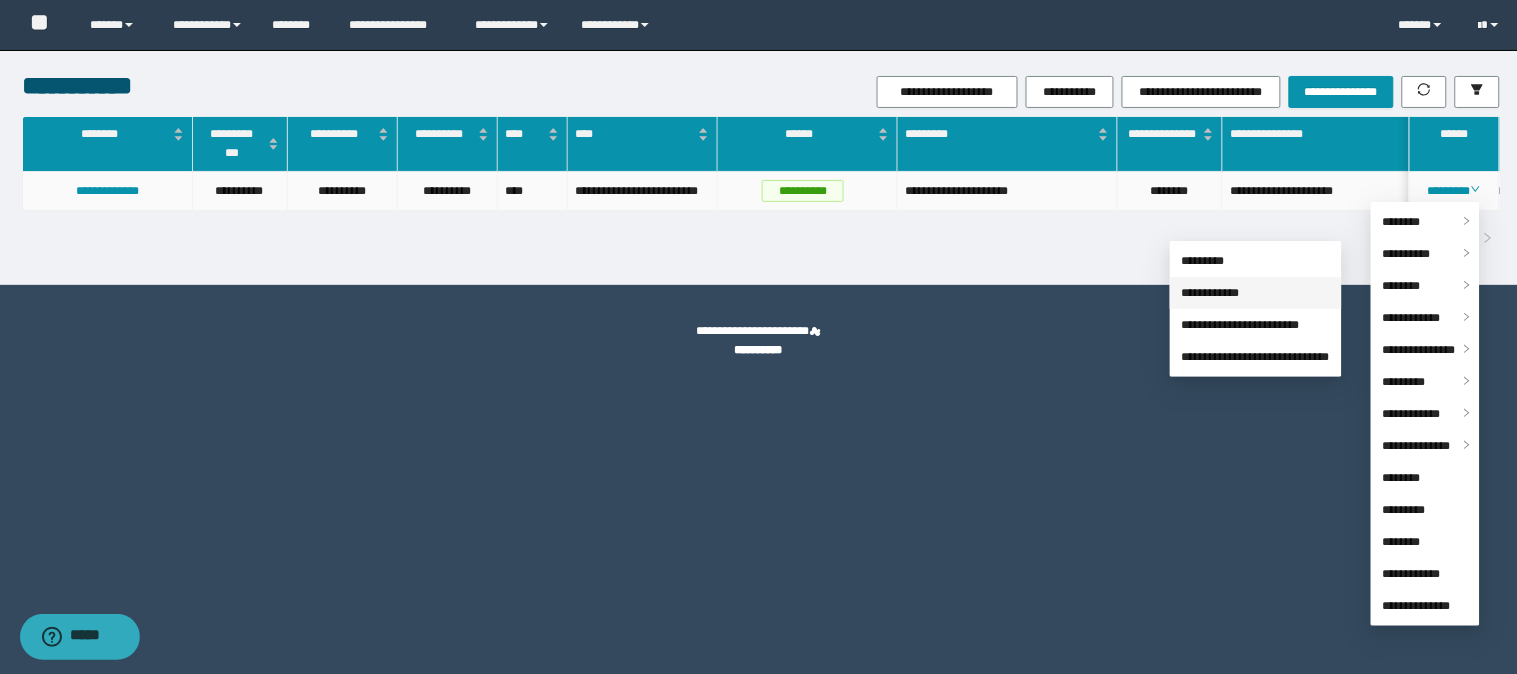 click on "**********" at bounding box center [1211, 293] 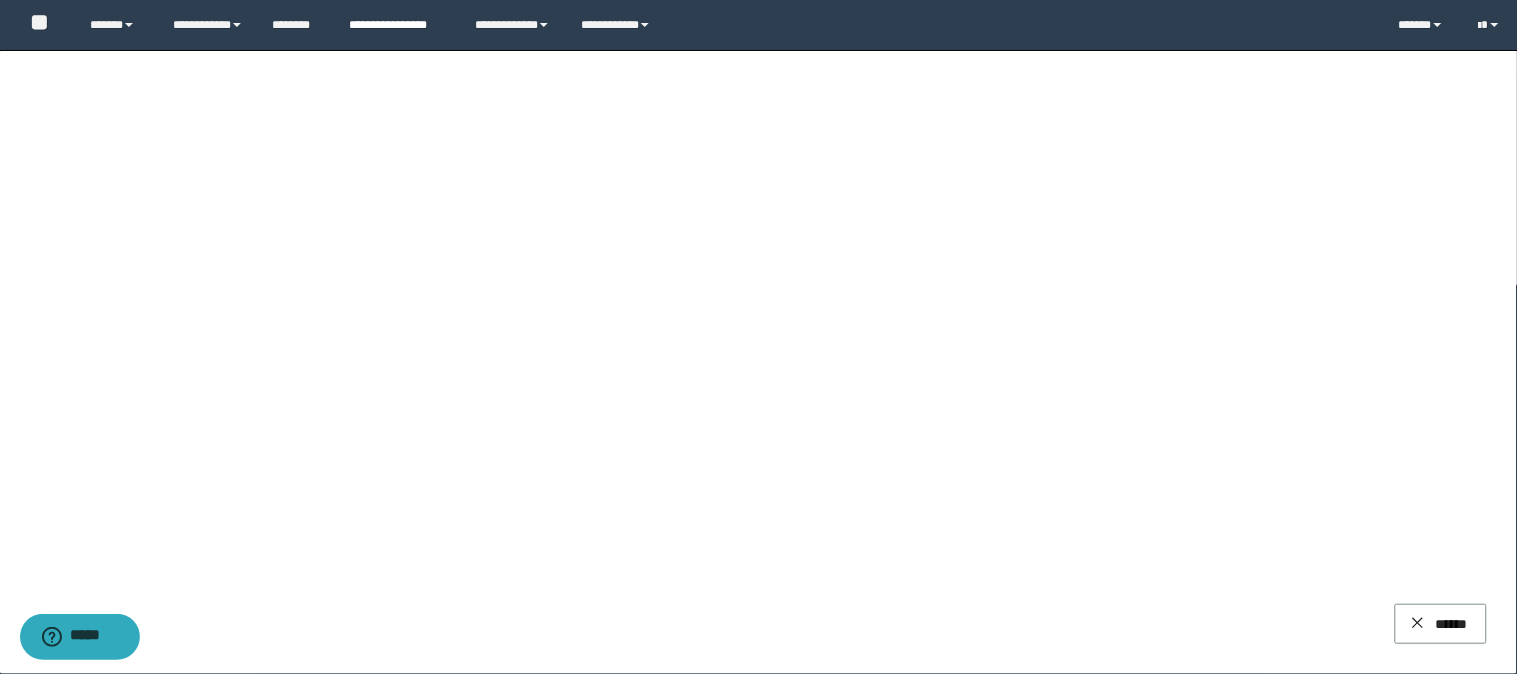 click on "**********" at bounding box center [397, 25] 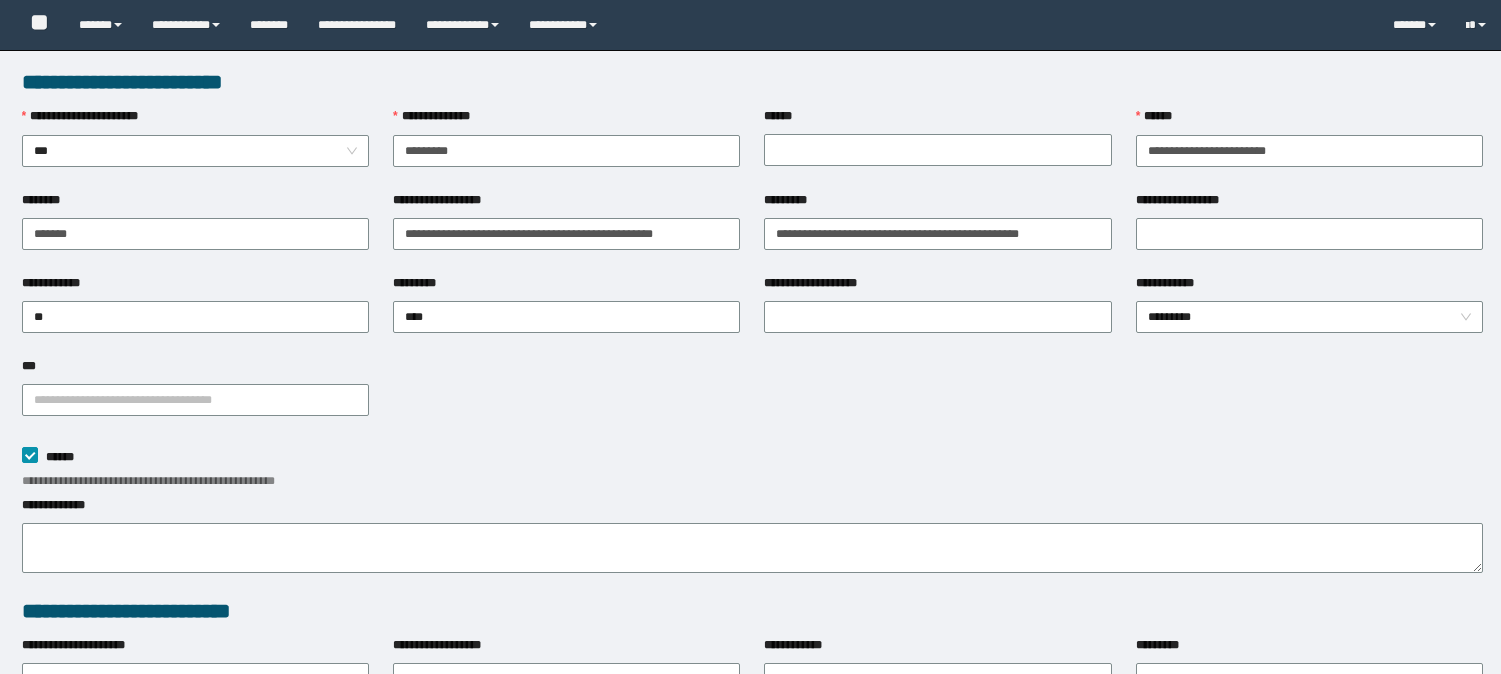 scroll, scrollTop: 0, scrollLeft: 0, axis: both 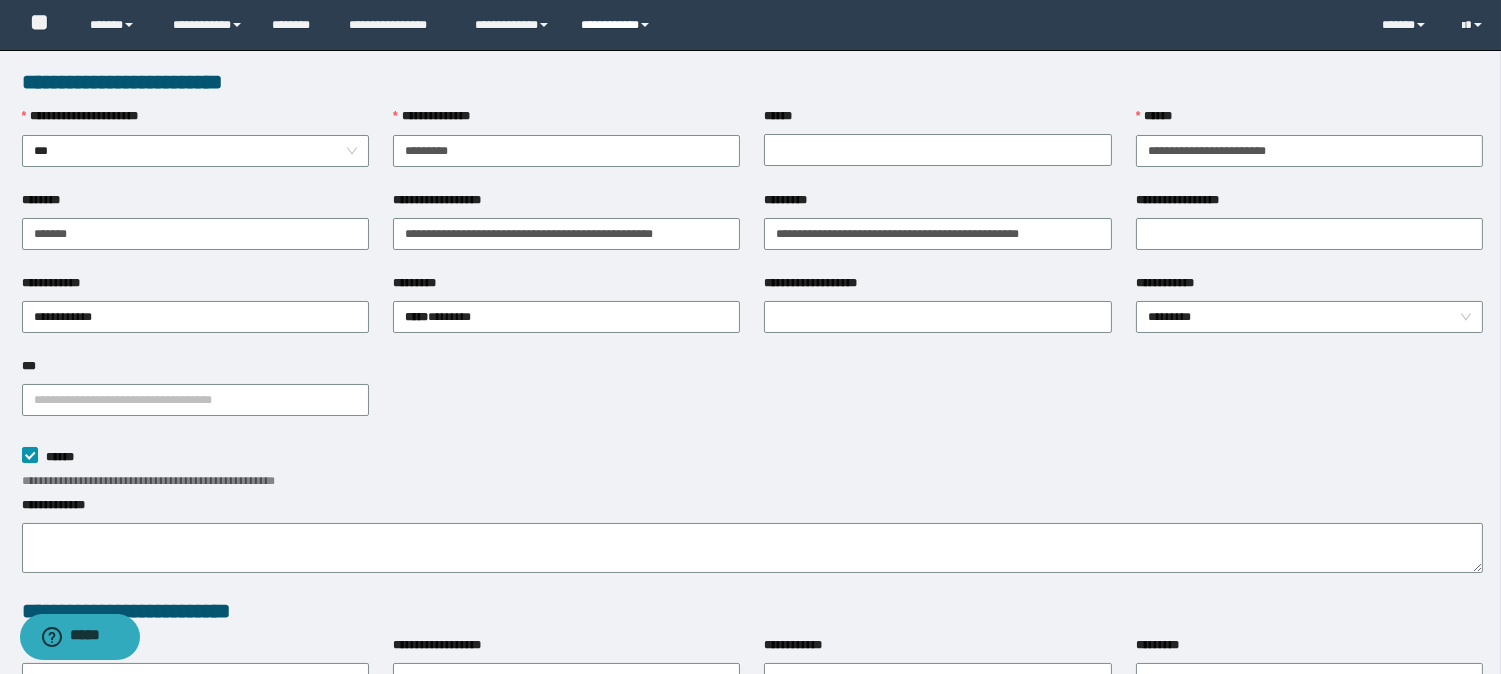 click at bounding box center (645, 25) 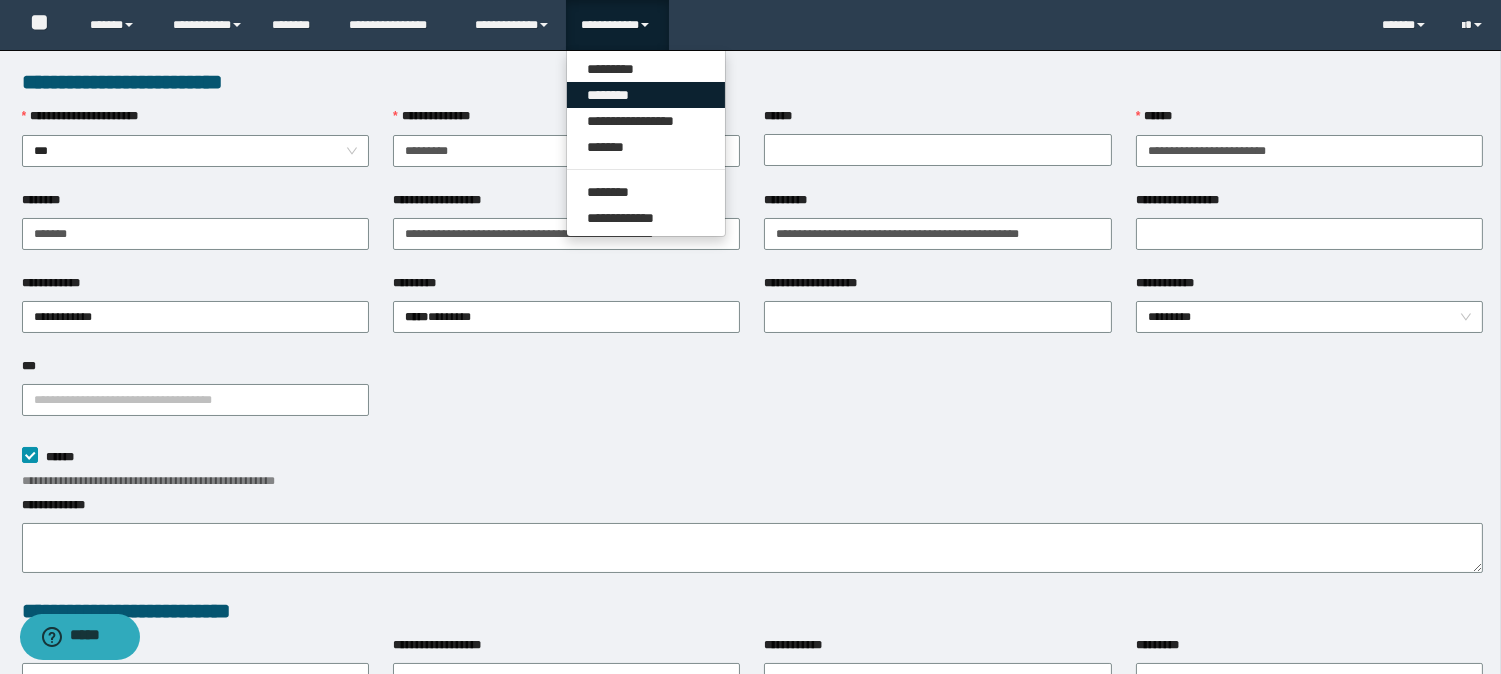 click on "********" at bounding box center [646, 95] 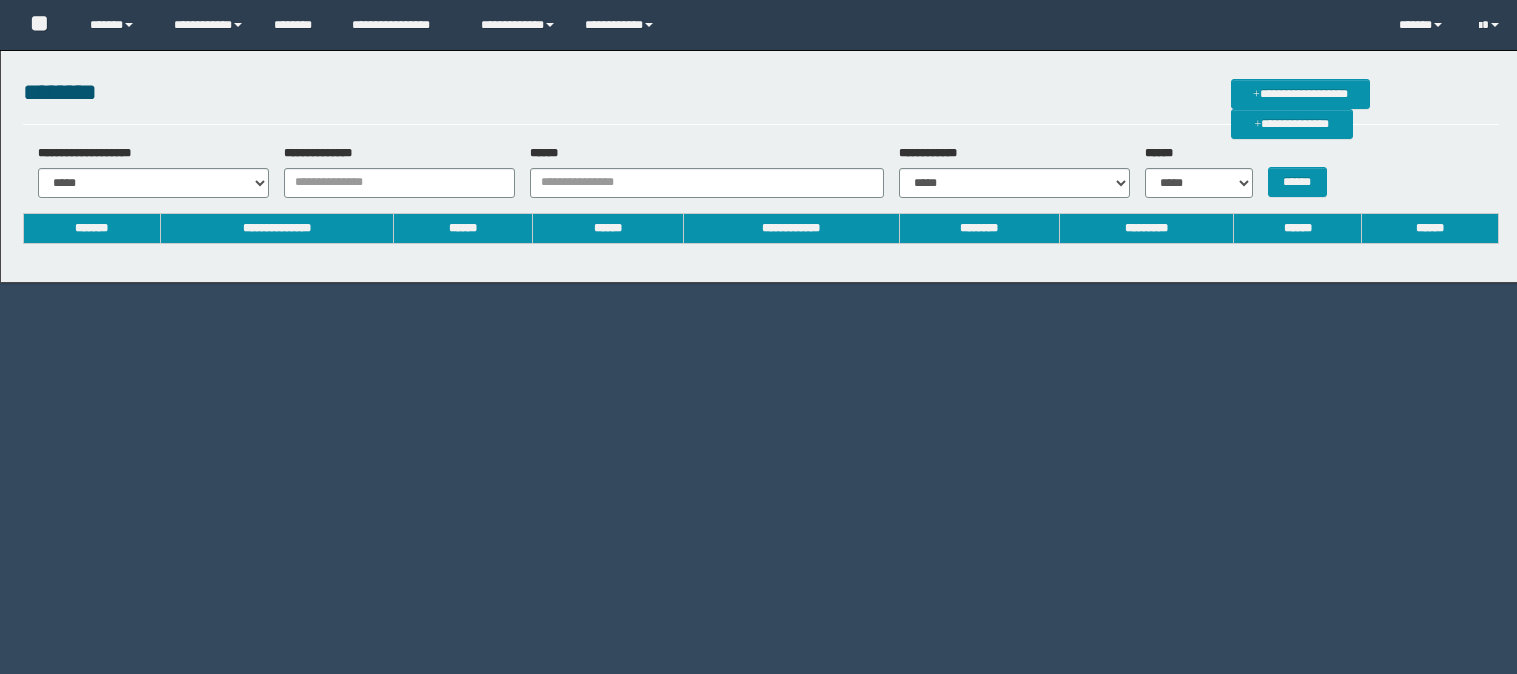 scroll, scrollTop: 0, scrollLeft: 0, axis: both 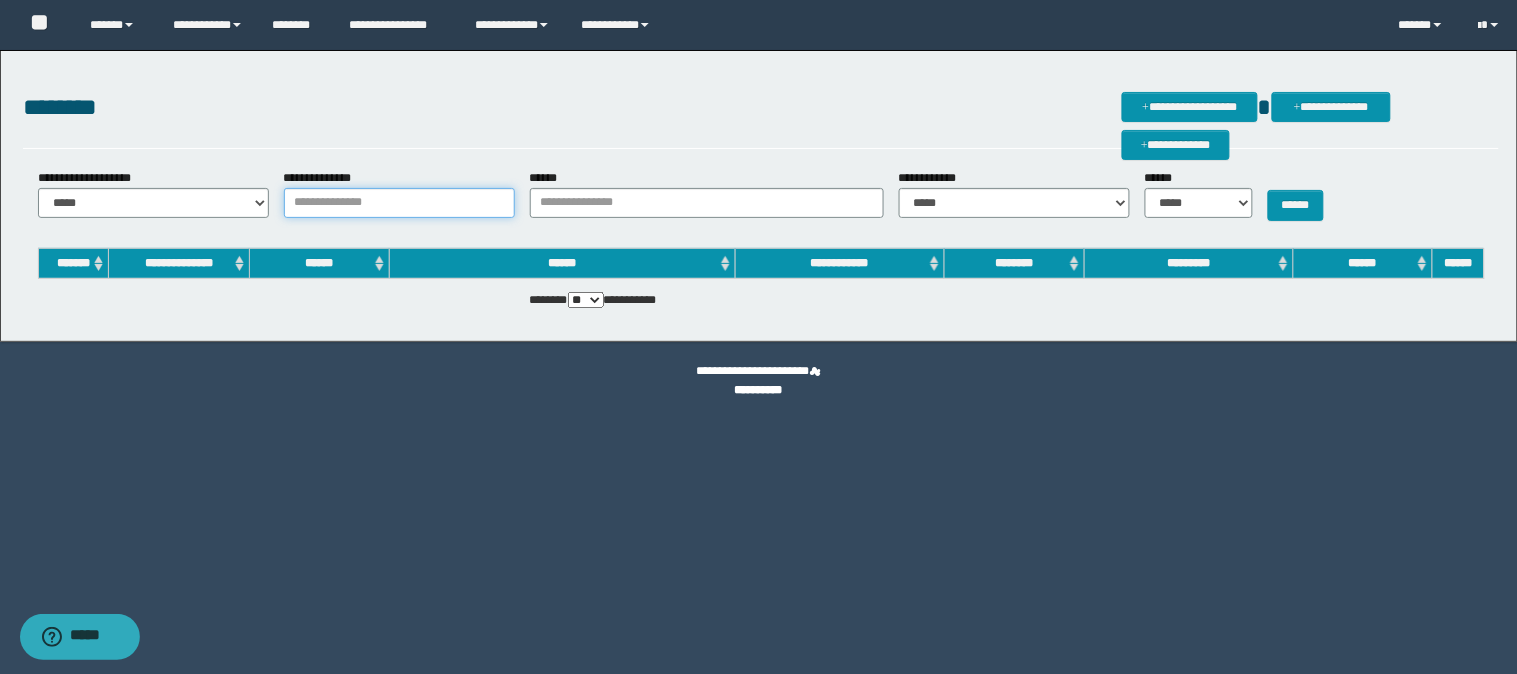 click on "**********" at bounding box center (399, 203) 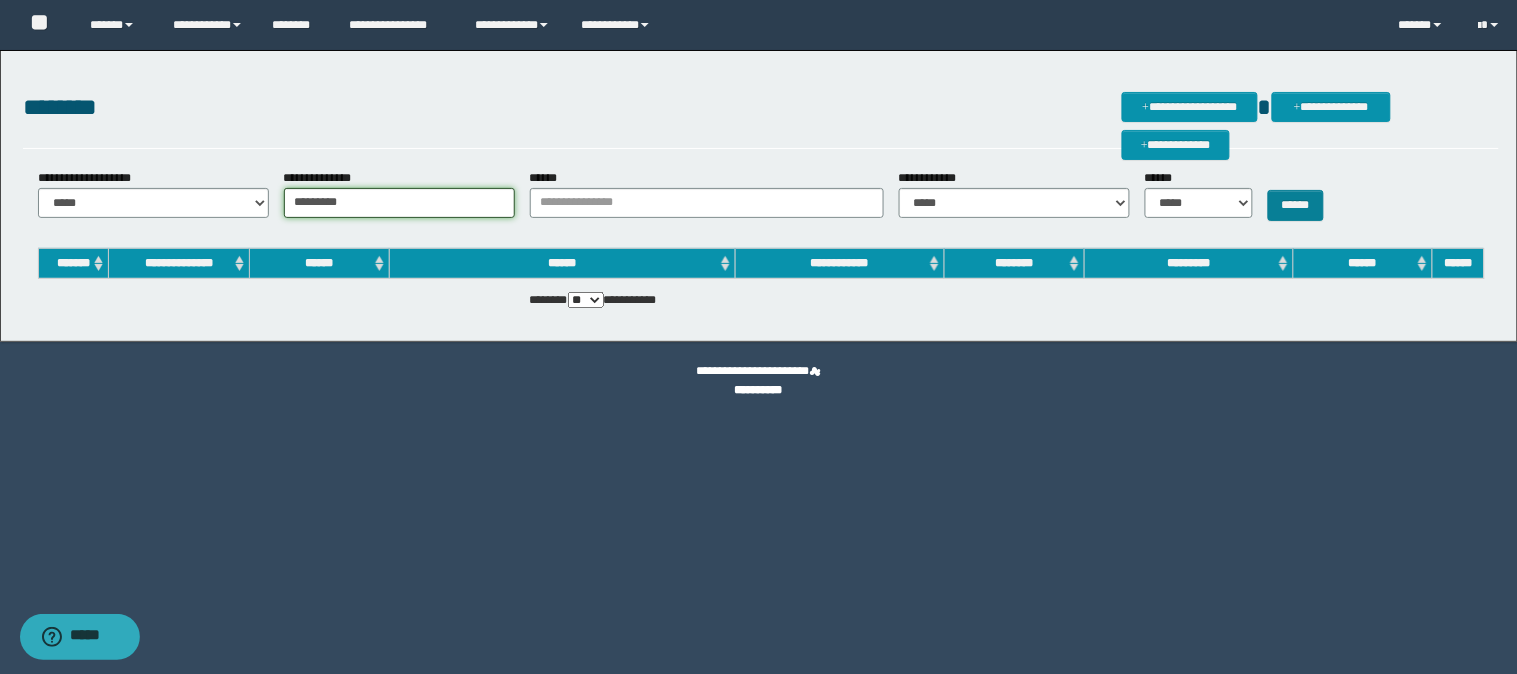 type on "*********" 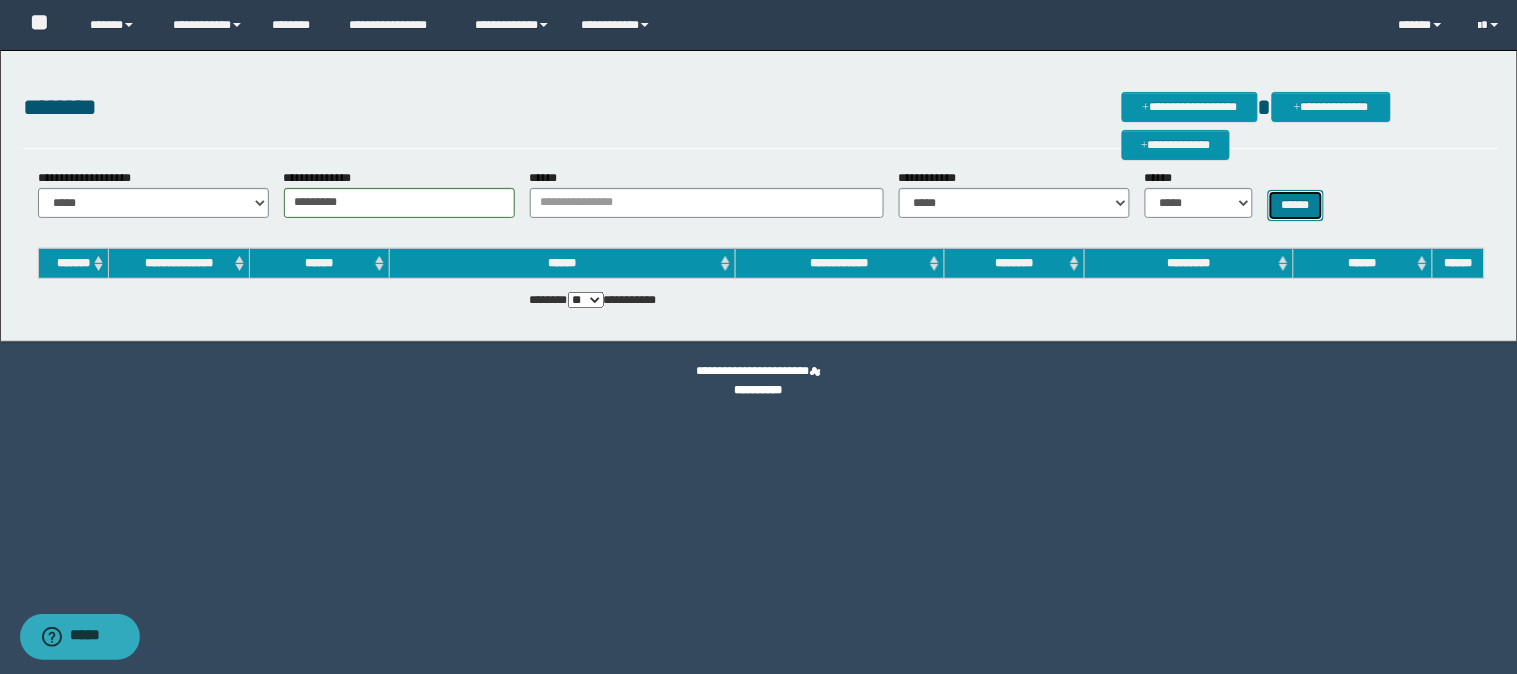 click on "******" at bounding box center (1296, 205) 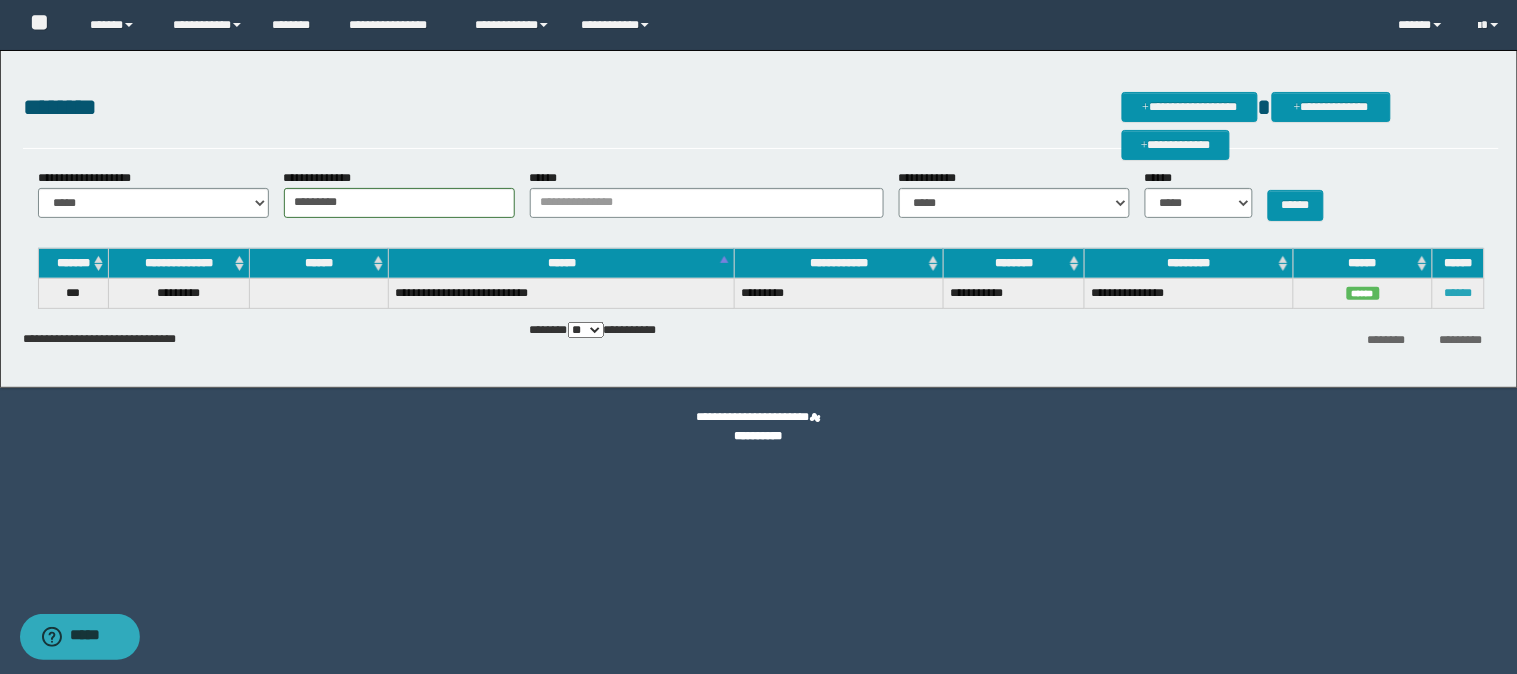 click on "******" at bounding box center (1459, 293) 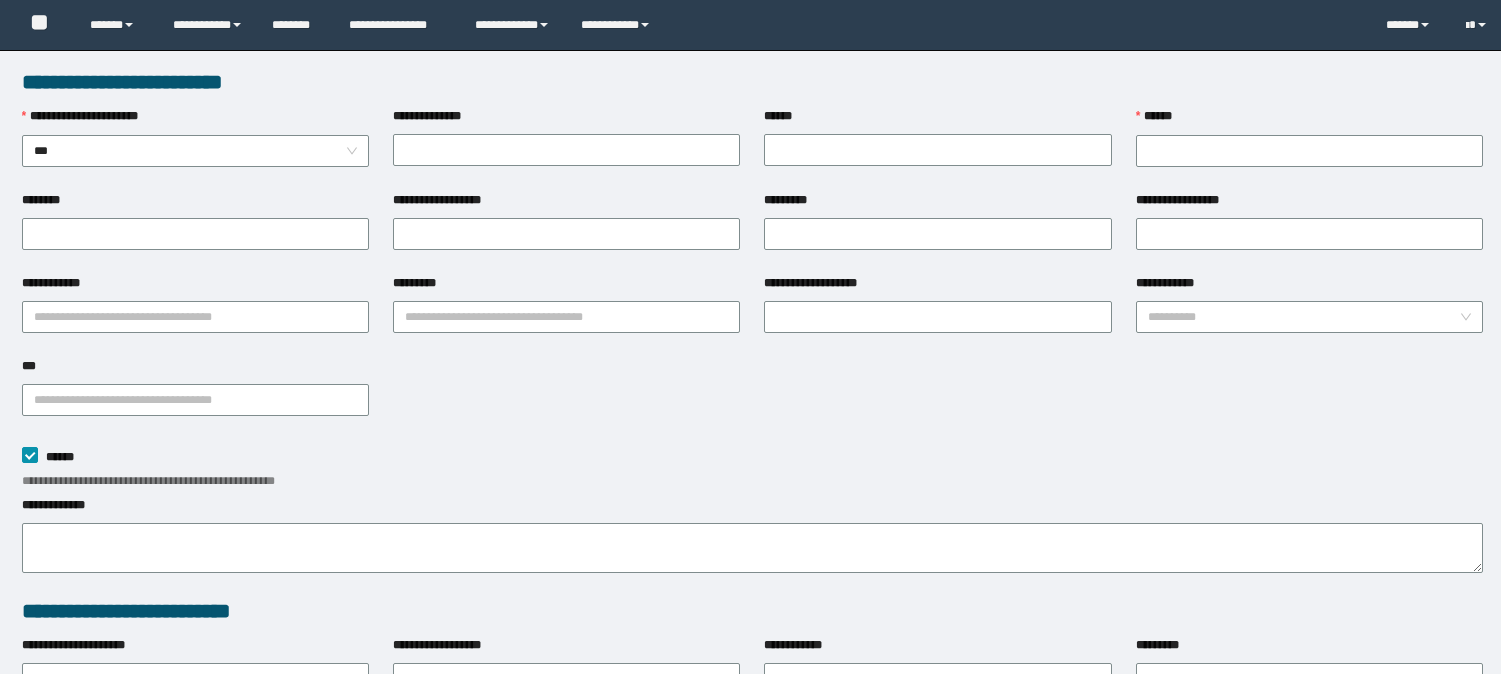 scroll, scrollTop: 0, scrollLeft: 0, axis: both 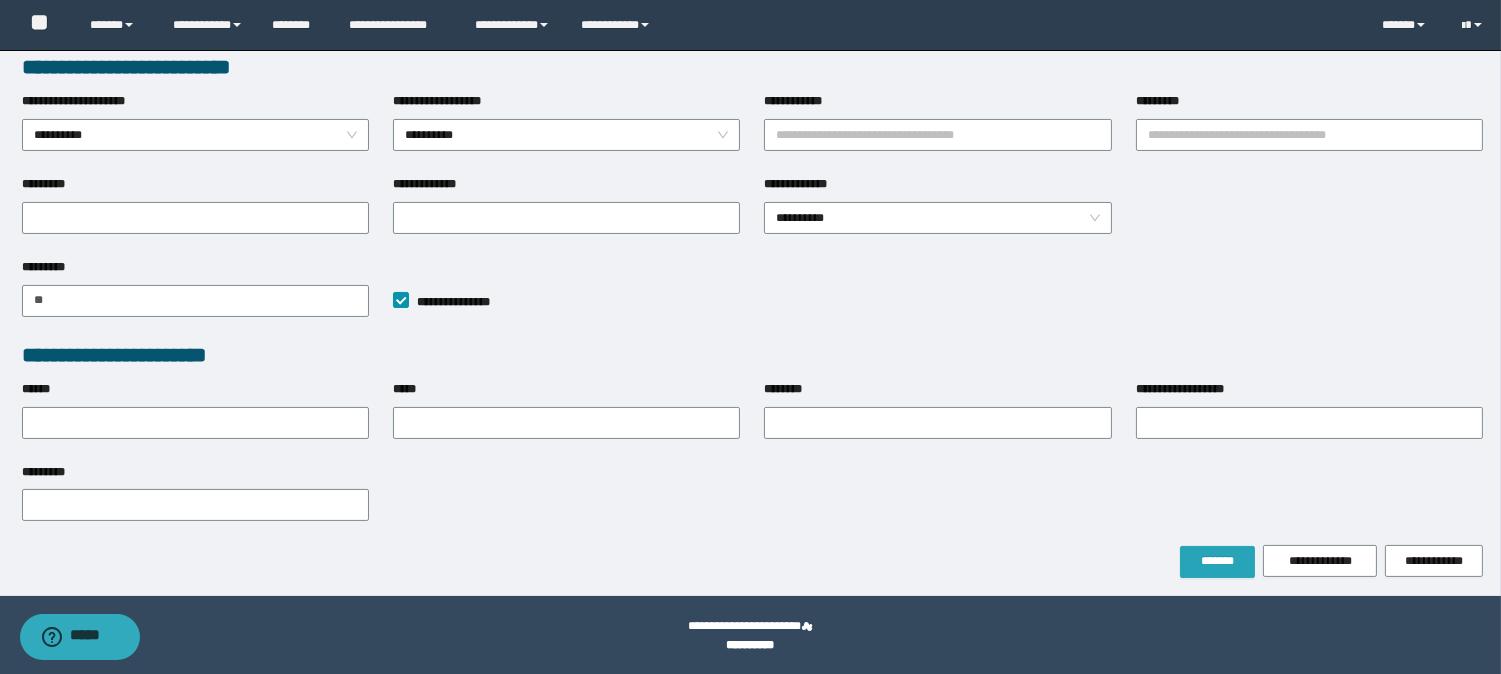 click on "*******" at bounding box center (1217, 561) 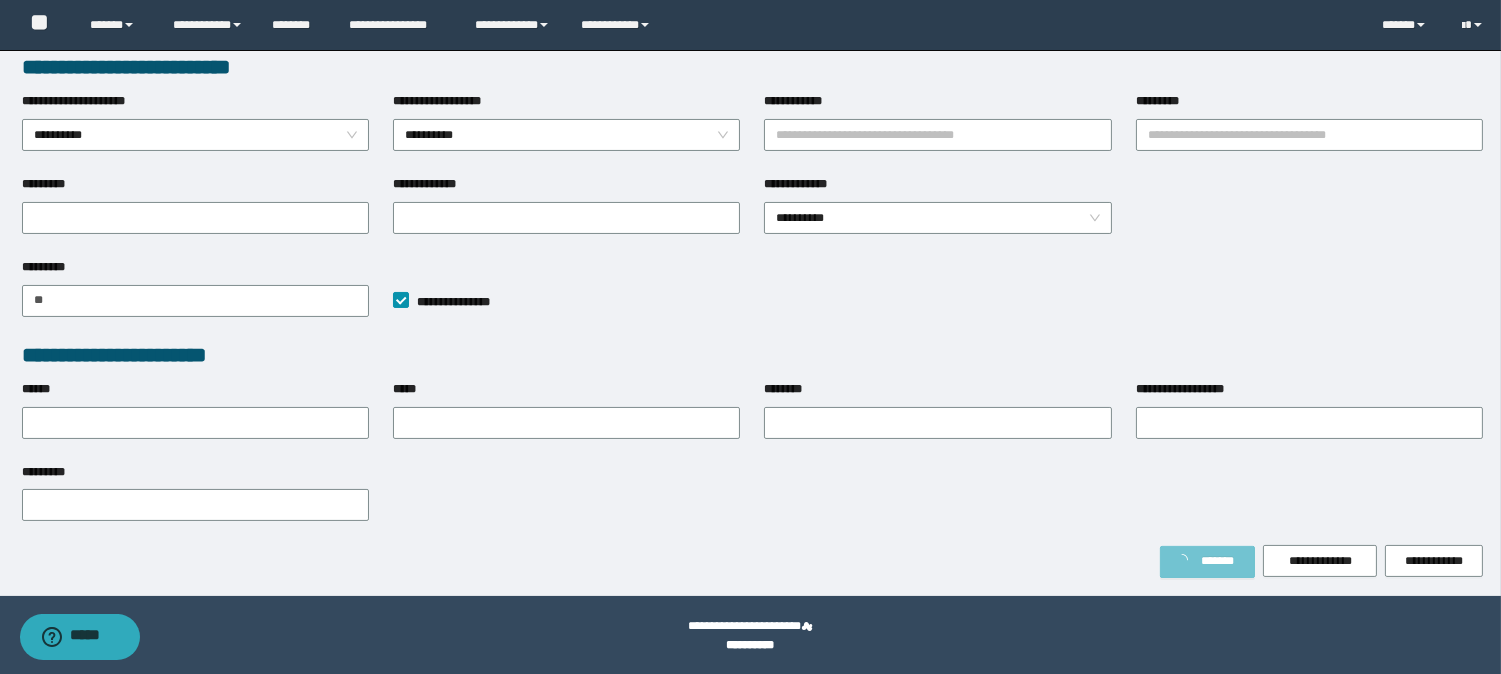 type 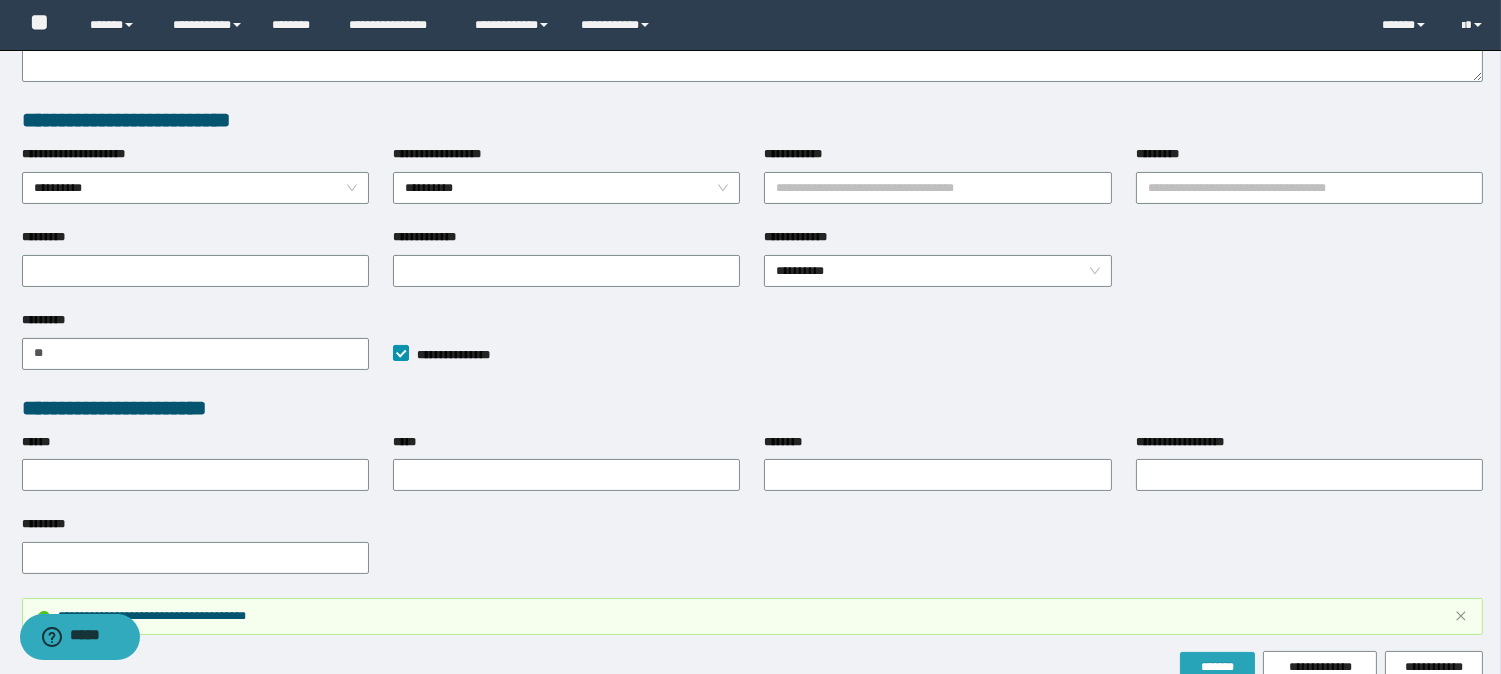 scroll, scrollTop: 597, scrollLeft: 0, axis: vertical 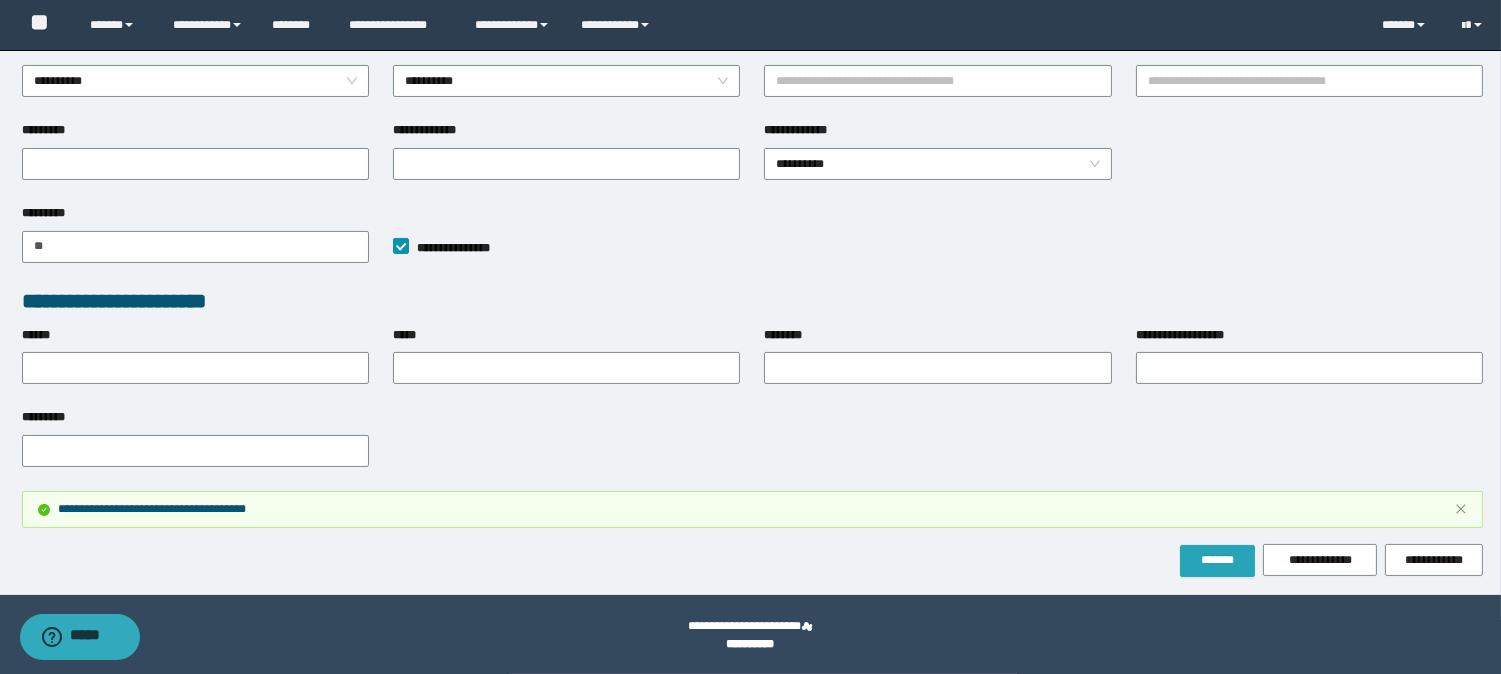 click on "*******" at bounding box center [1217, 561] 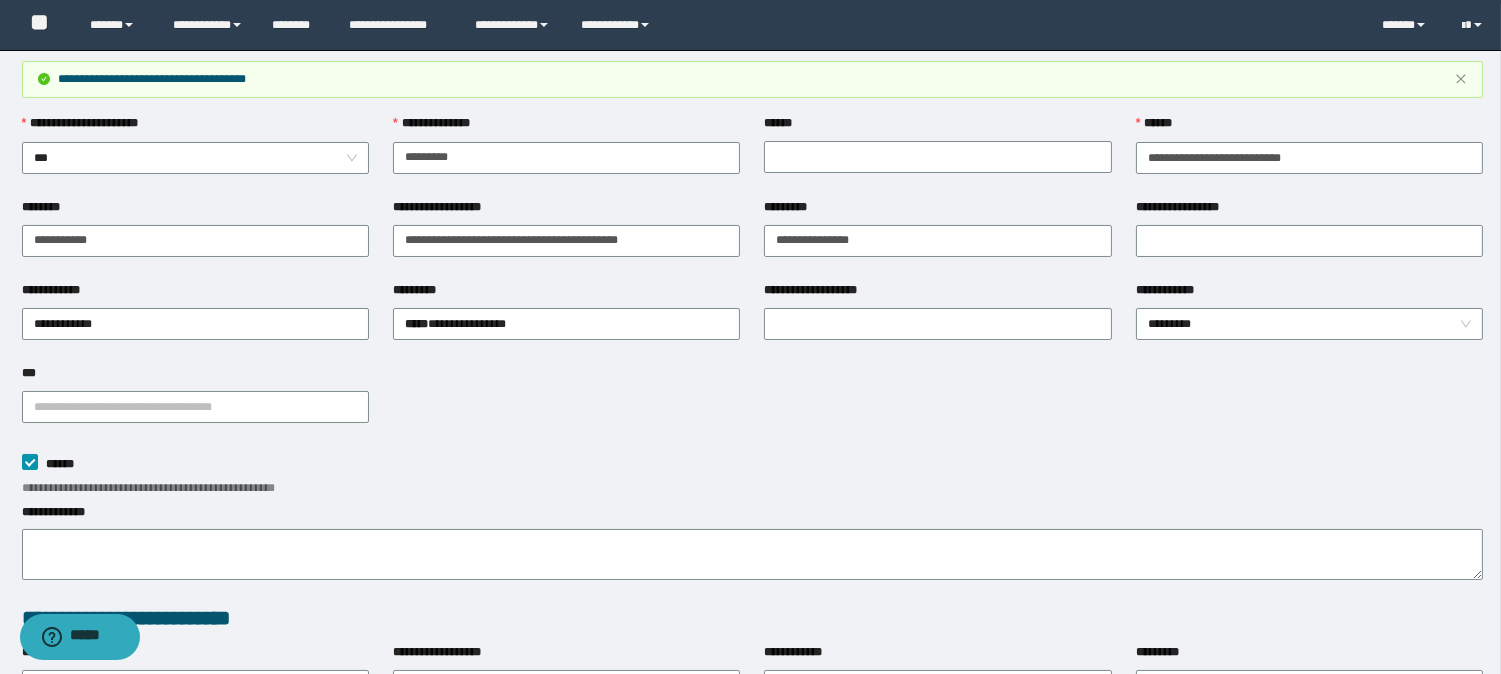 scroll, scrollTop: 0, scrollLeft: 0, axis: both 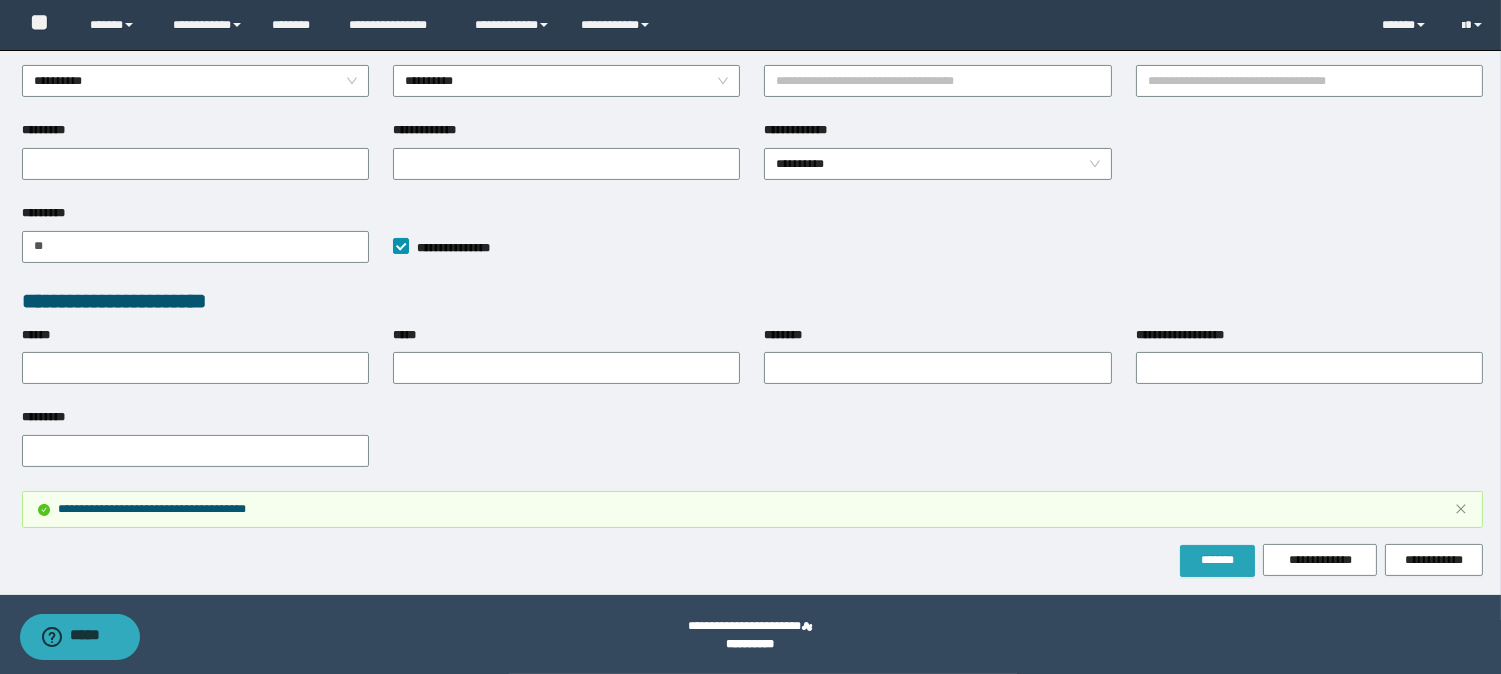 click on "*******" at bounding box center (1217, 561) 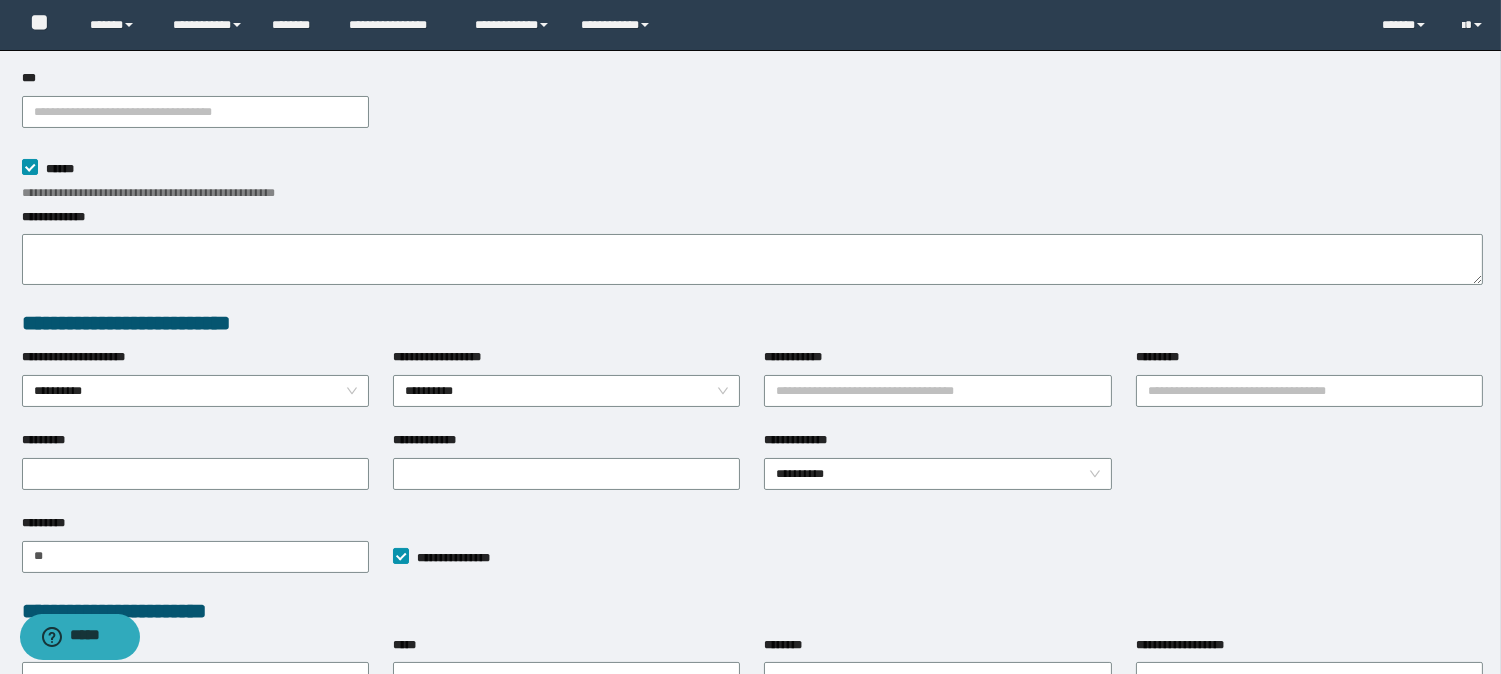 scroll, scrollTop: 0, scrollLeft: 0, axis: both 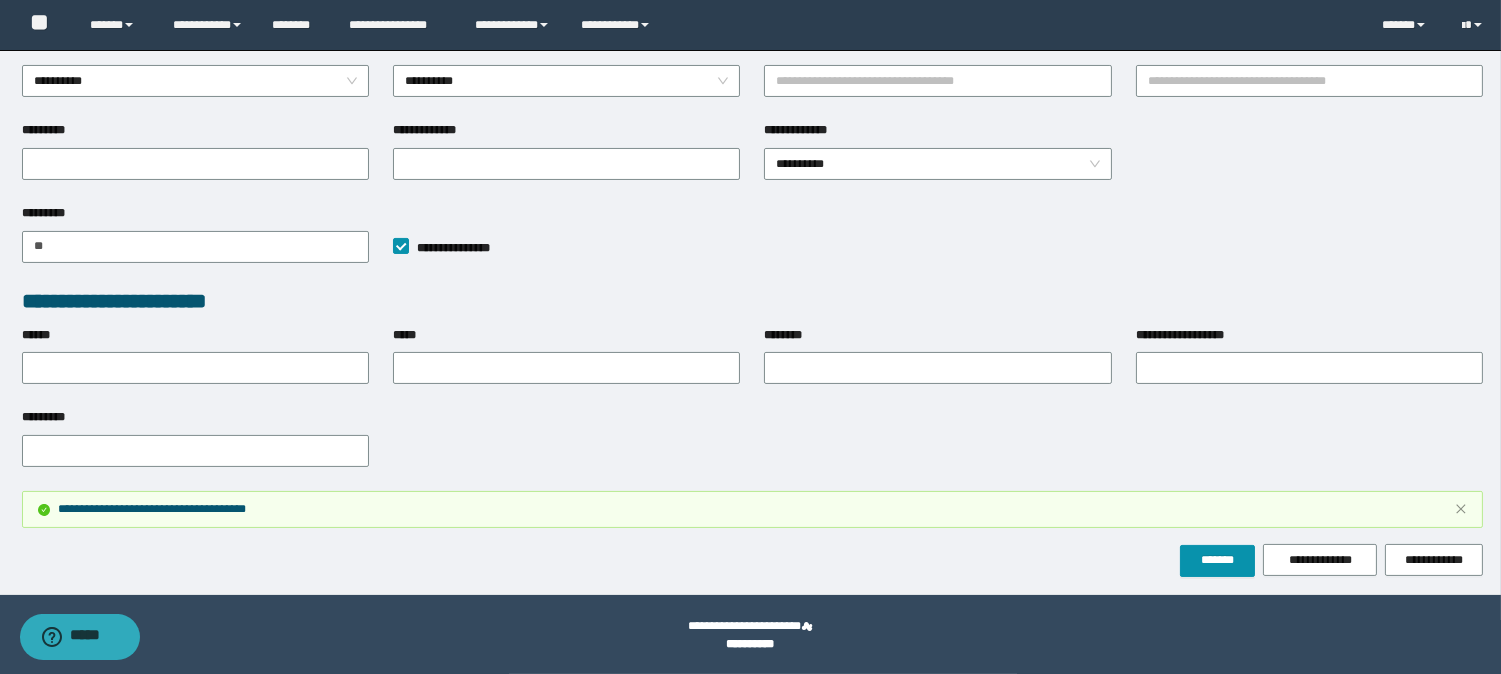 click on "**********" at bounding box center [753, 509] 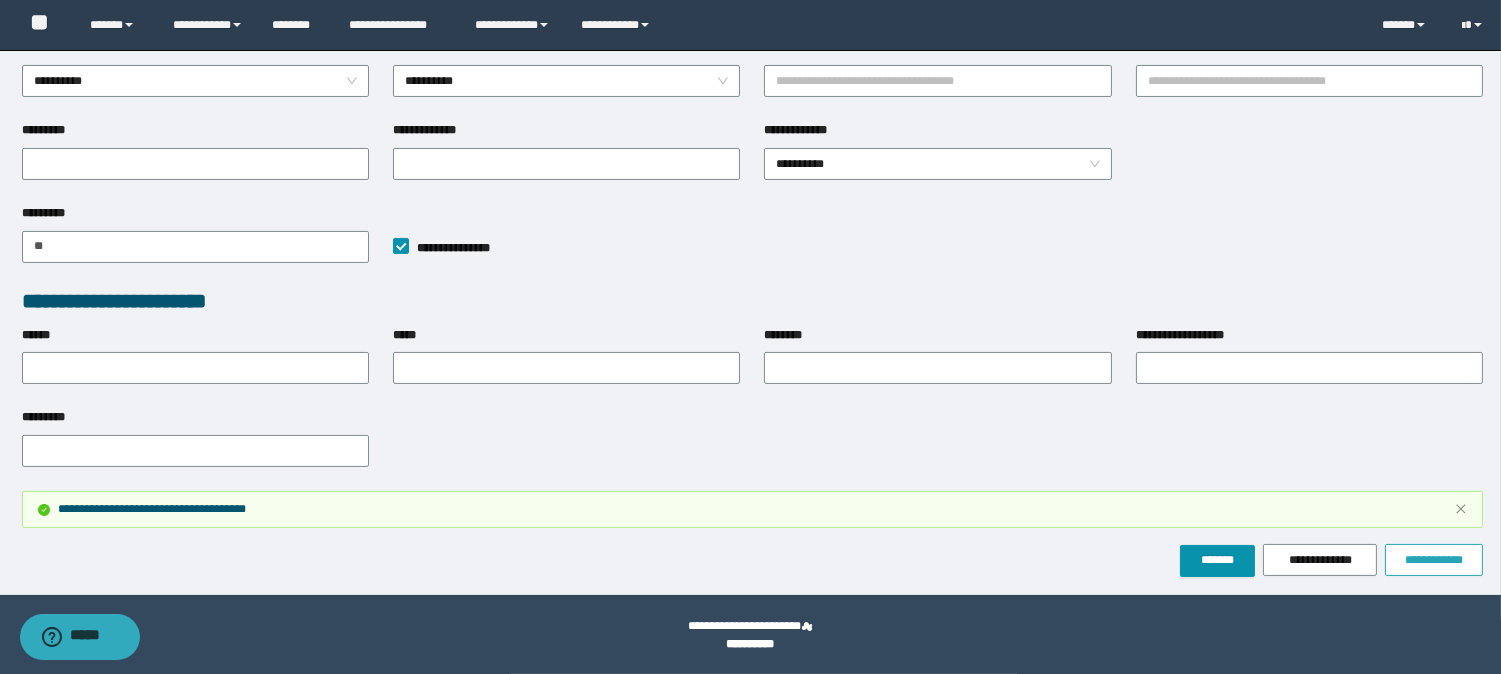 click on "**********" at bounding box center (1434, 560) 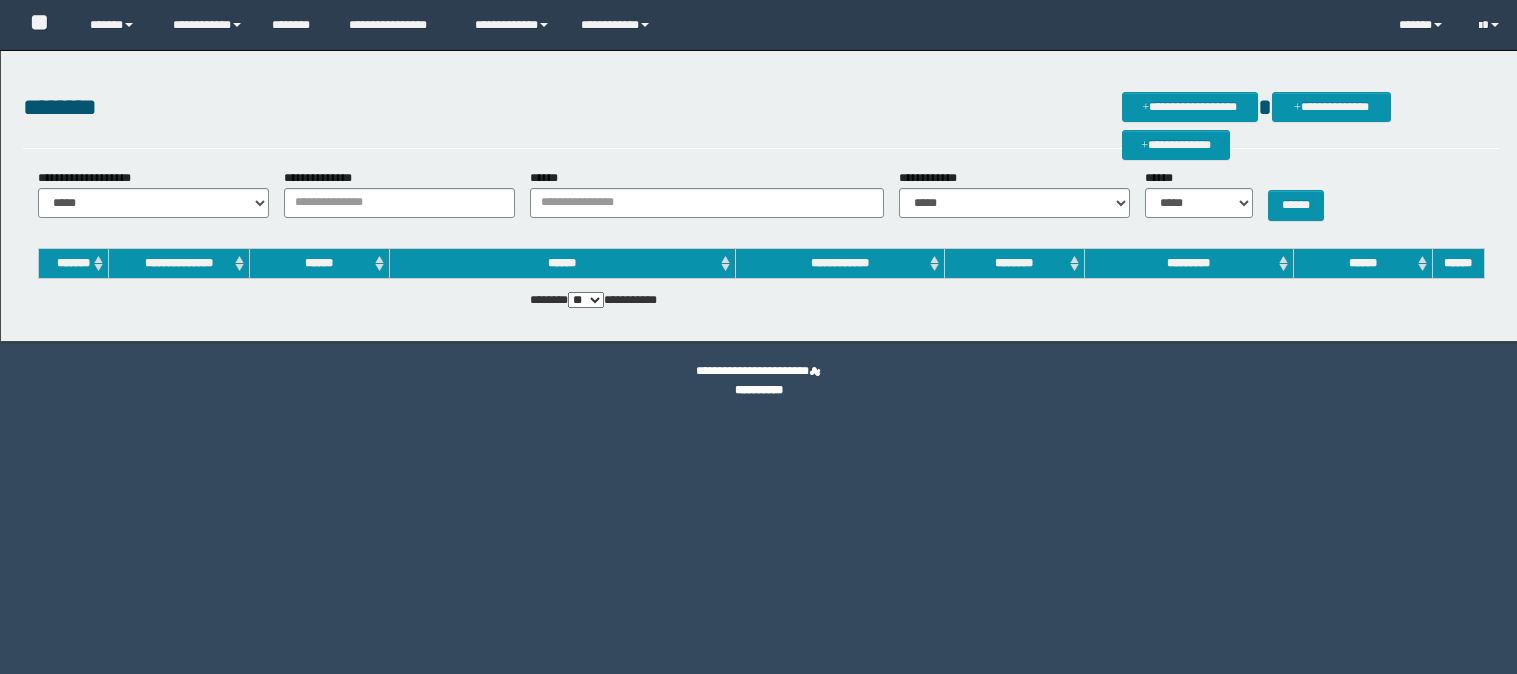 scroll, scrollTop: 0, scrollLeft: 0, axis: both 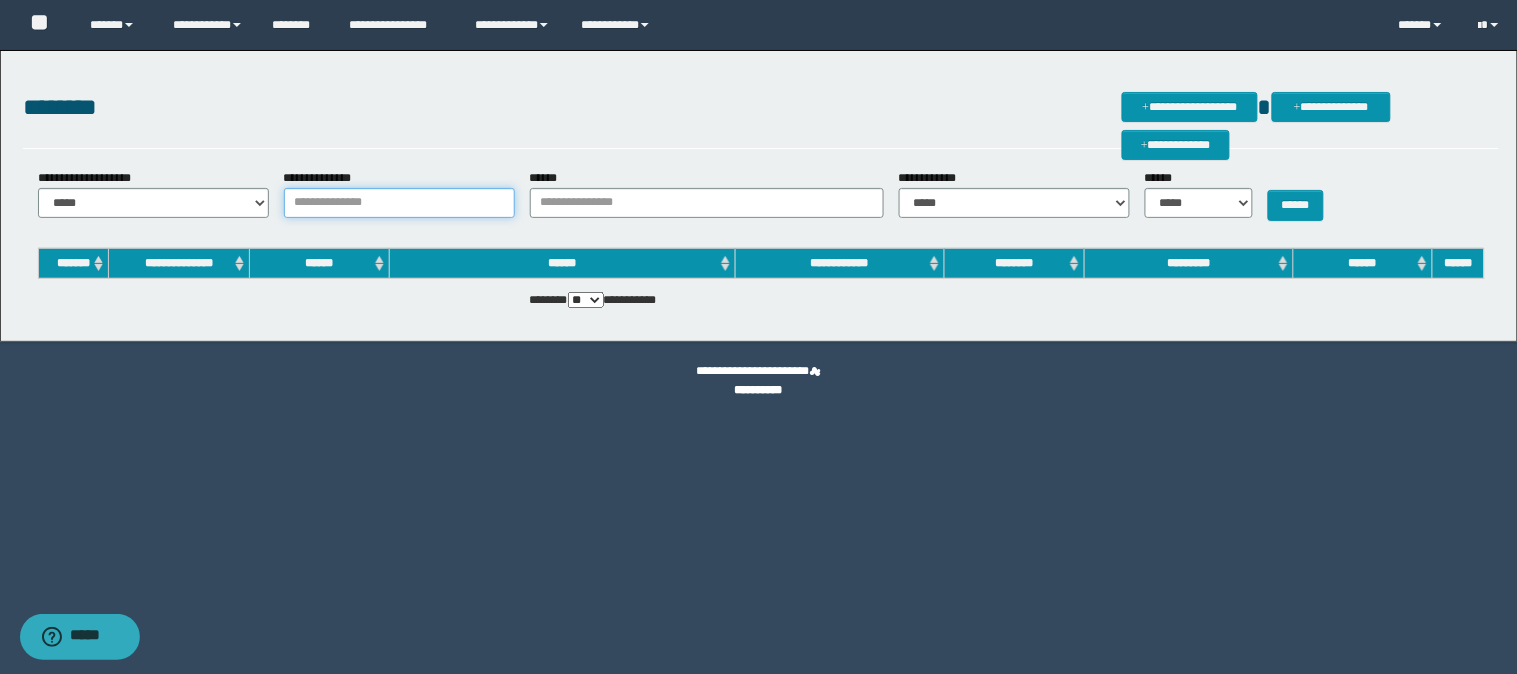 click on "**********" at bounding box center [399, 203] 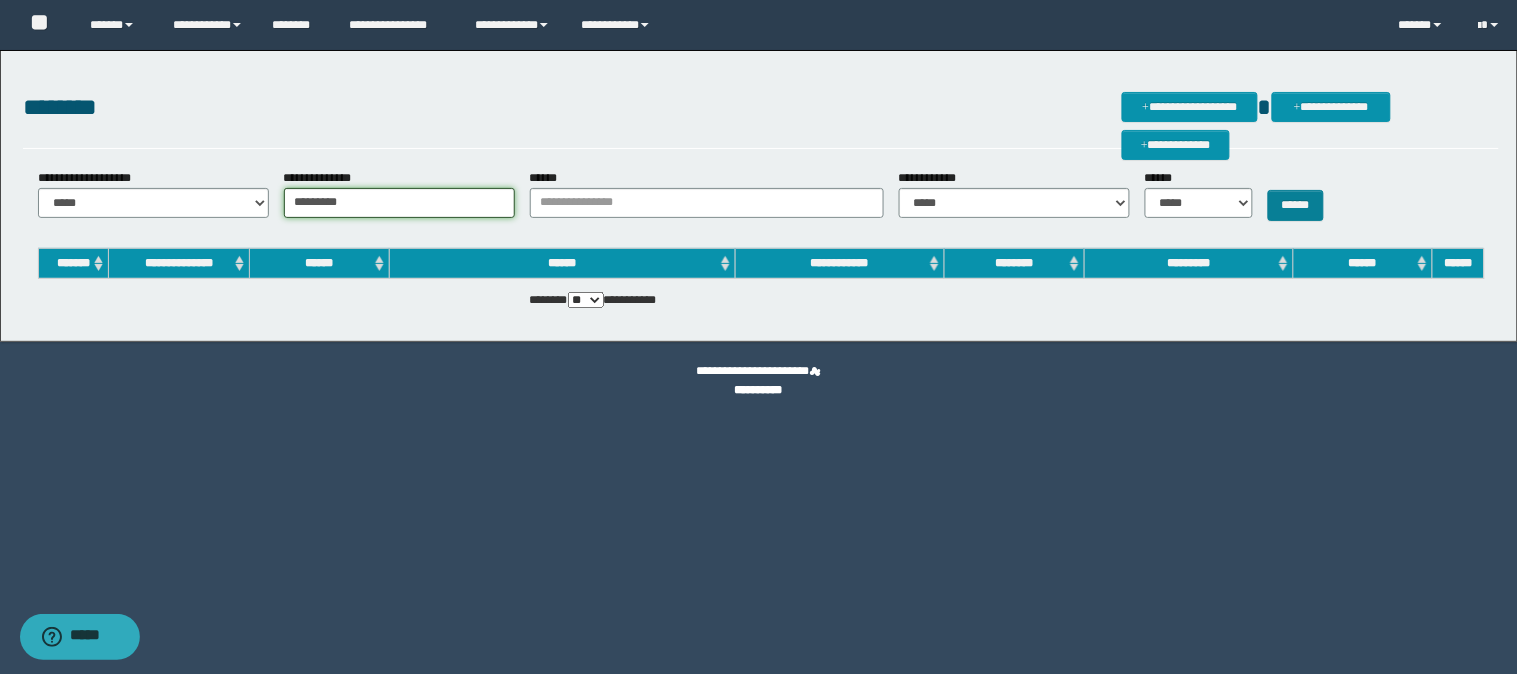 type on "*********" 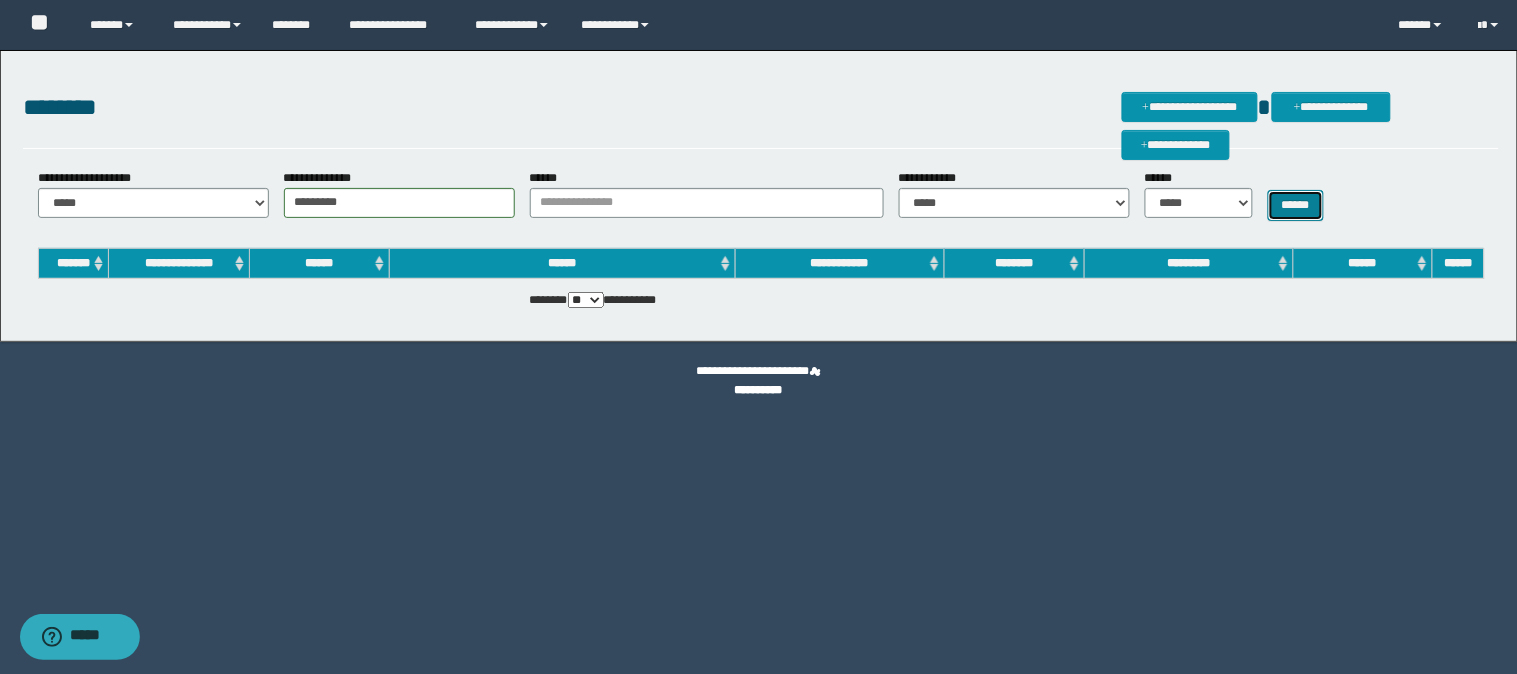 click on "******" at bounding box center (1296, 205) 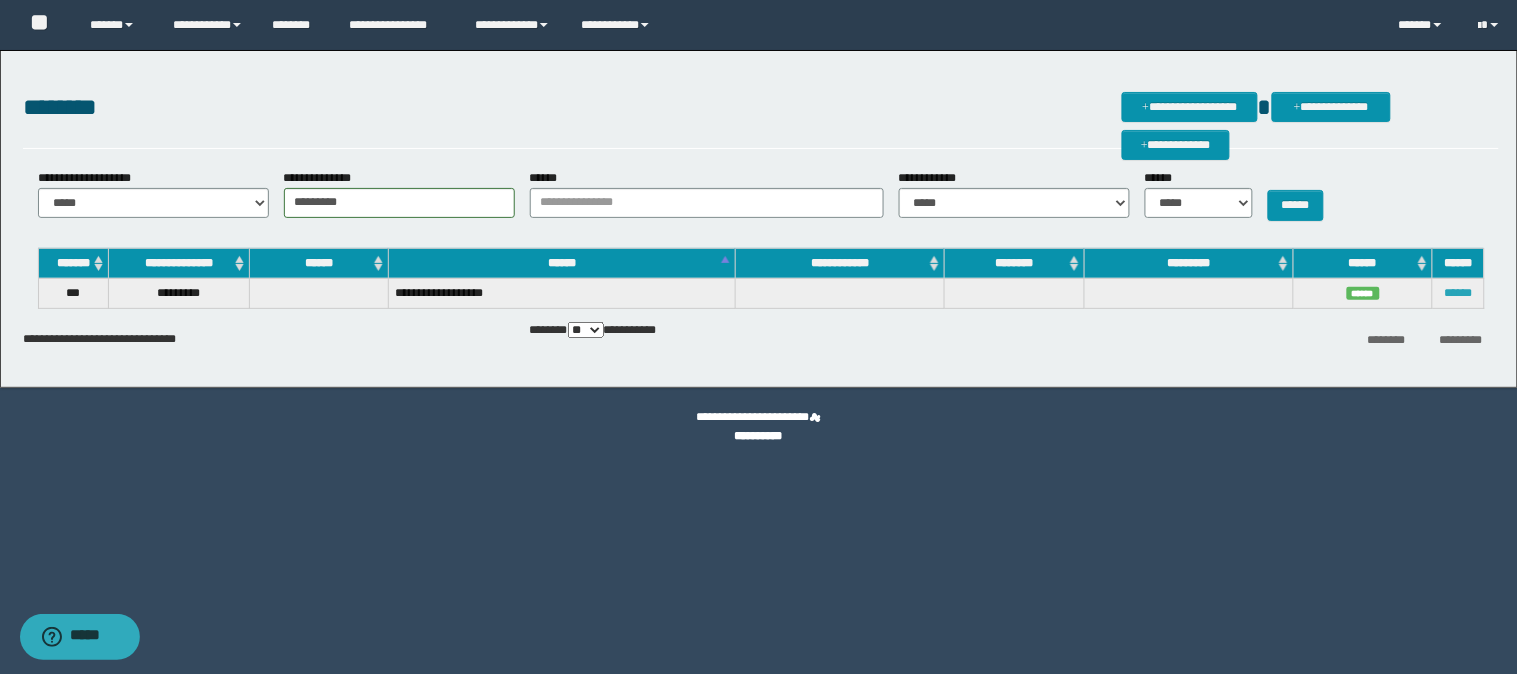 click on "******" at bounding box center (1459, 293) 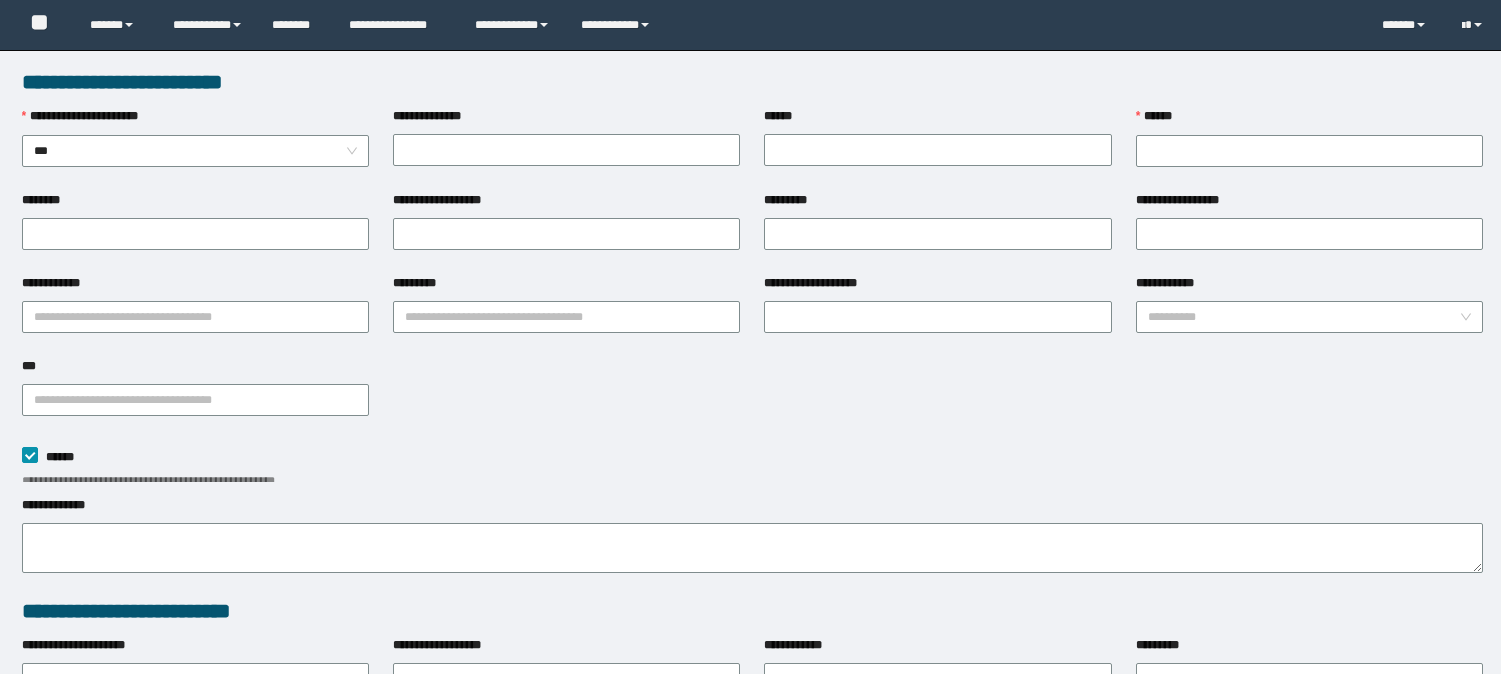 scroll, scrollTop: 0, scrollLeft: 0, axis: both 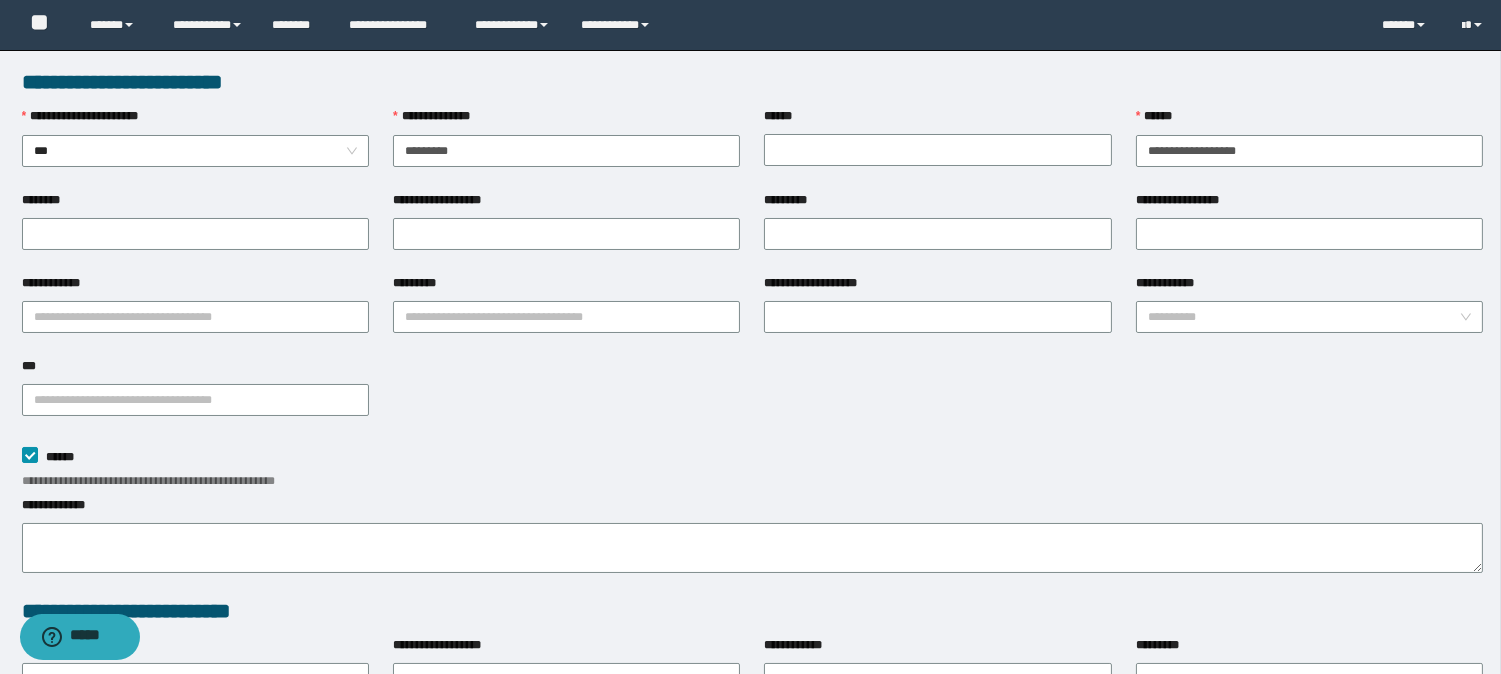 click on "**********" at bounding box center (566, 232) 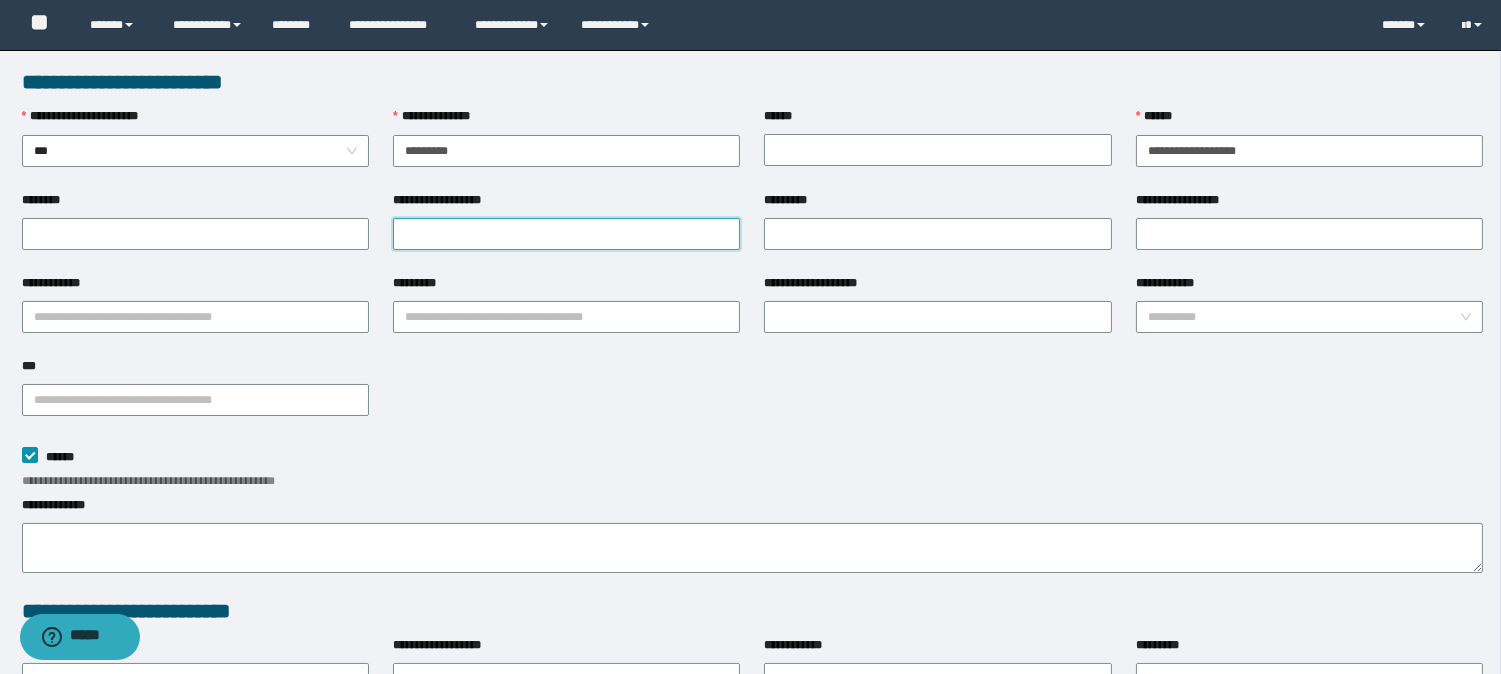 click on "**********" at bounding box center (566, 234) 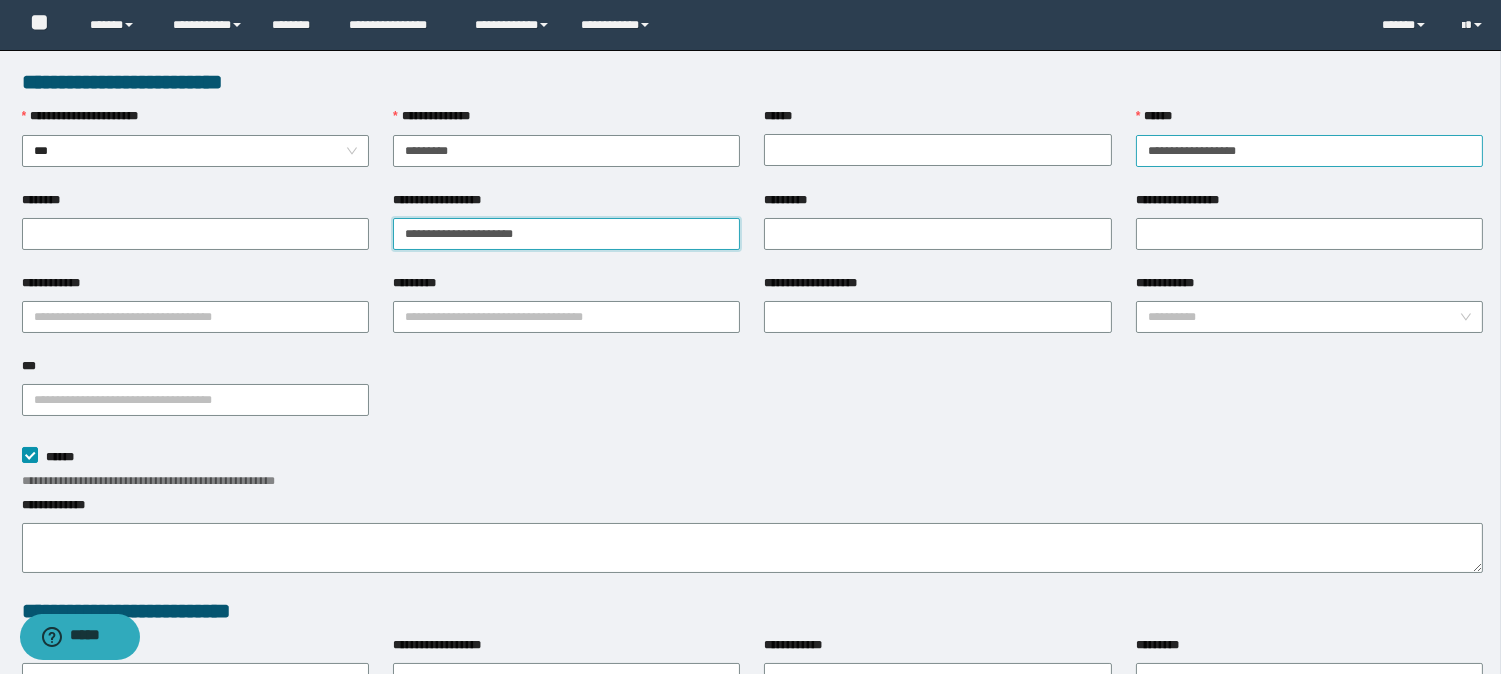 type on "**********" 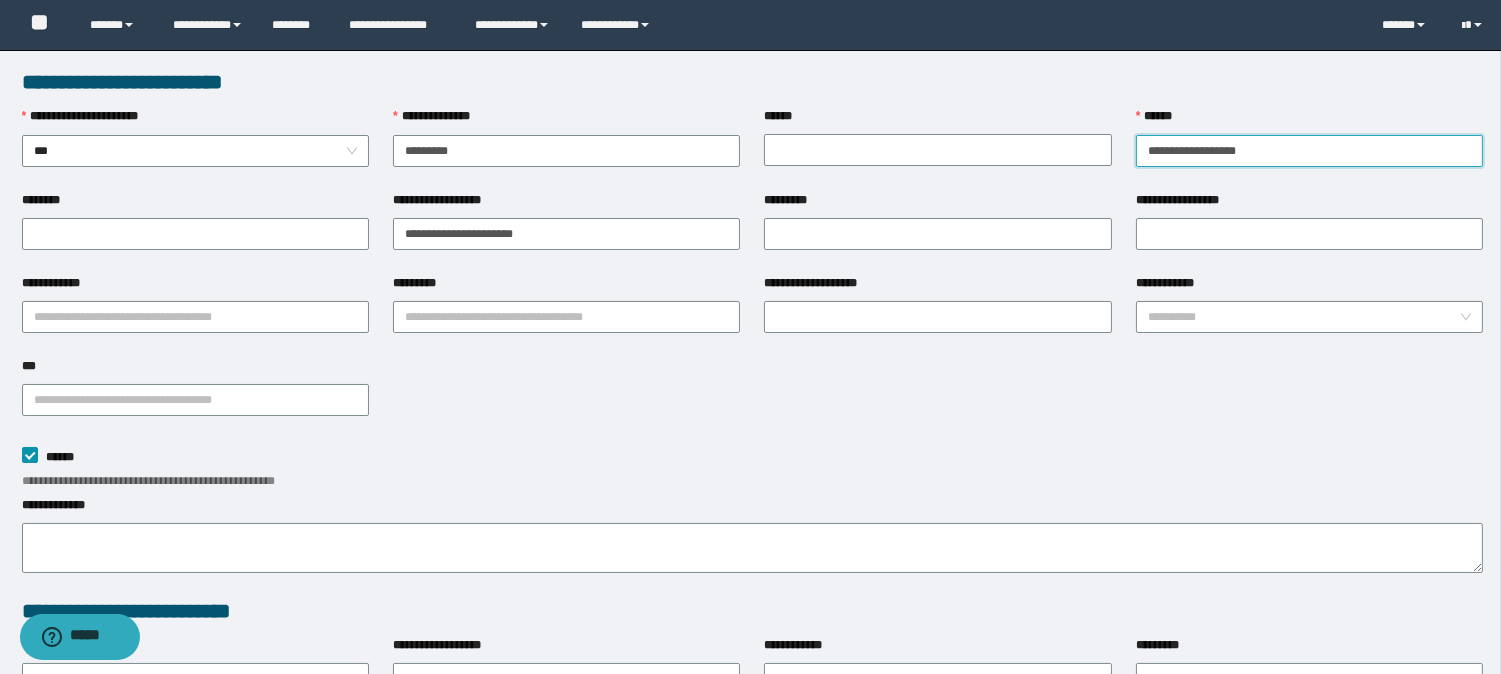 click on "******" at bounding box center (1309, 151) 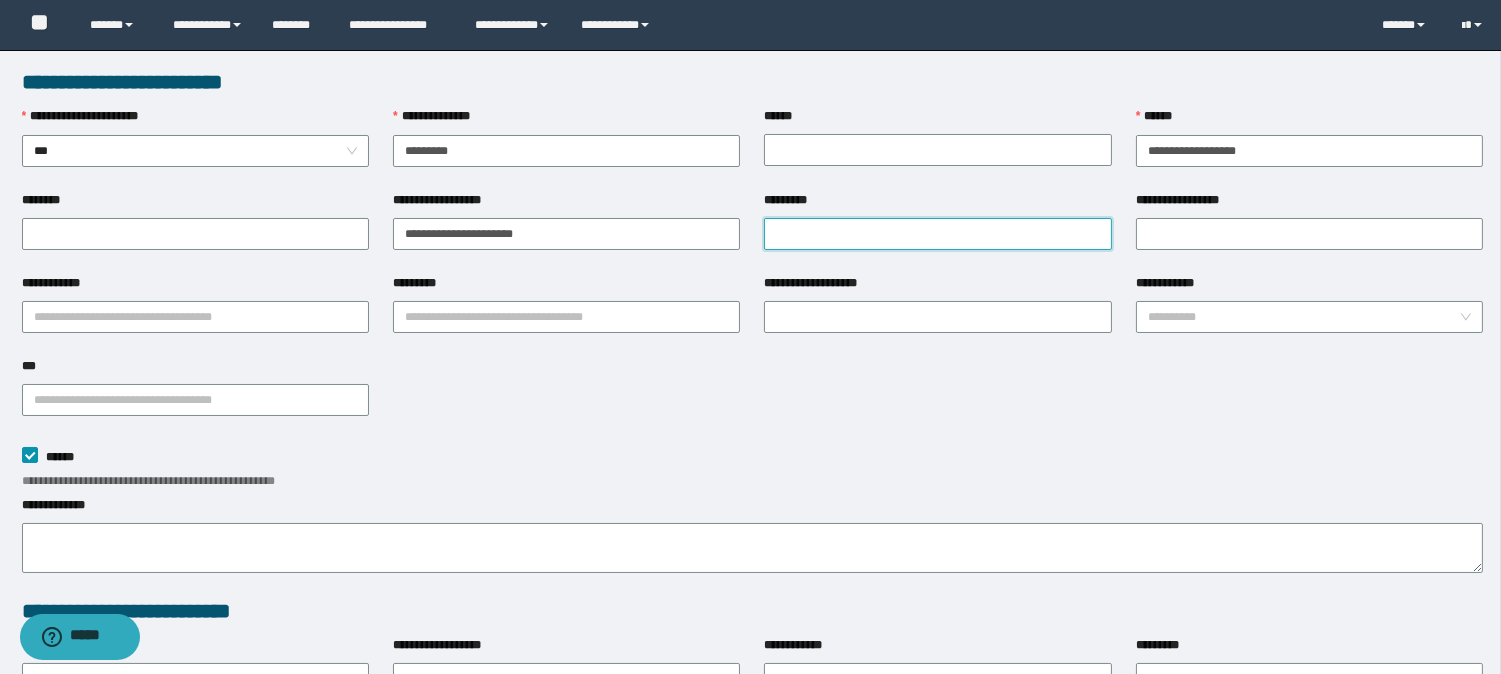click on "*********" at bounding box center (937, 234) 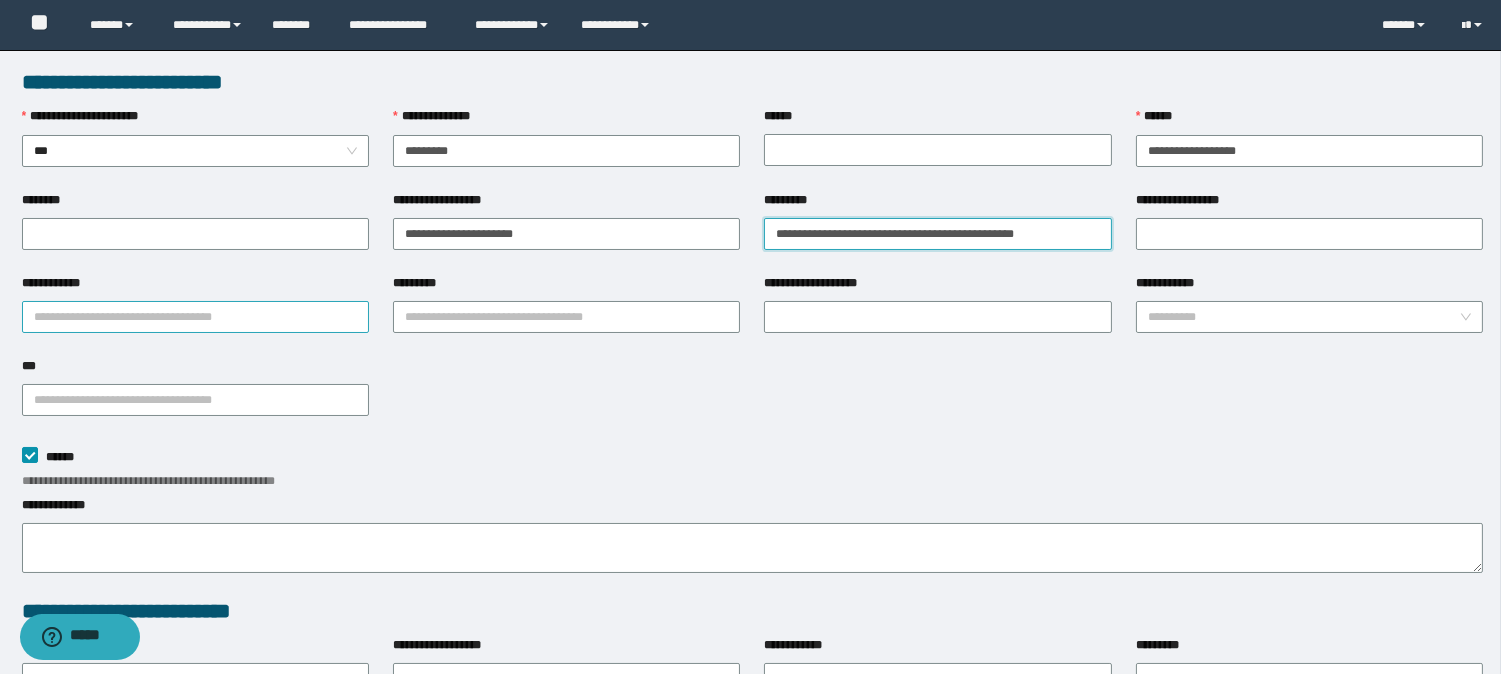 type on "**********" 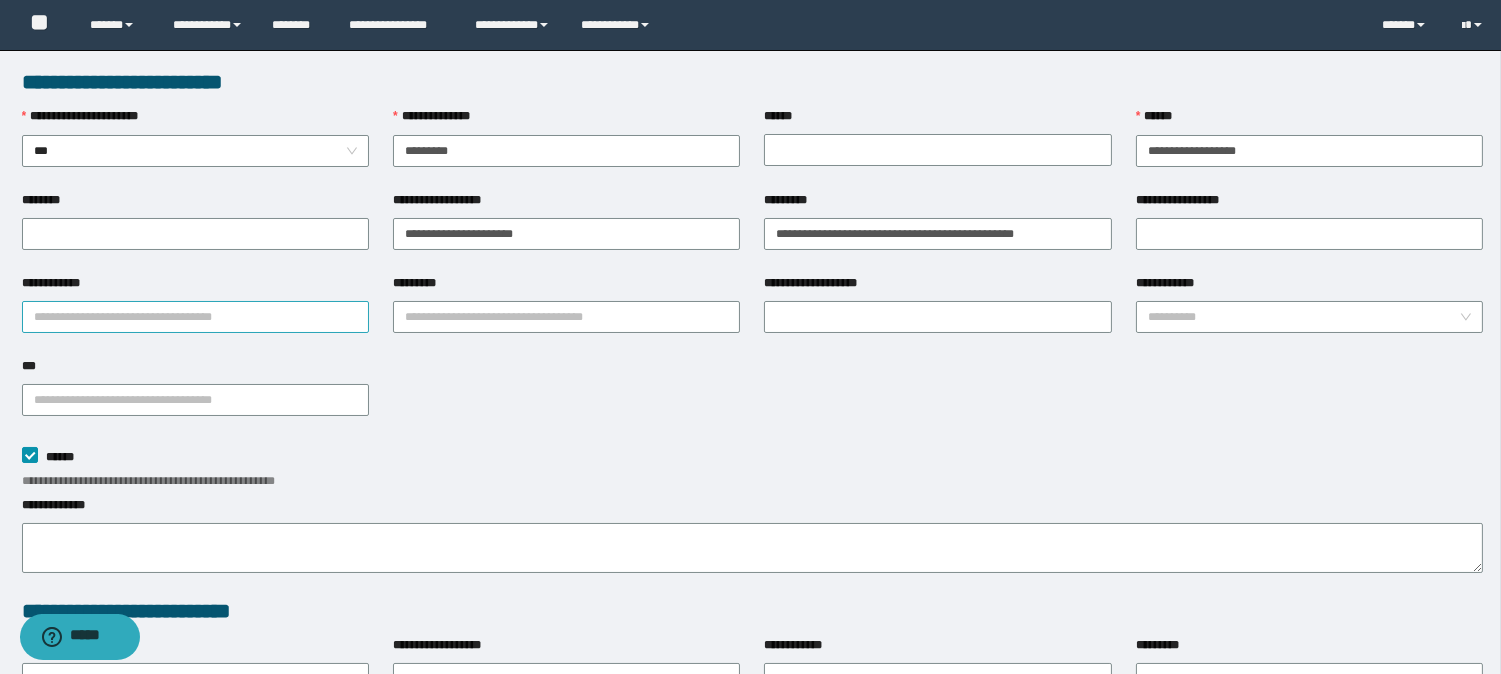 click on "**********" at bounding box center (195, 317) 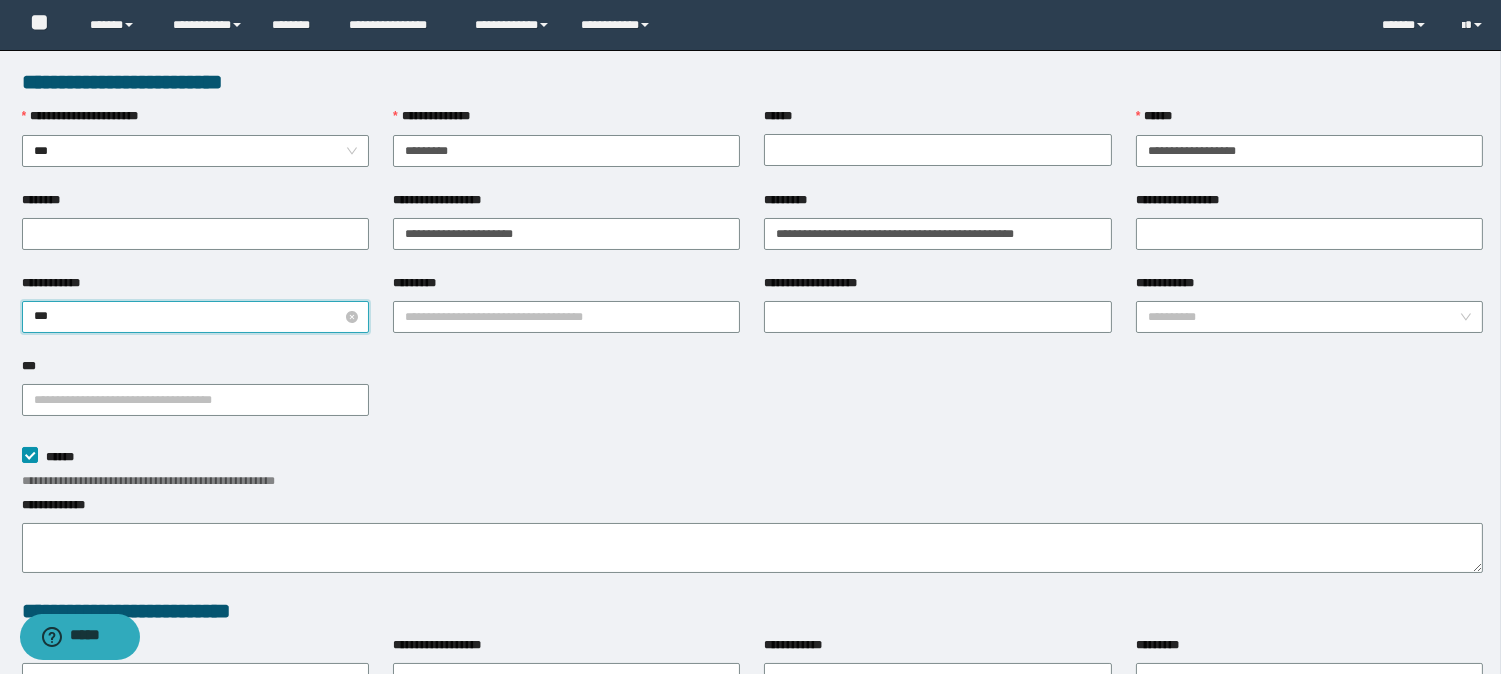 type on "****" 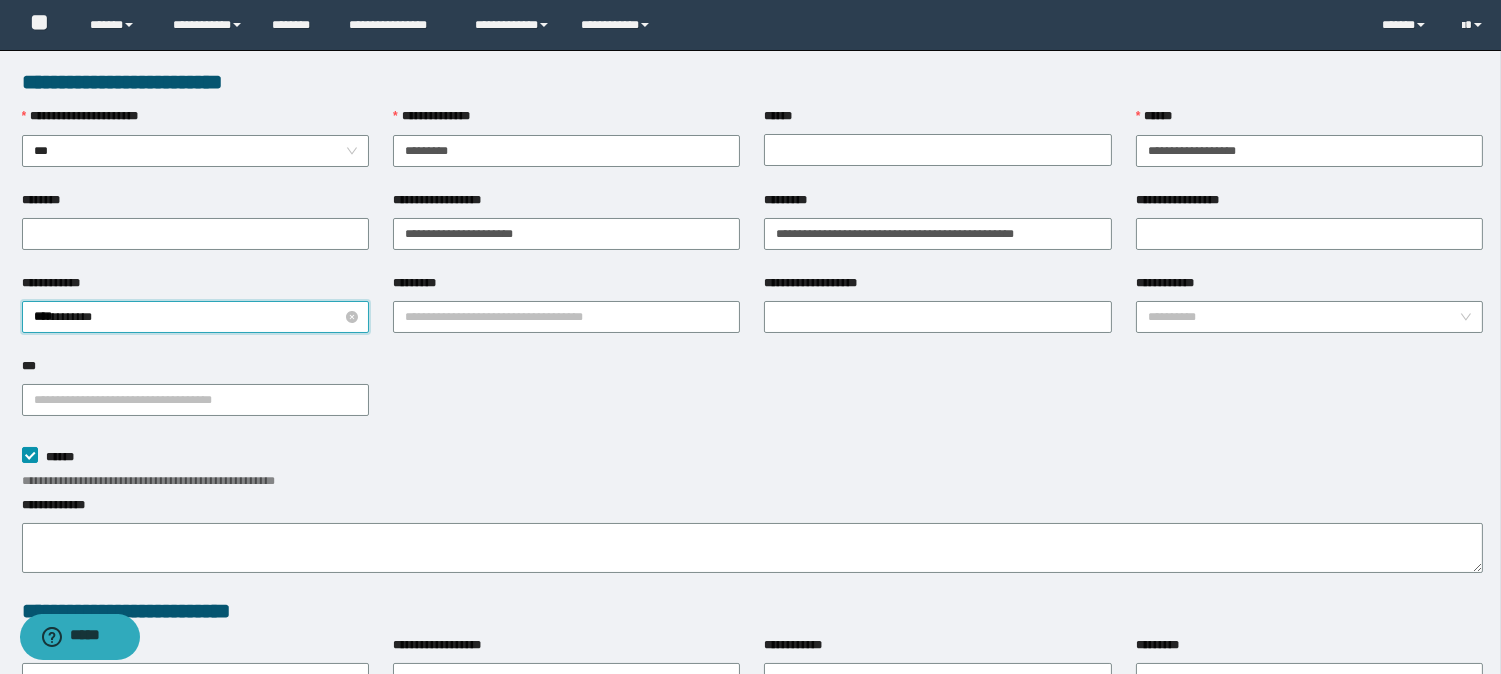 type 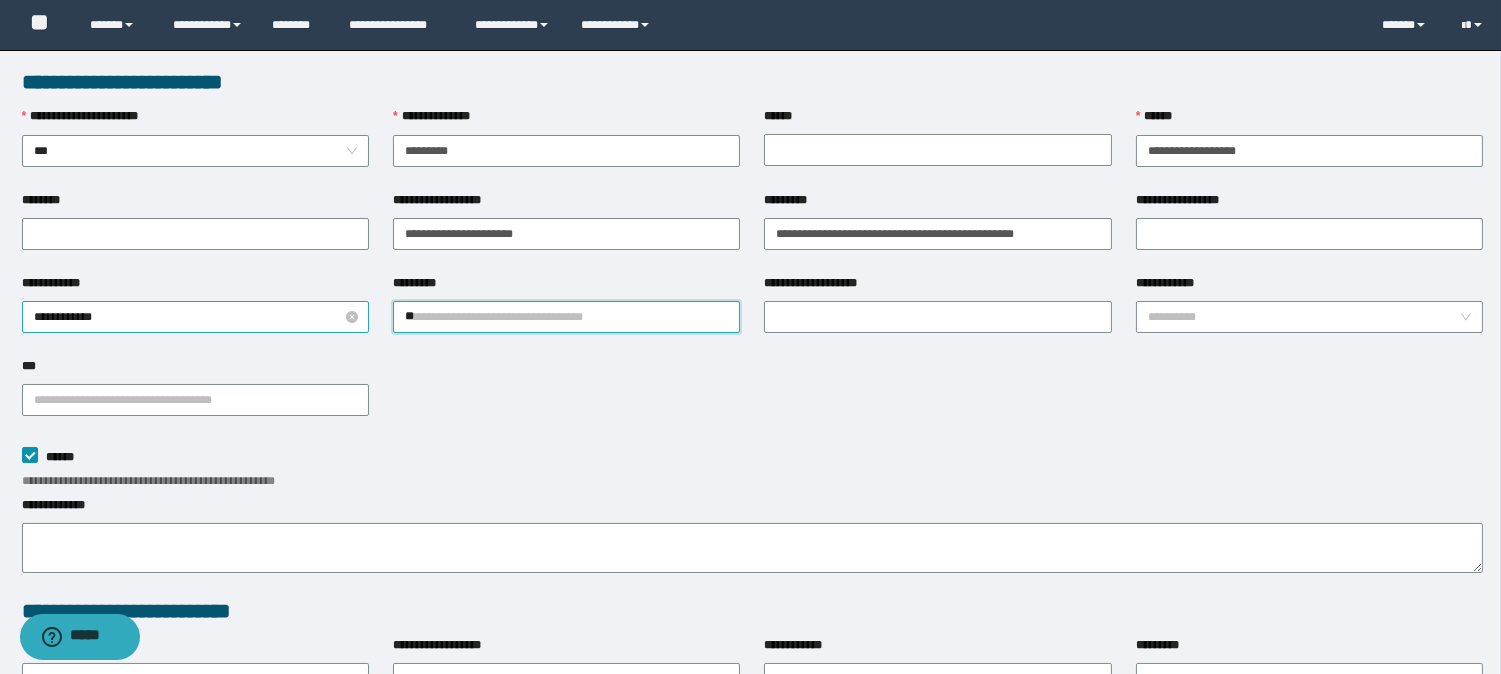 type on "***" 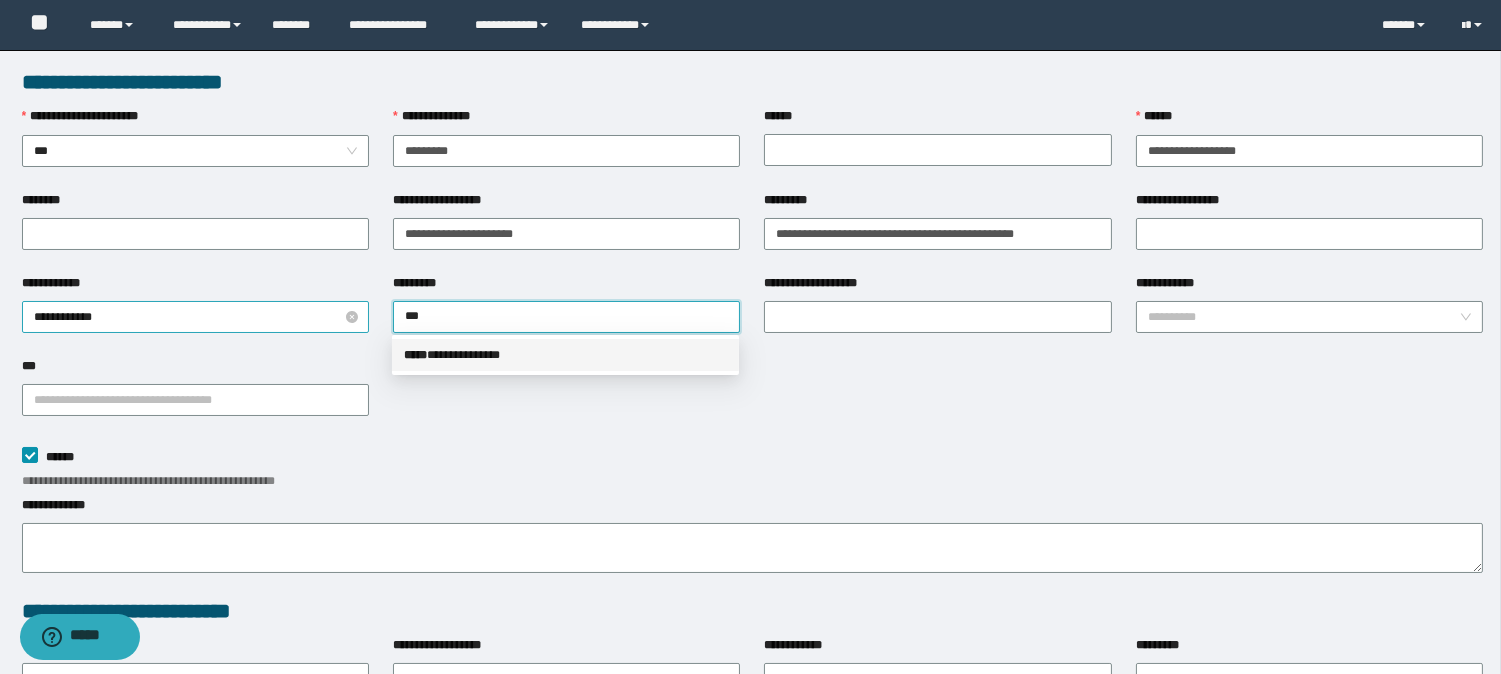 type 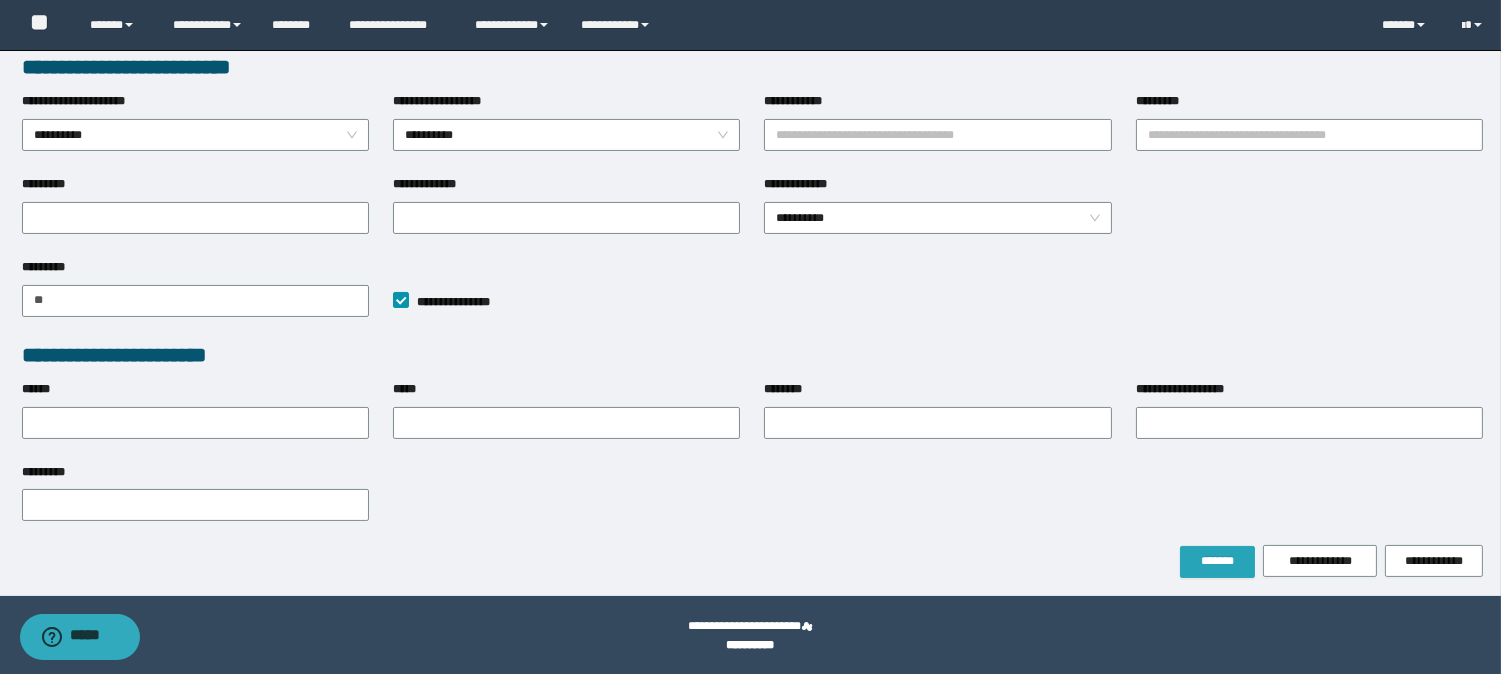 click on "*******" at bounding box center (1217, 561) 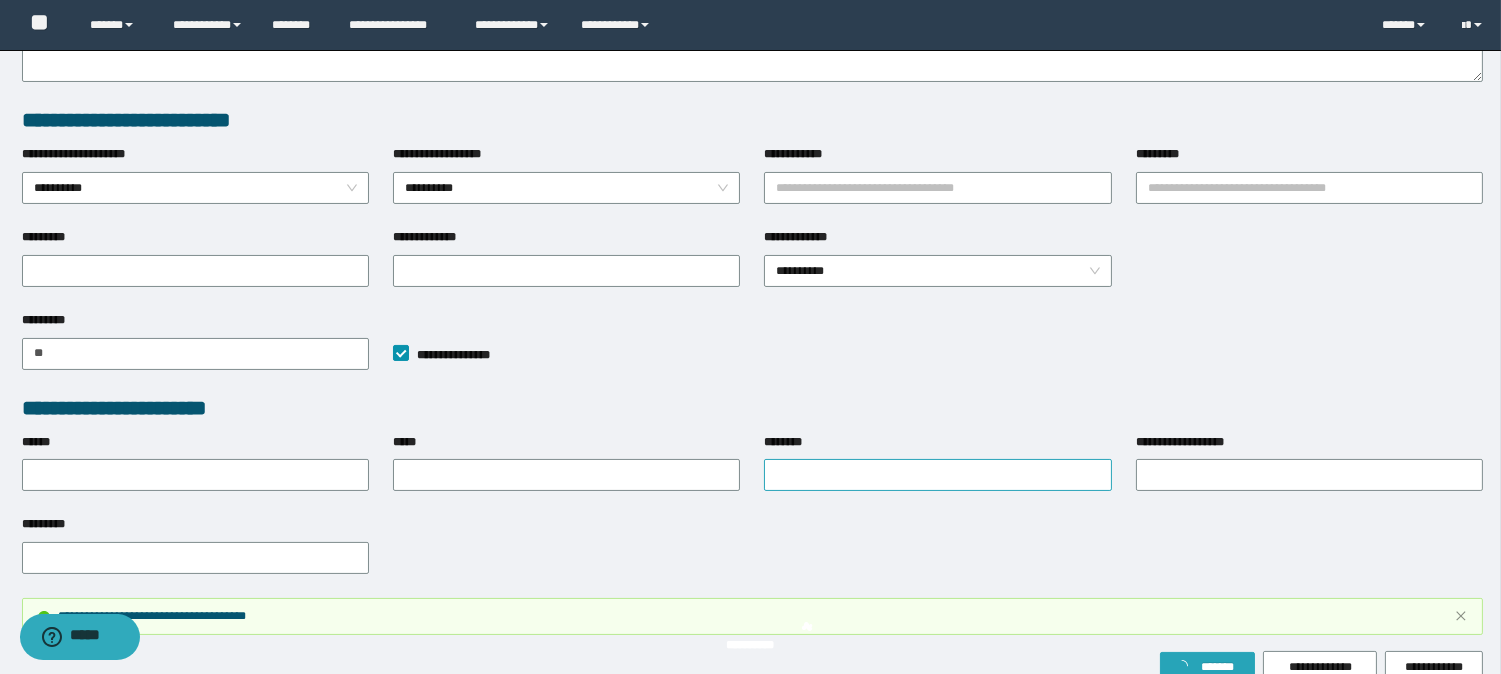 scroll, scrollTop: 597, scrollLeft: 0, axis: vertical 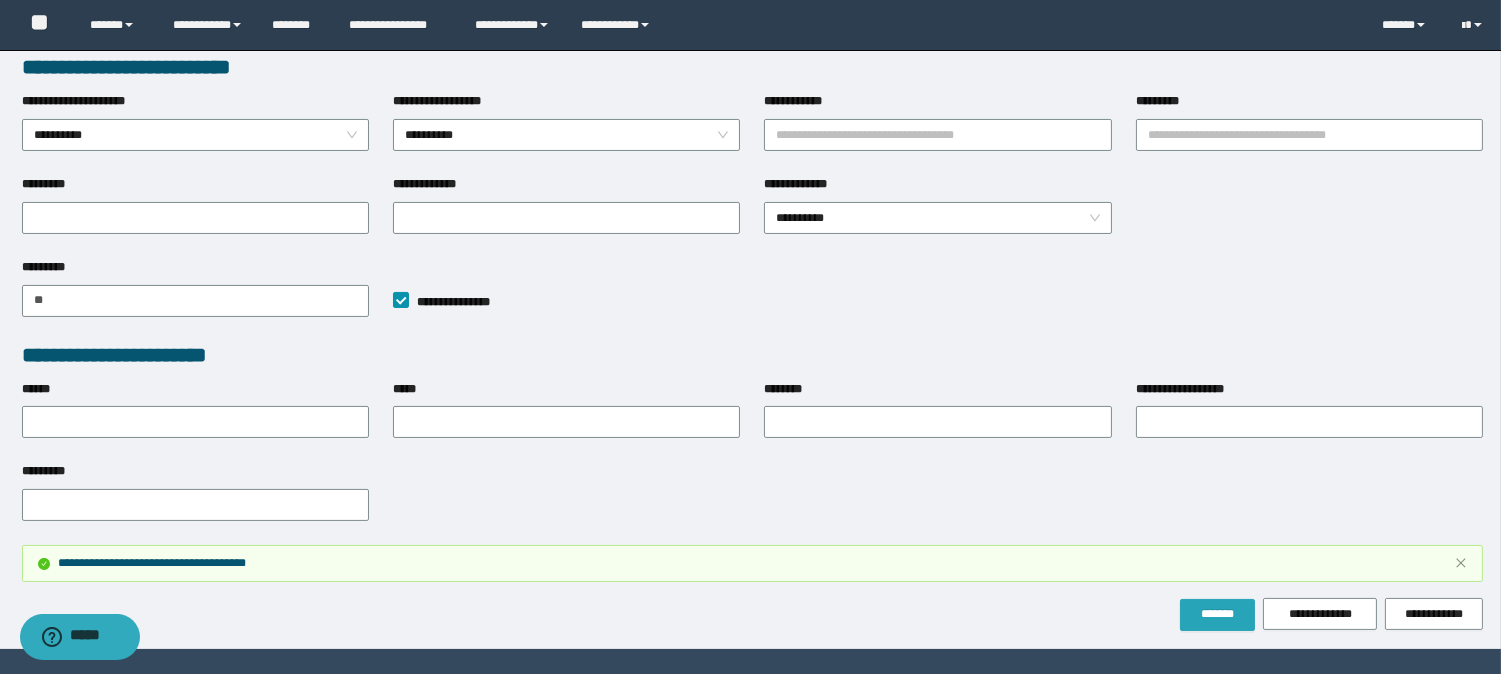 click on "*******" at bounding box center [1217, 614] 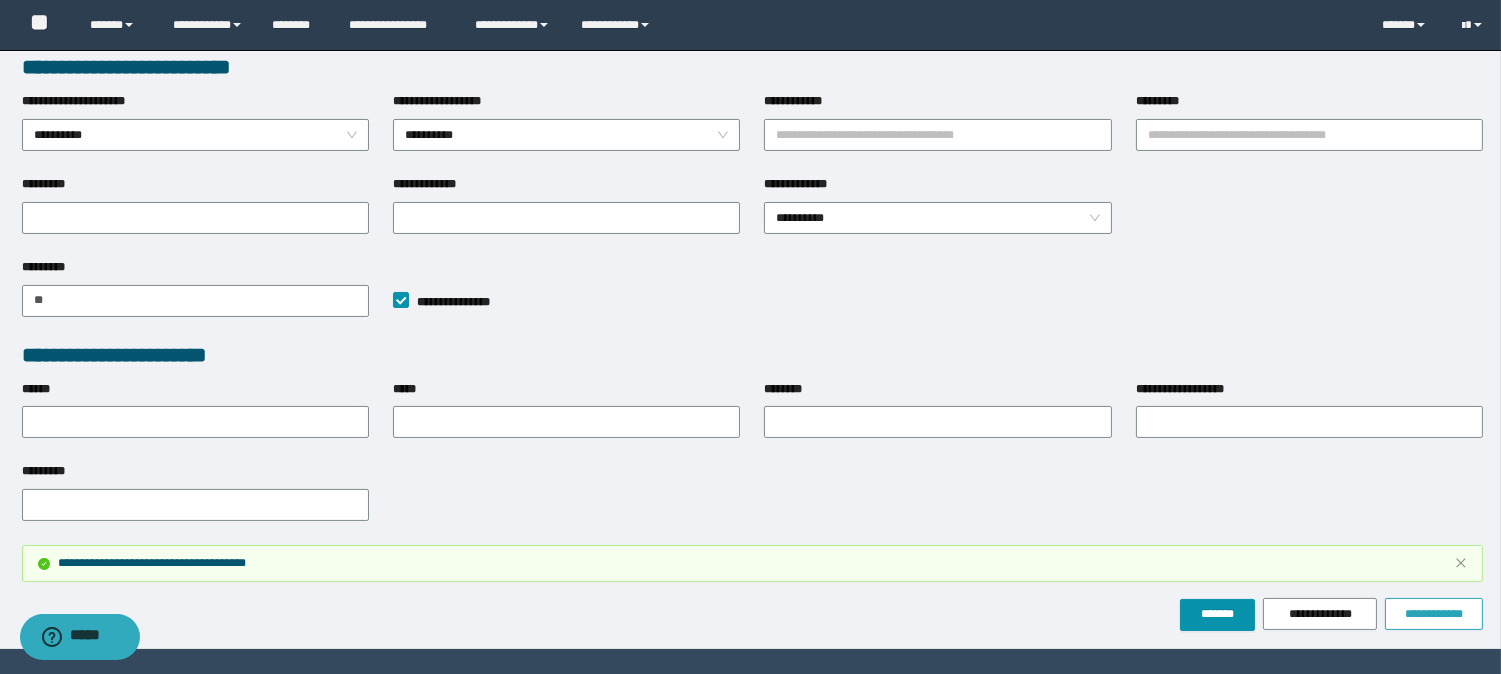 click on "**********" at bounding box center (1434, 614) 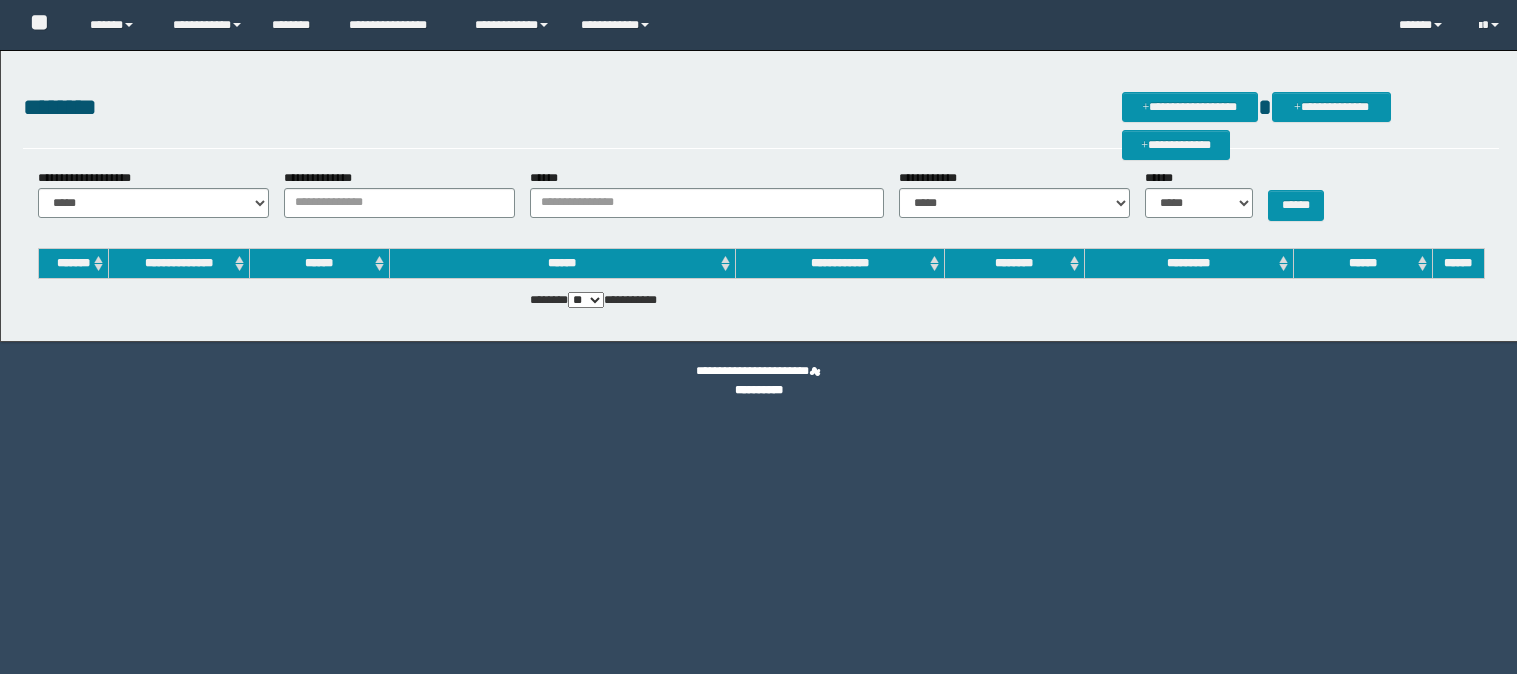 scroll, scrollTop: 0, scrollLeft: 0, axis: both 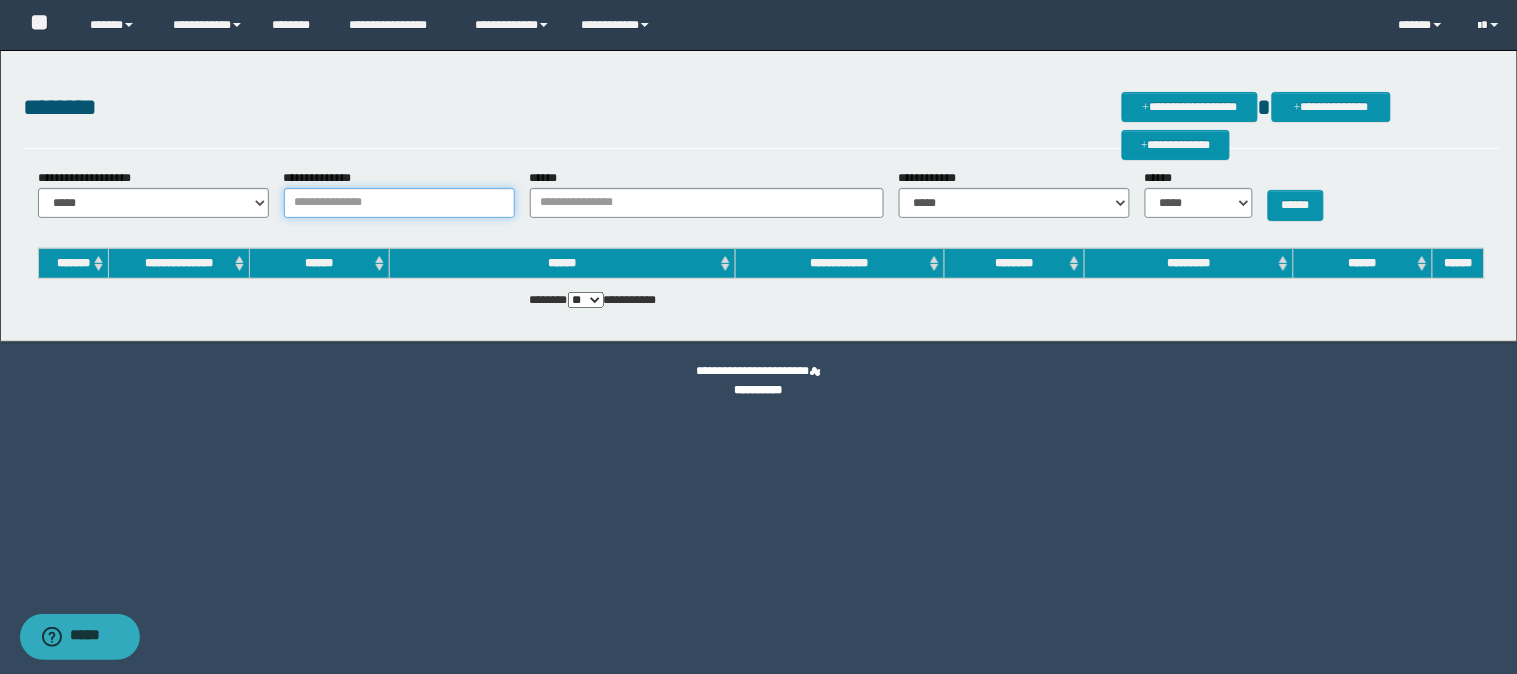 click on "**********" at bounding box center (399, 203) 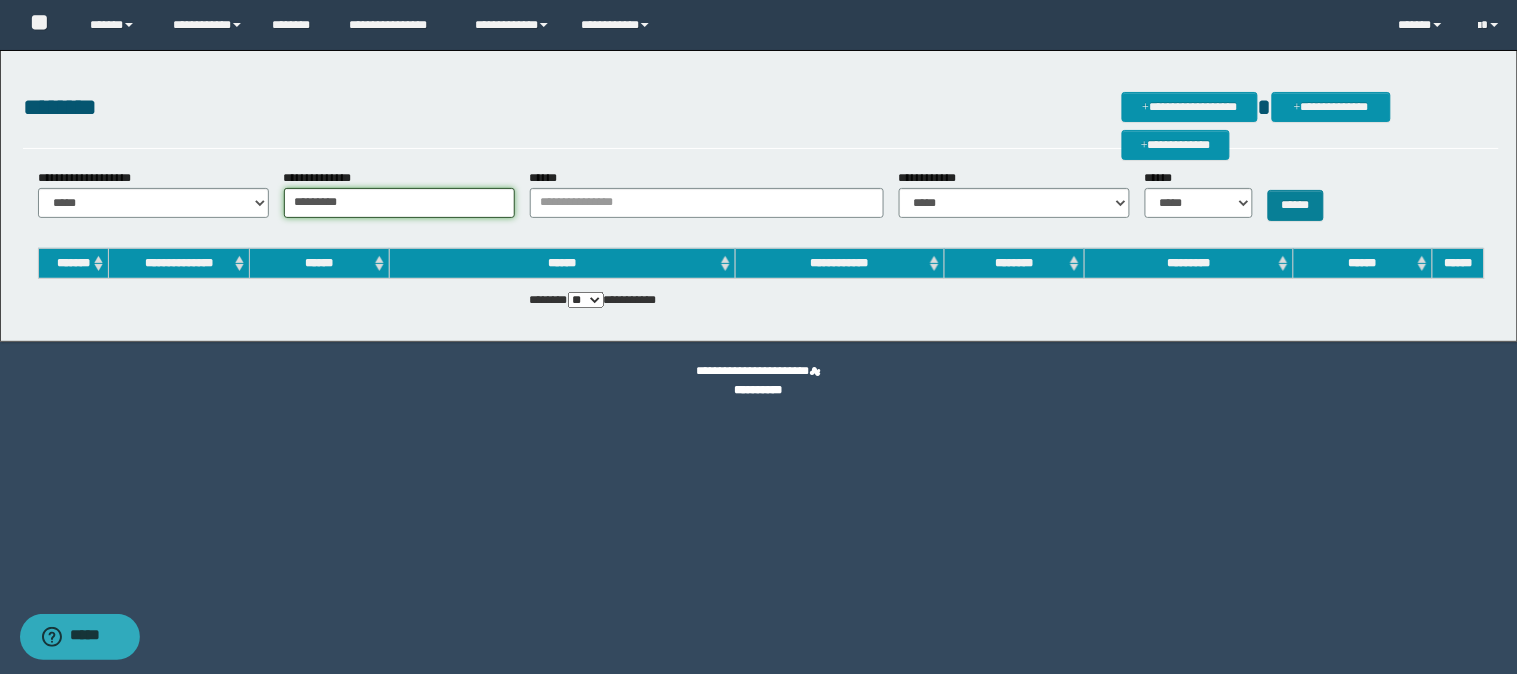 type on "*********" 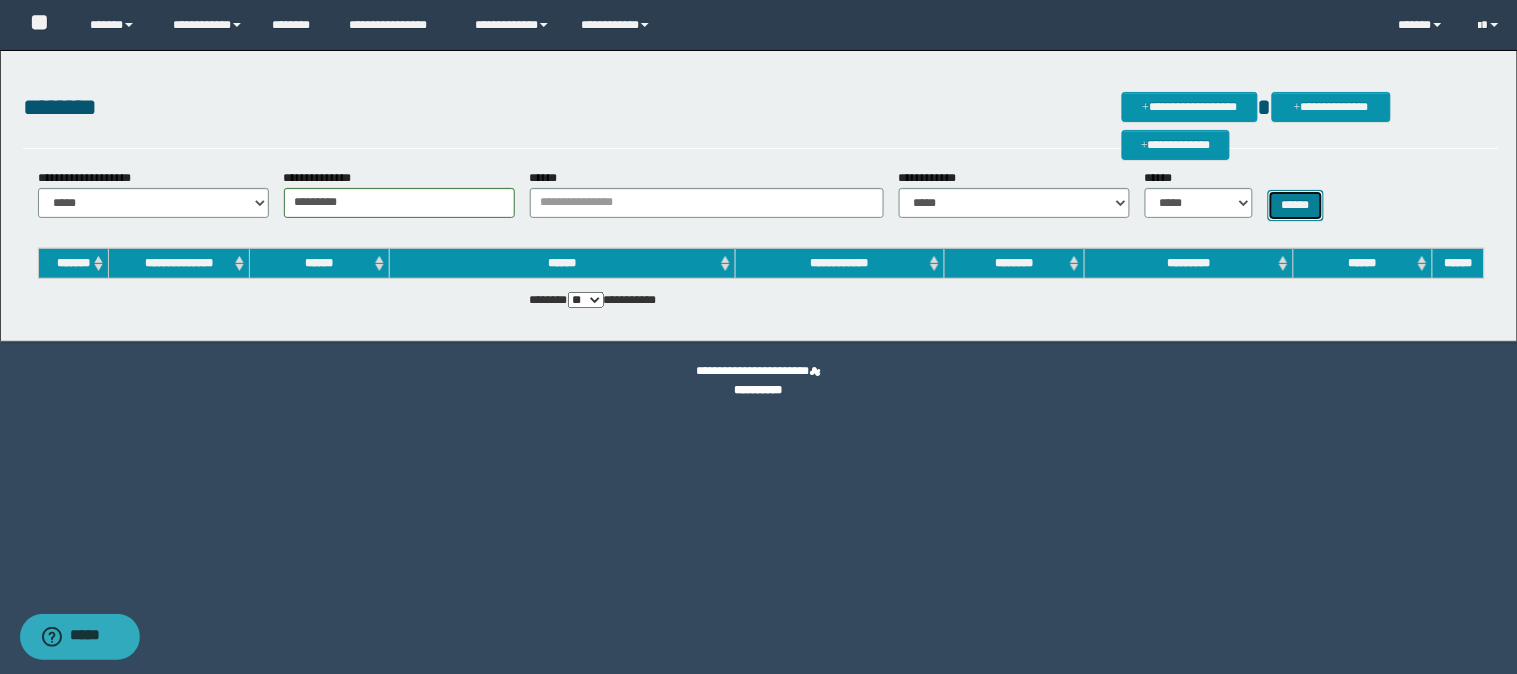 click on "******" at bounding box center (1296, 205) 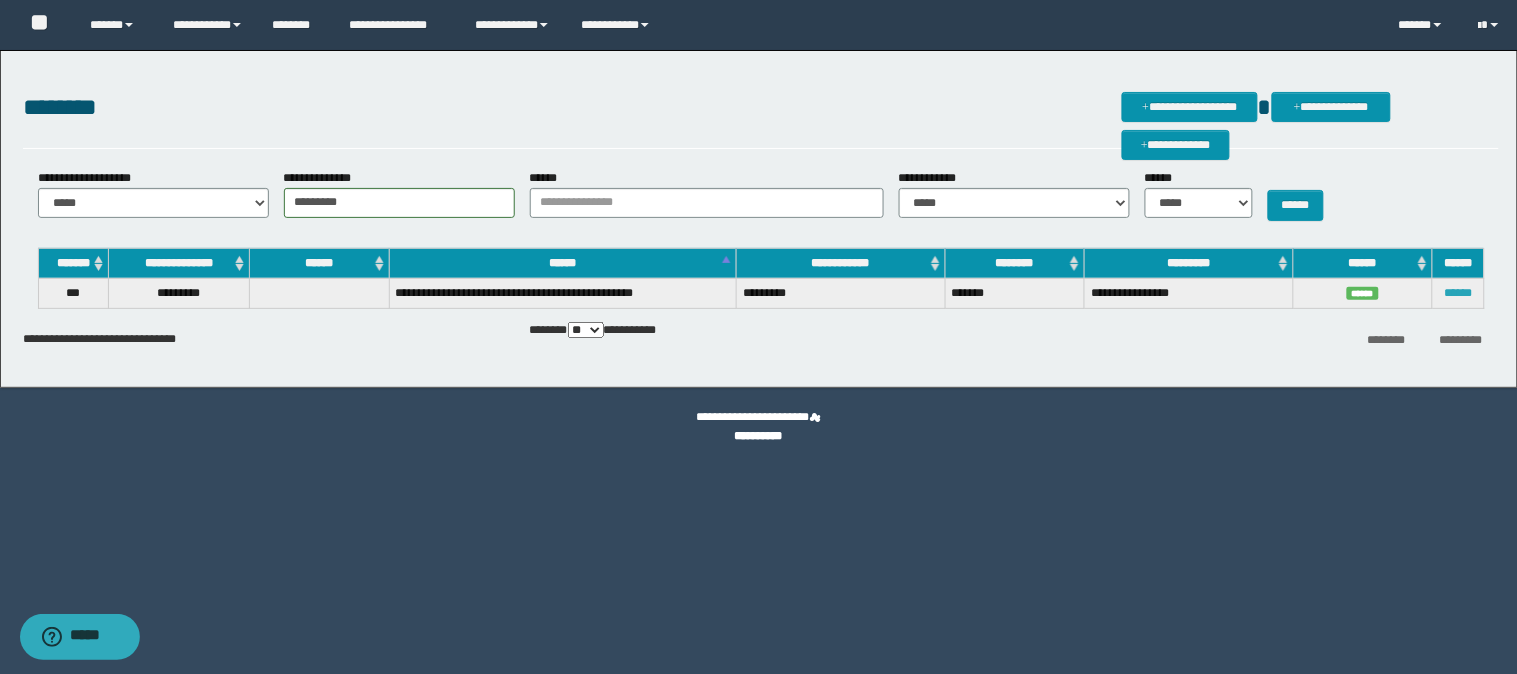 click on "******" at bounding box center [1458, 293] 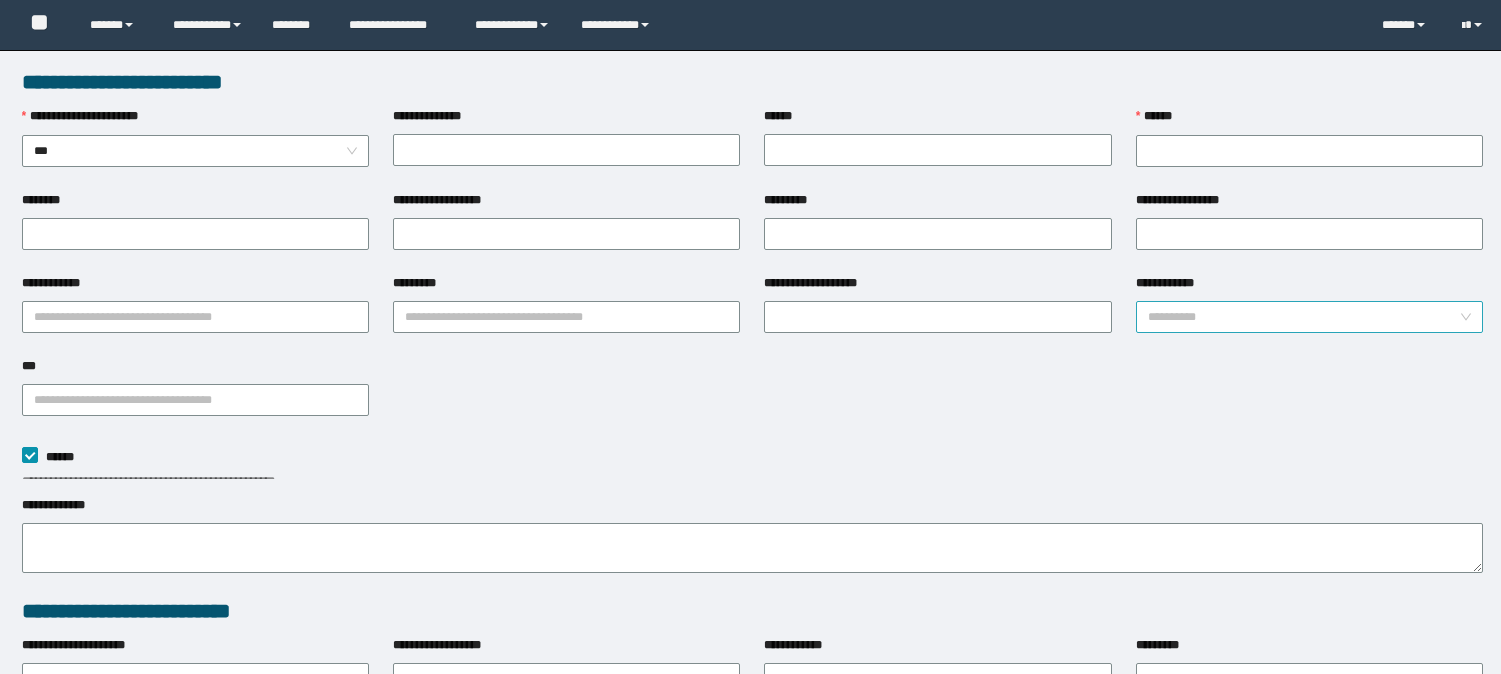 scroll, scrollTop: 0, scrollLeft: 0, axis: both 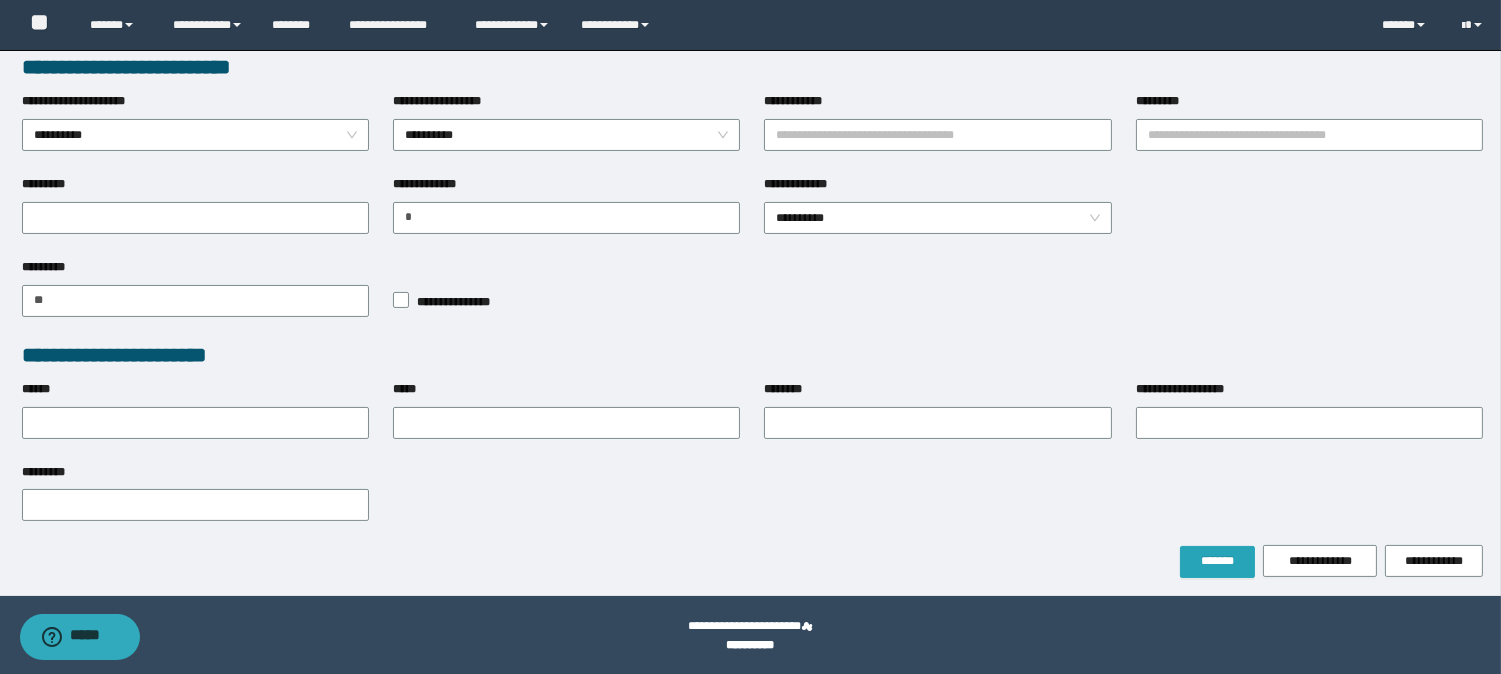 click on "*******" at bounding box center (1217, 561) 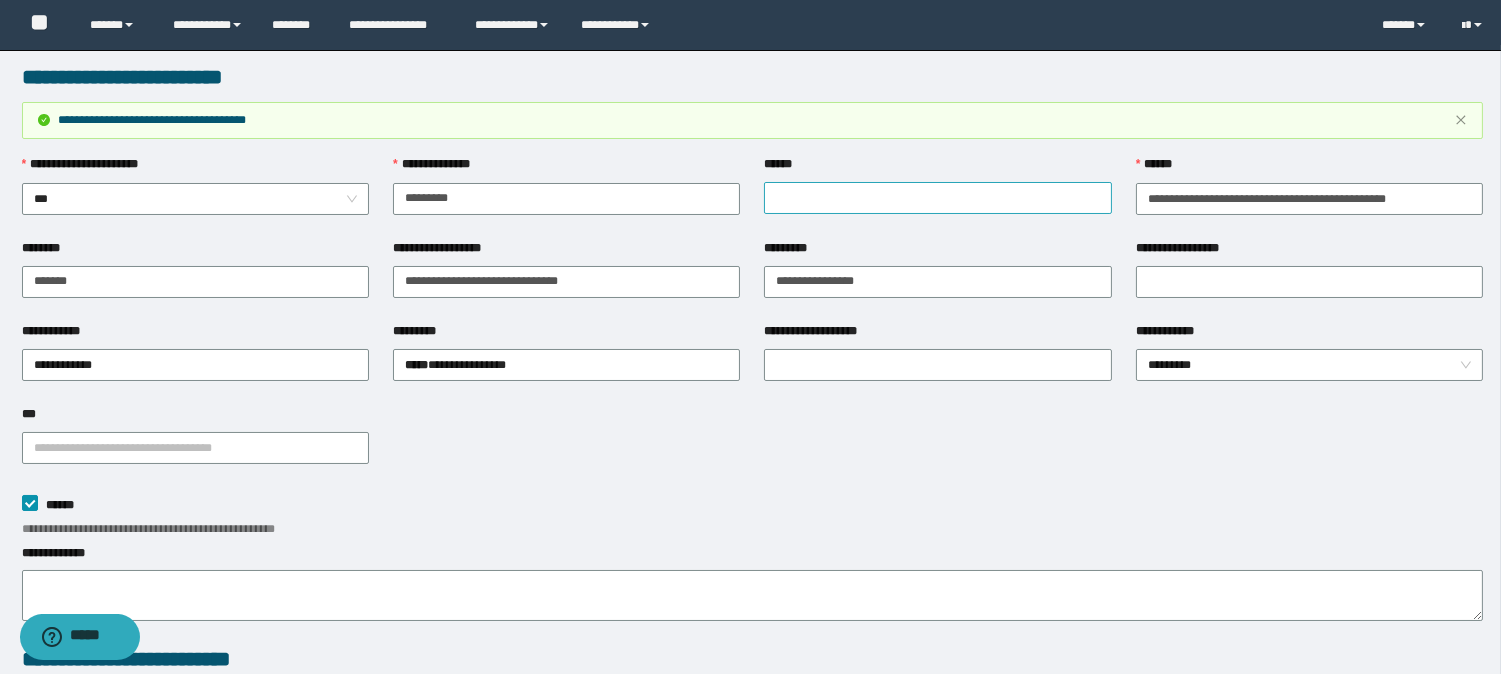 scroll, scrollTop: 0, scrollLeft: 0, axis: both 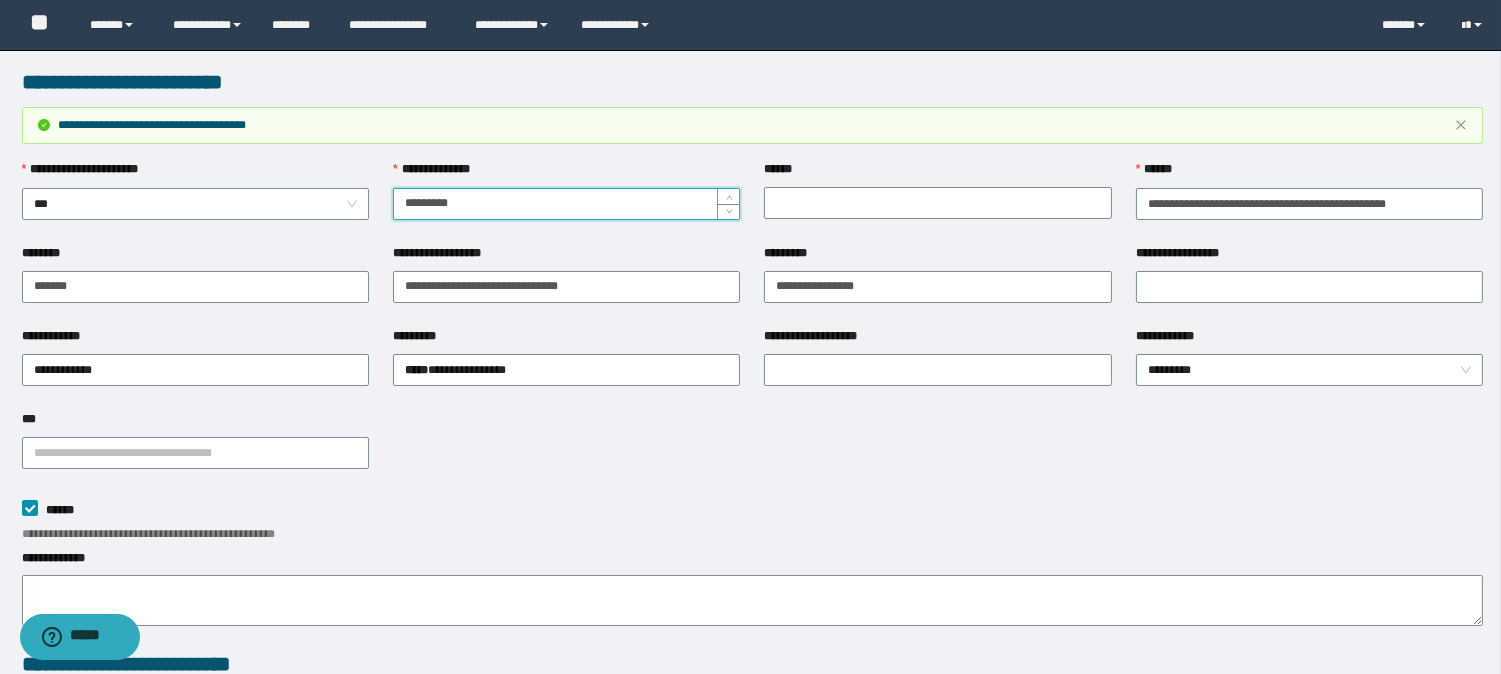 click on "**********" at bounding box center [566, 204] 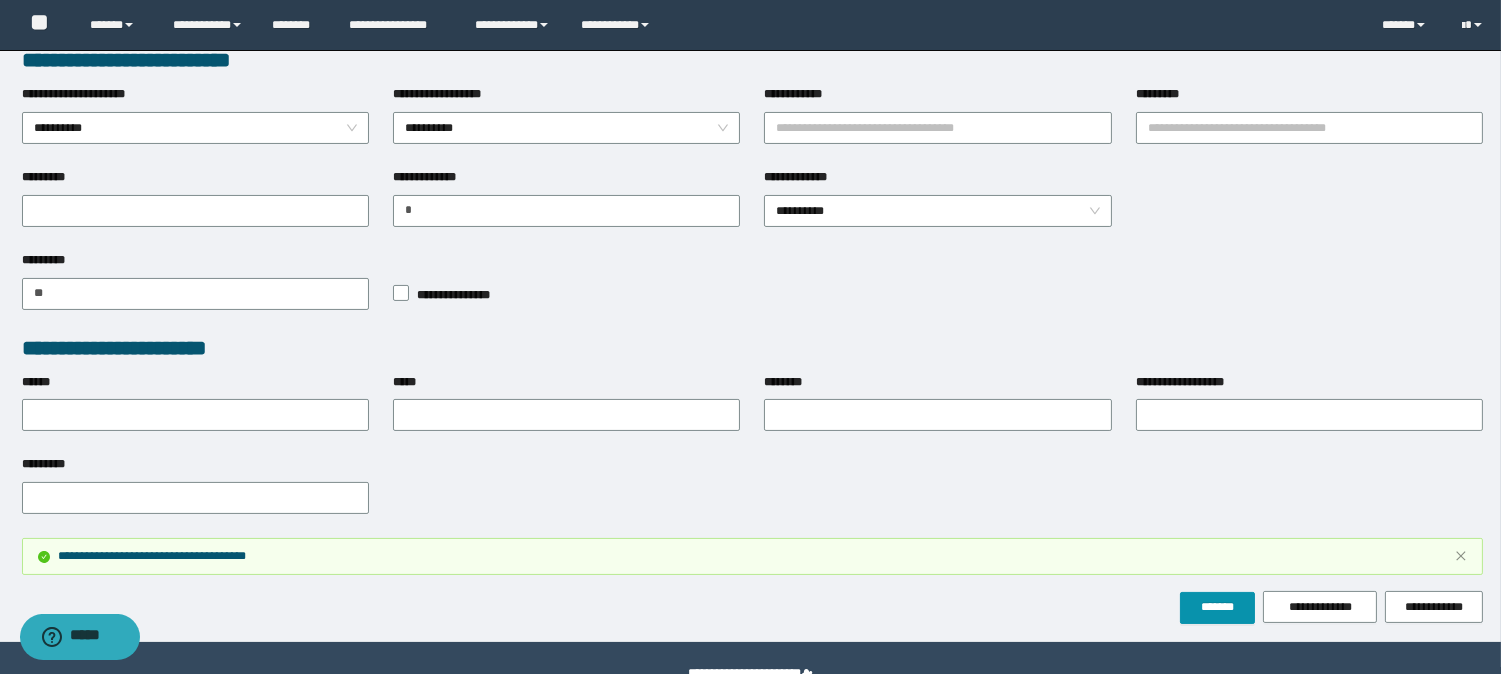 scroll, scrollTop: 651, scrollLeft: 0, axis: vertical 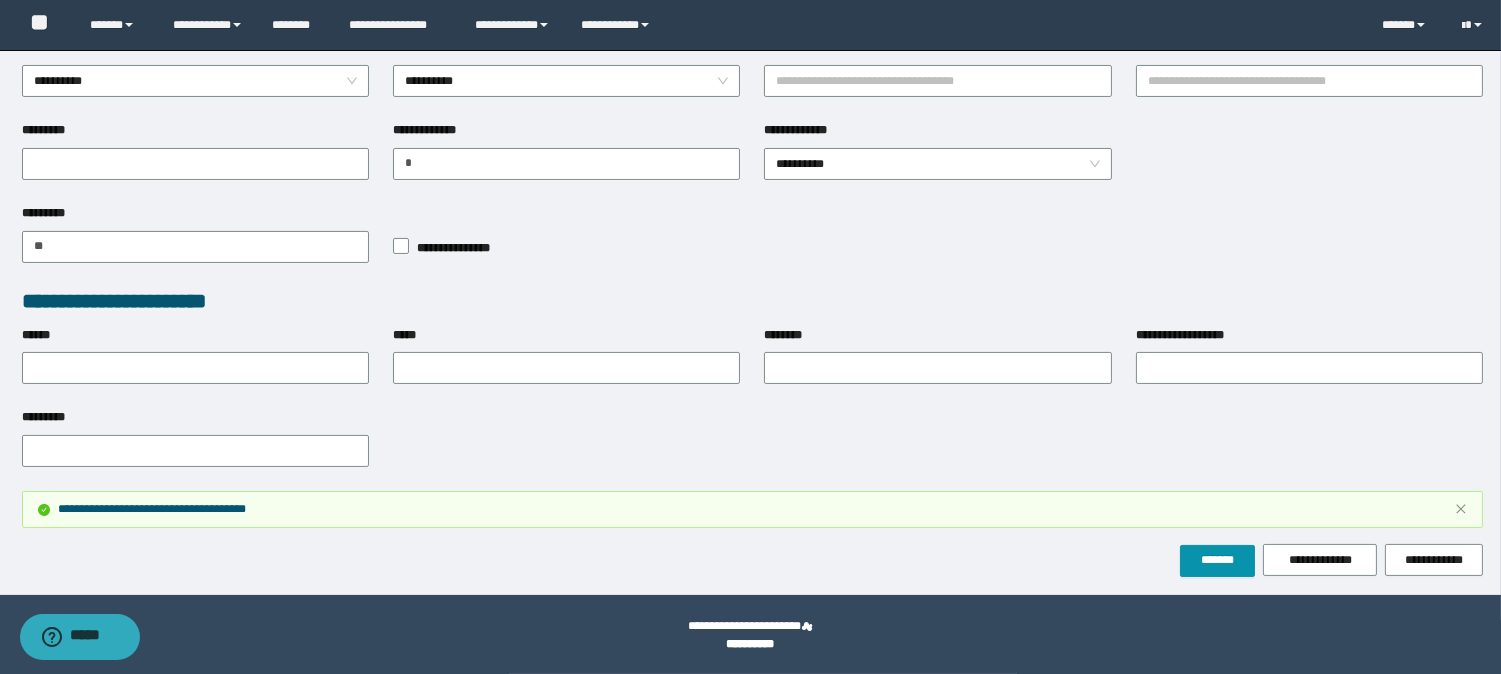 click on "**********" at bounding box center [753, 560] 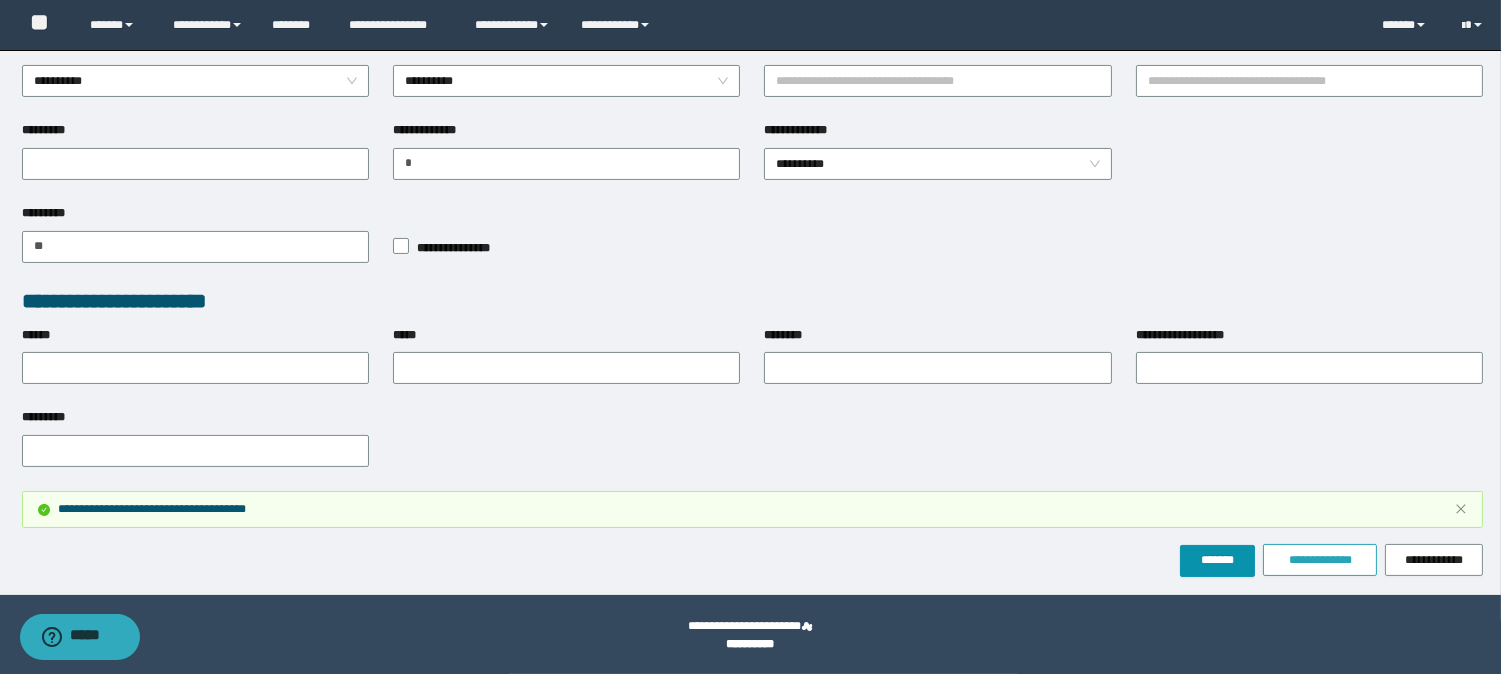 click on "**********" at bounding box center [1320, 560] 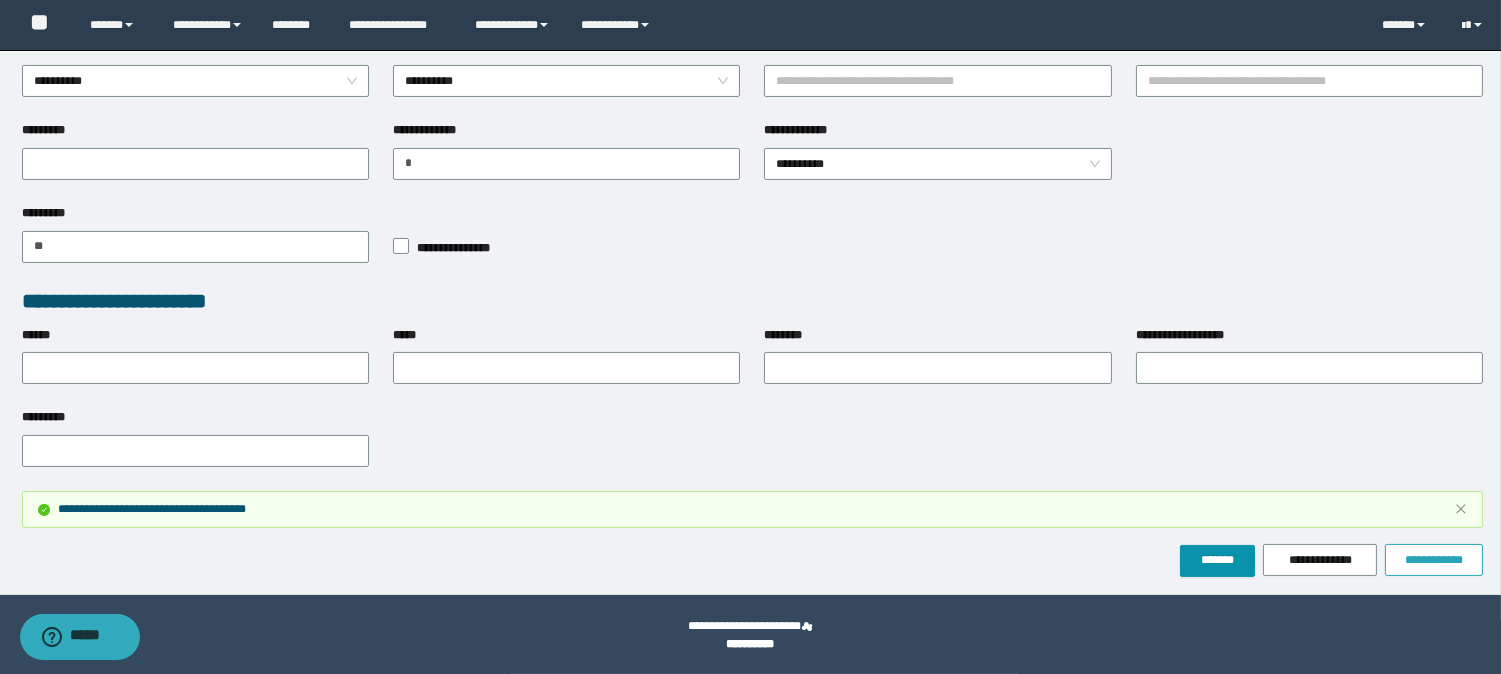 click on "**********" at bounding box center [1434, 560] 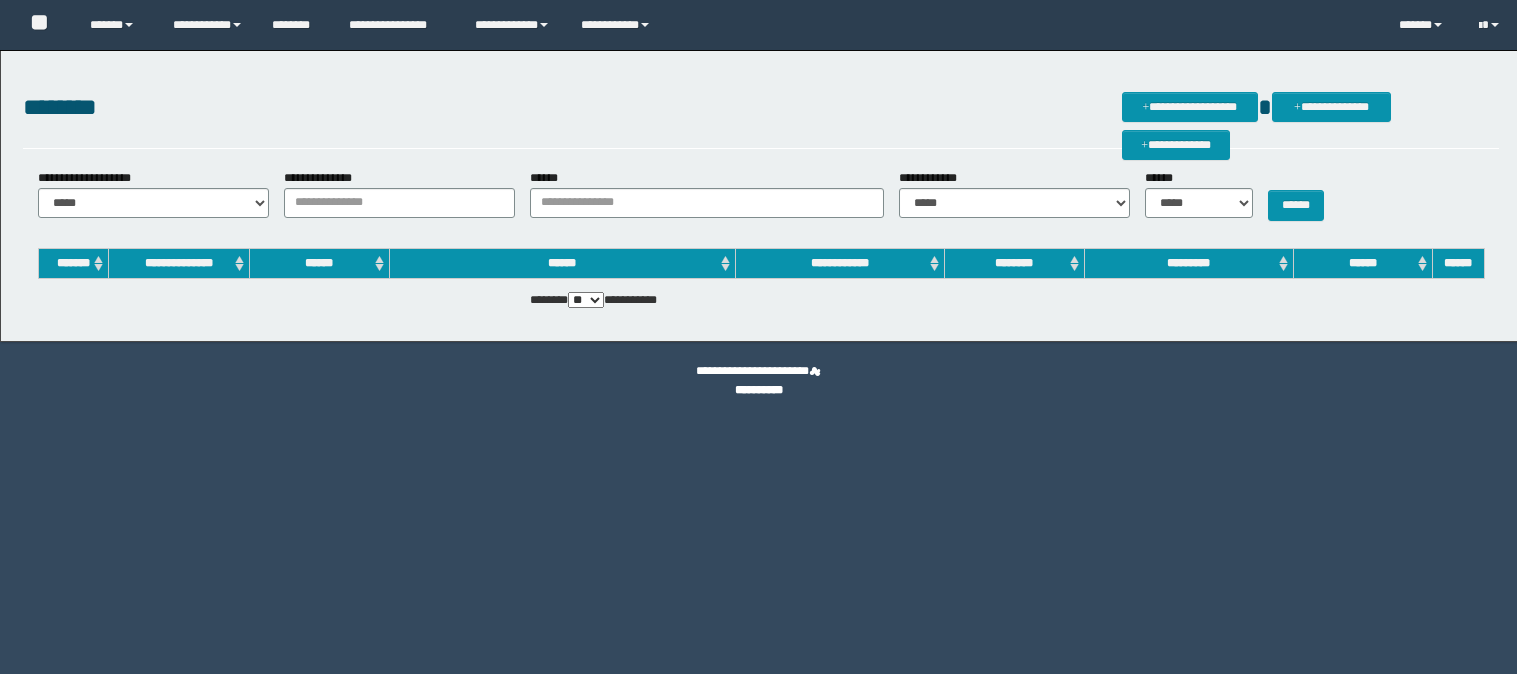 scroll, scrollTop: 0, scrollLeft: 0, axis: both 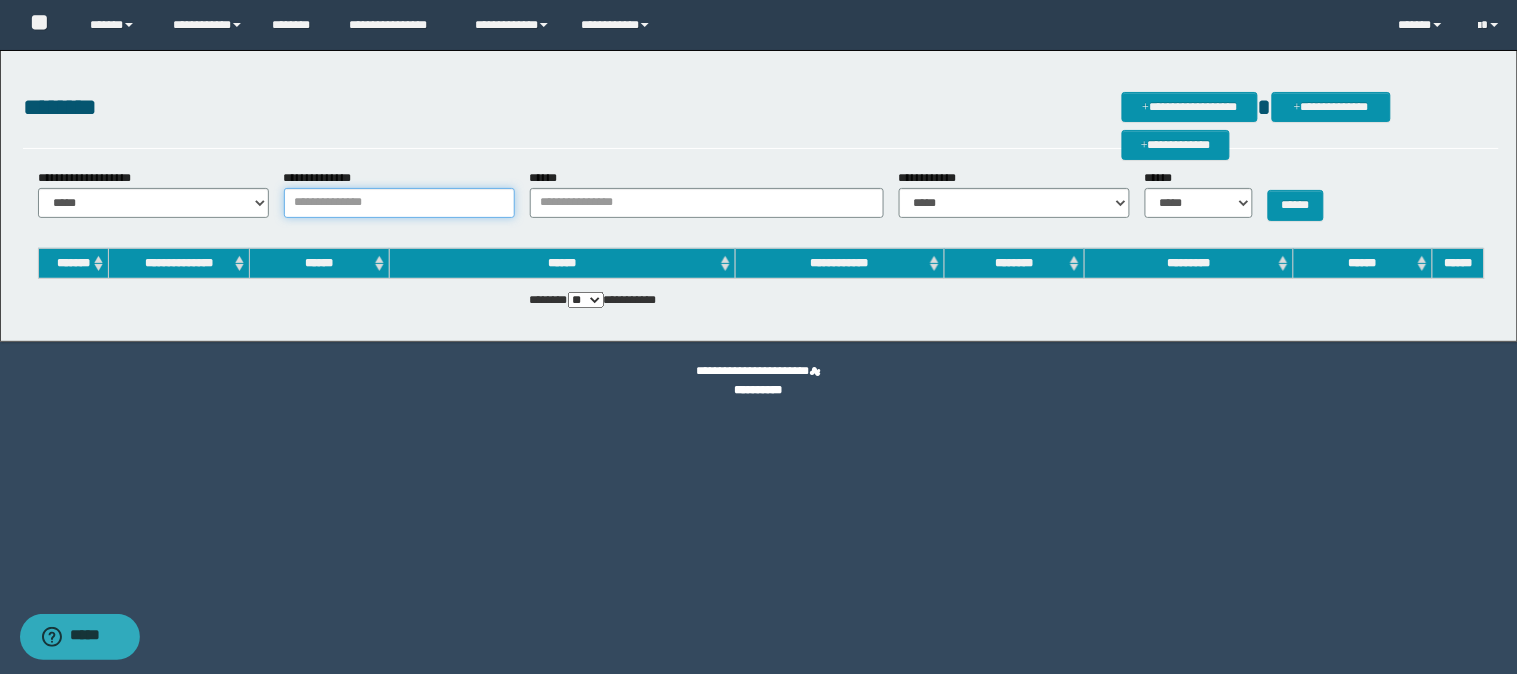 click on "**********" at bounding box center (399, 203) 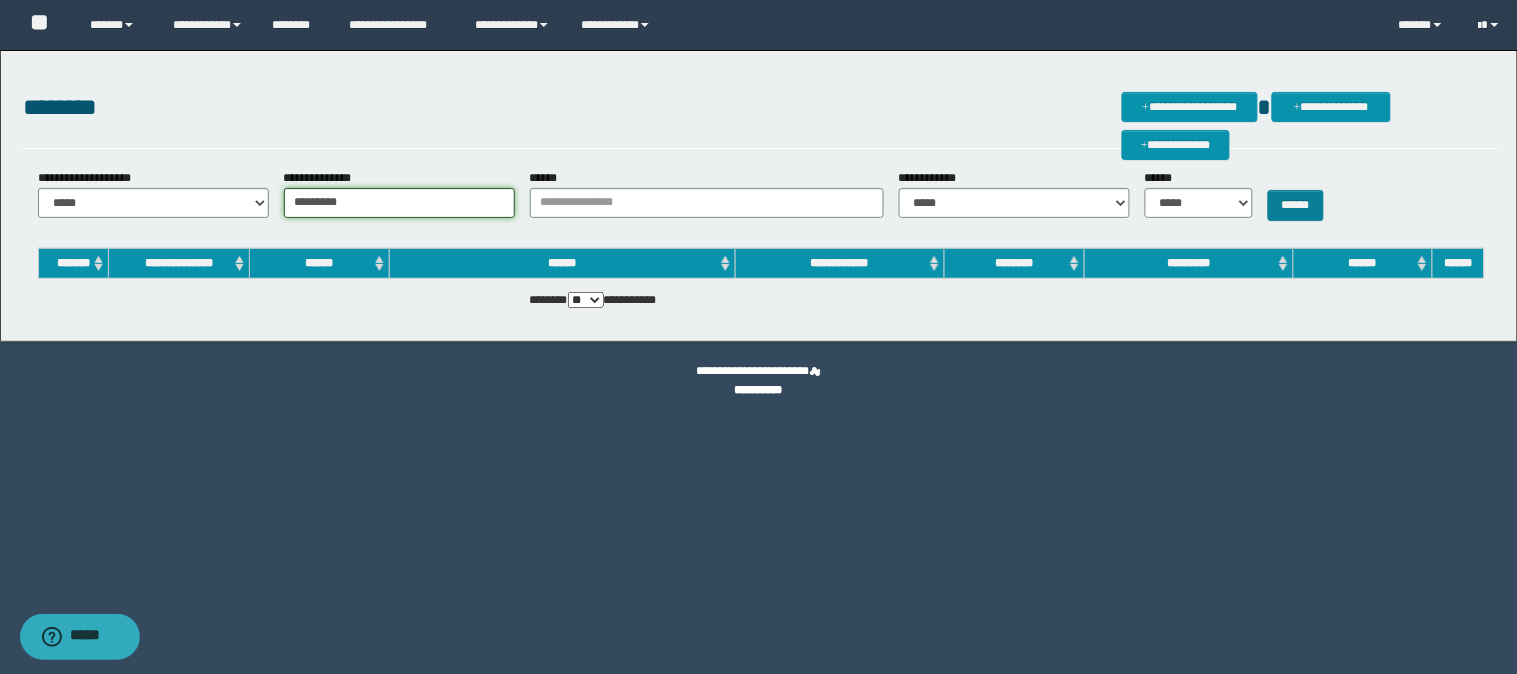 type on "*********" 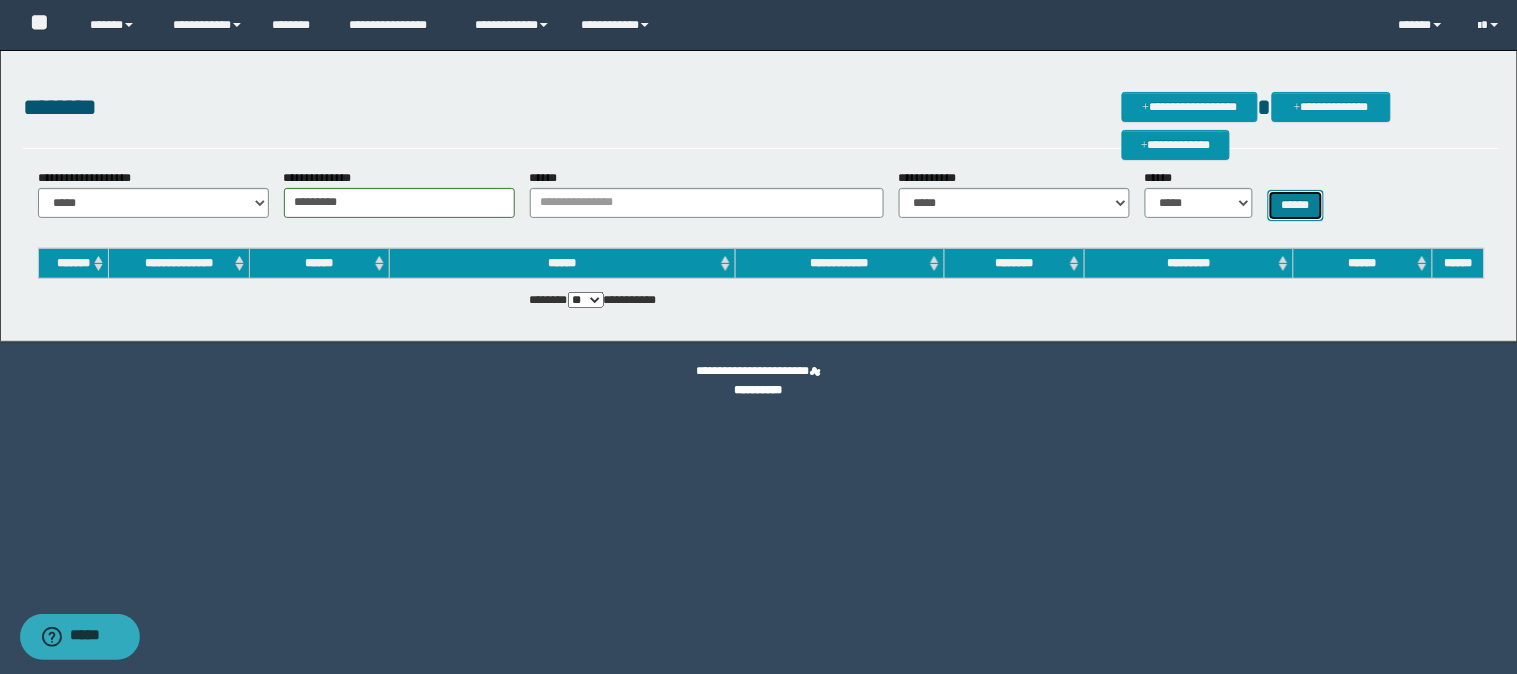 click on "******" at bounding box center [1296, 205] 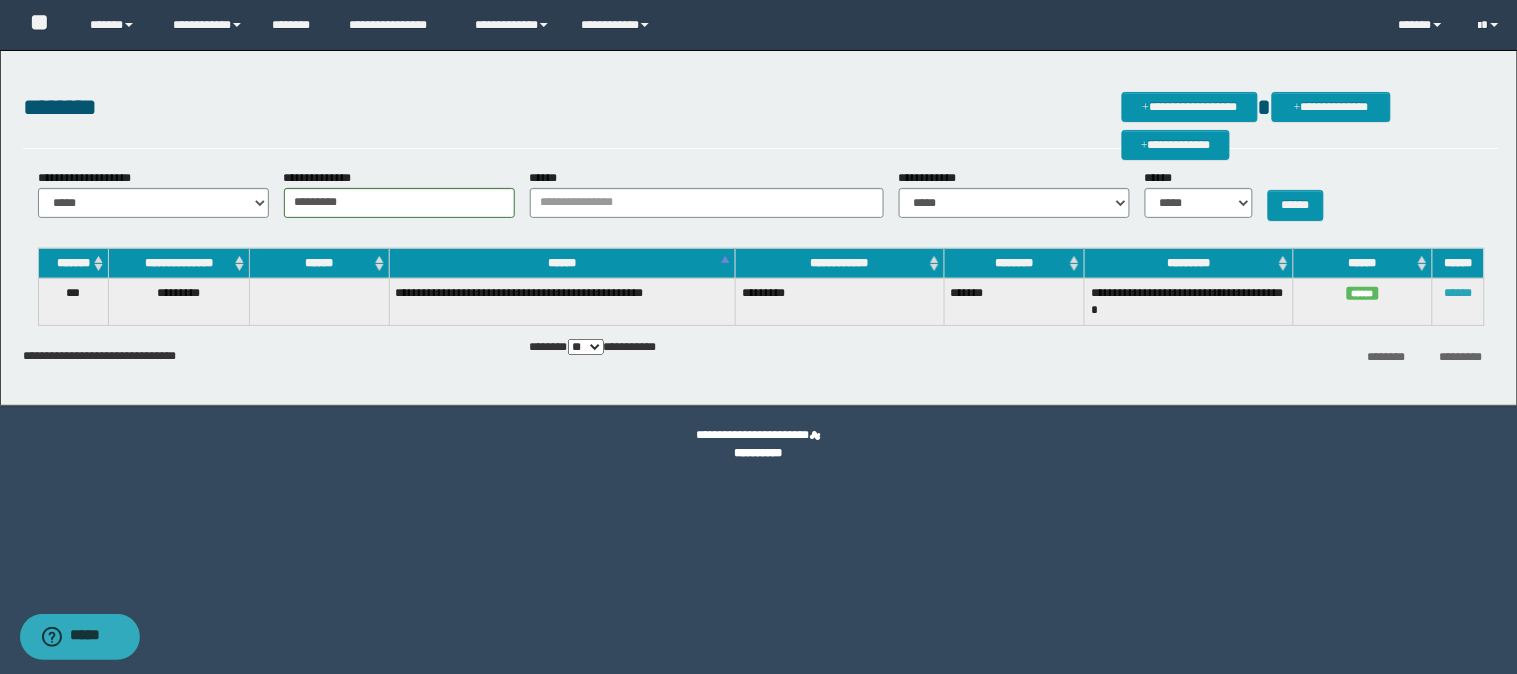 click on "******" at bounding box center [1458, 293] 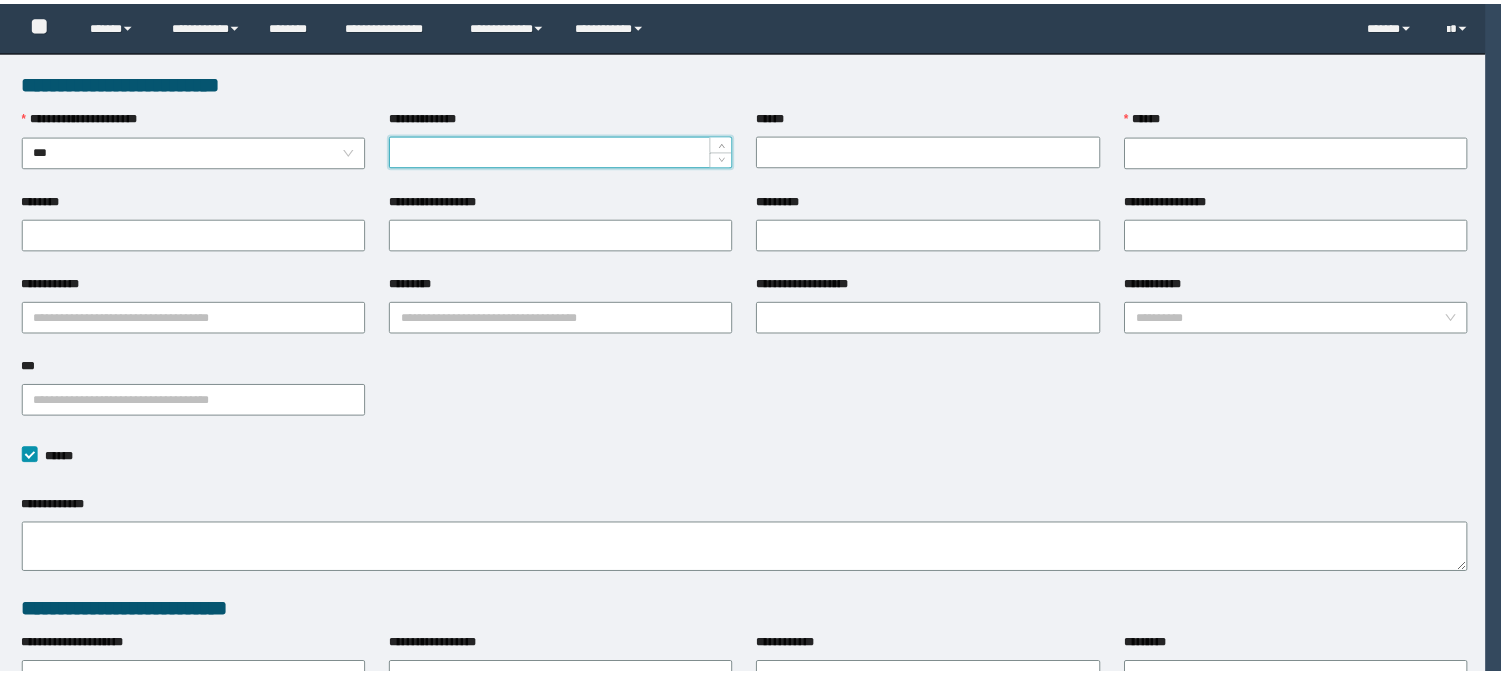 scroll, scrollTop: 0, scrollLeft: 0, axis: both 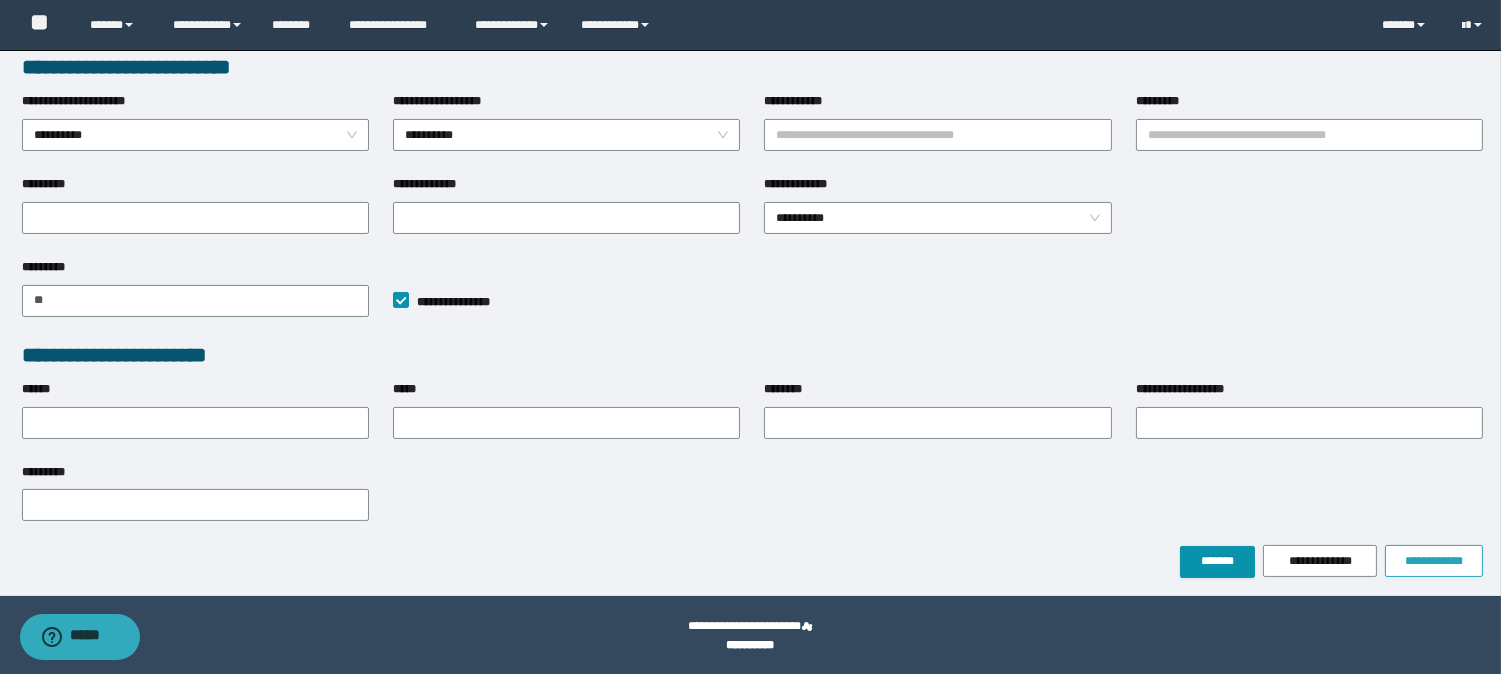 click on "**********" at bounding box center (1434, 561) 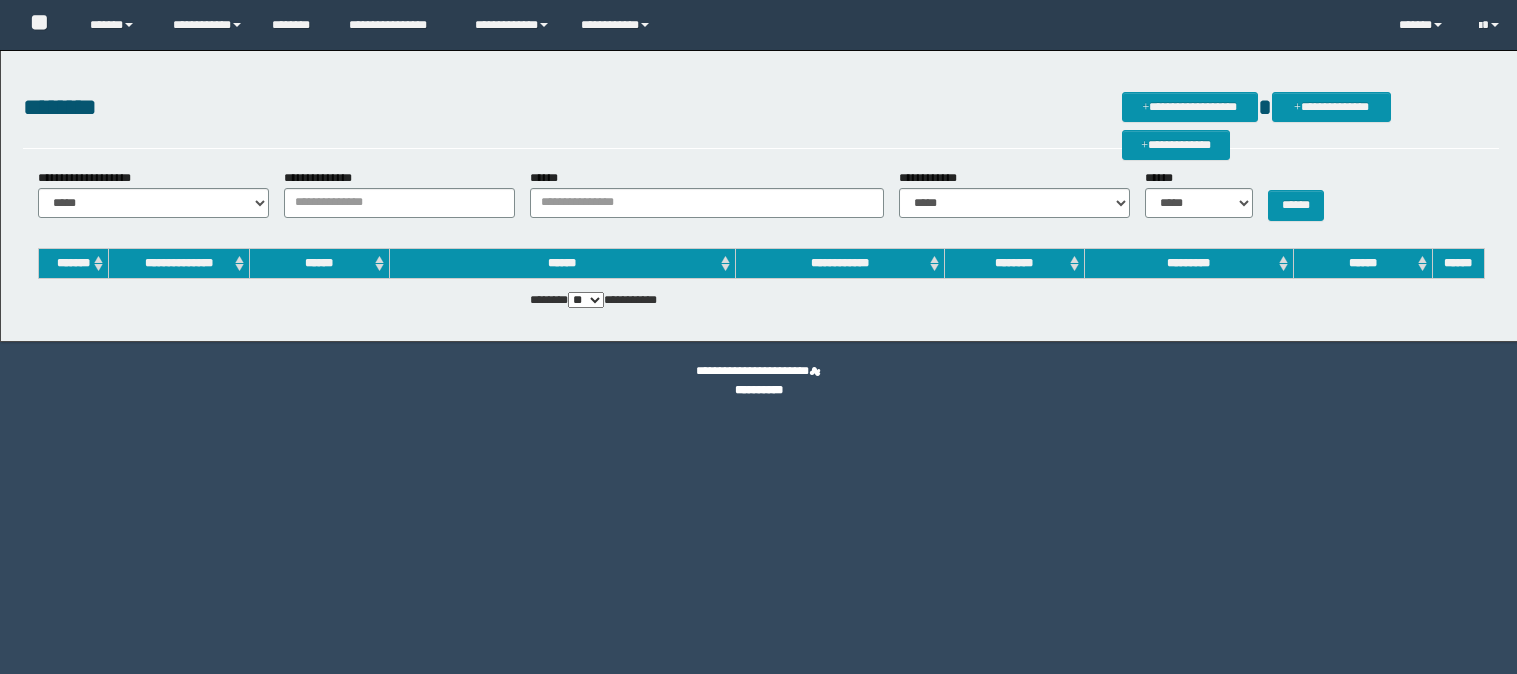 scroll, scrollTop: 0, scrollLeft: 0, axis: both 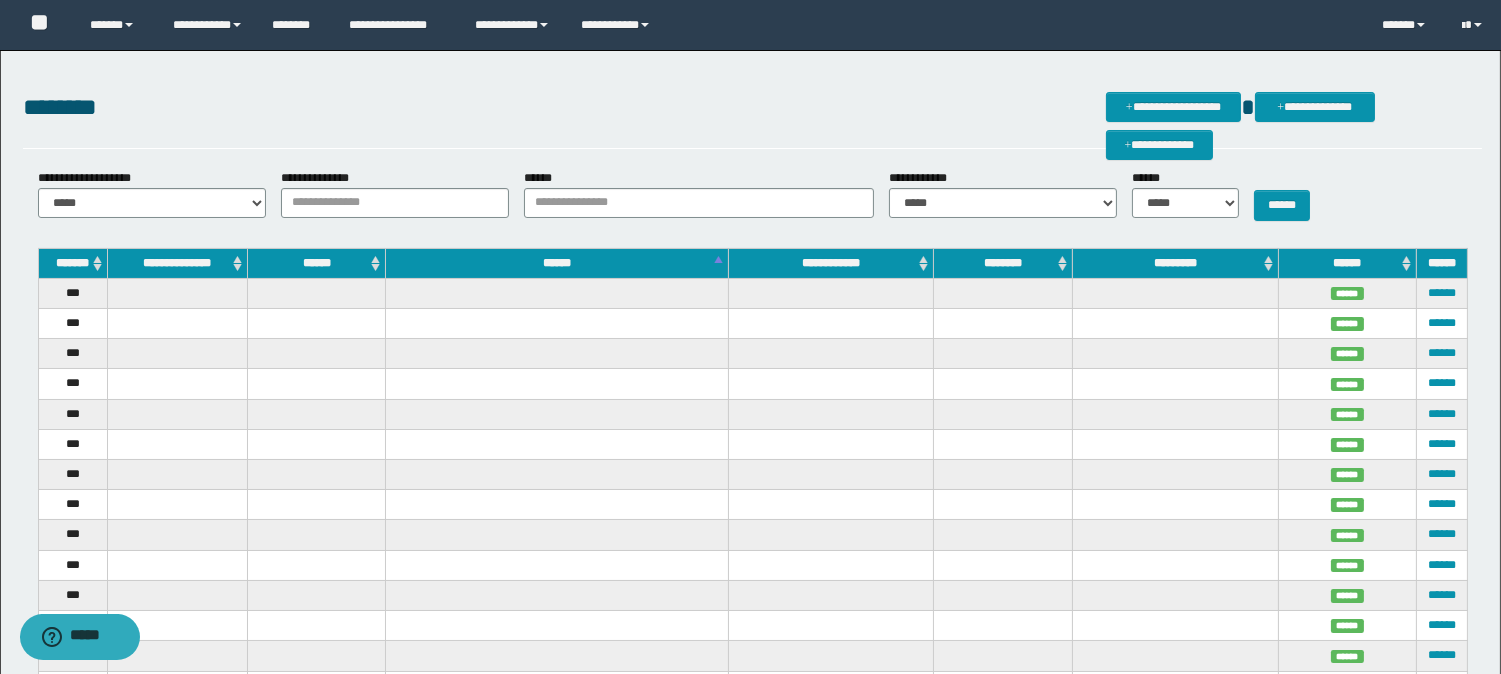 click on "**********" at bounding box center [387, 193] 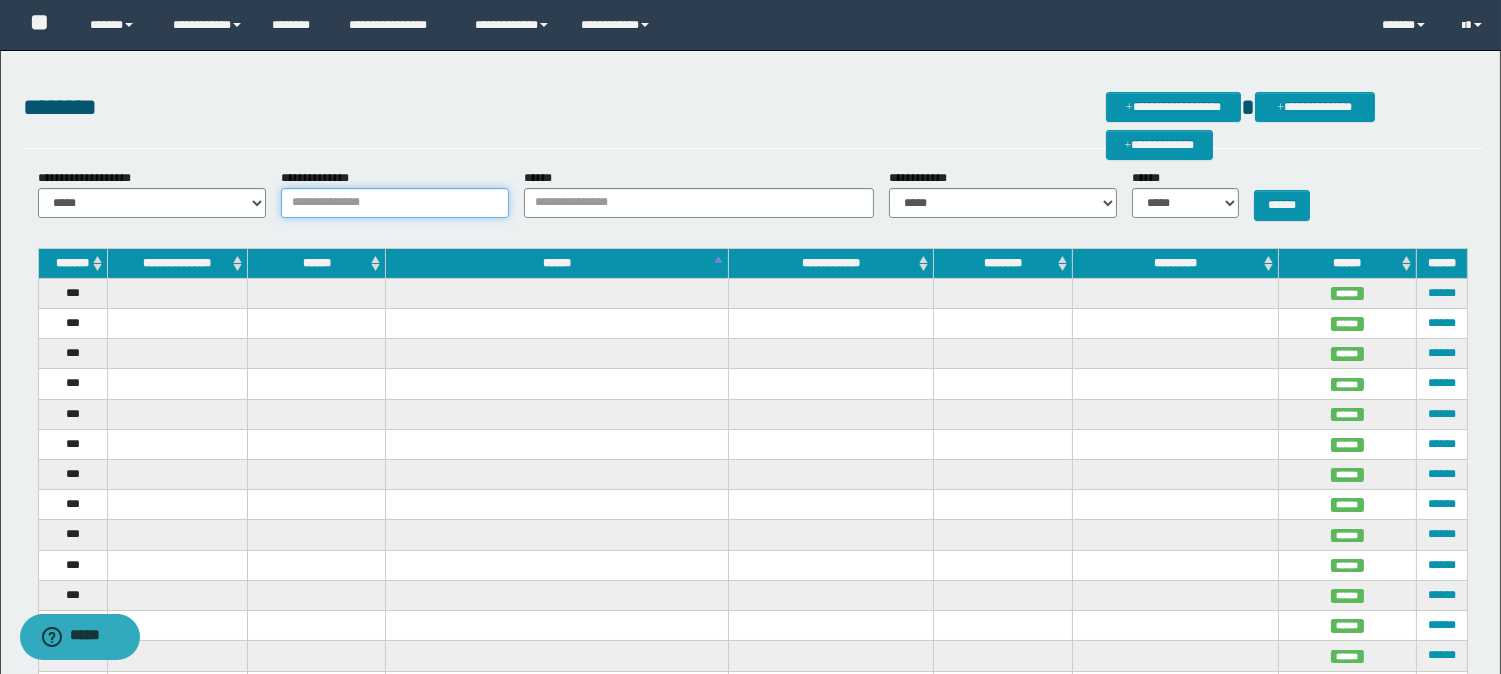 drag, startPoint x: 457, startPoint y: 198, endPoint x: 526, endPoint y: 191, distance: 69.354164 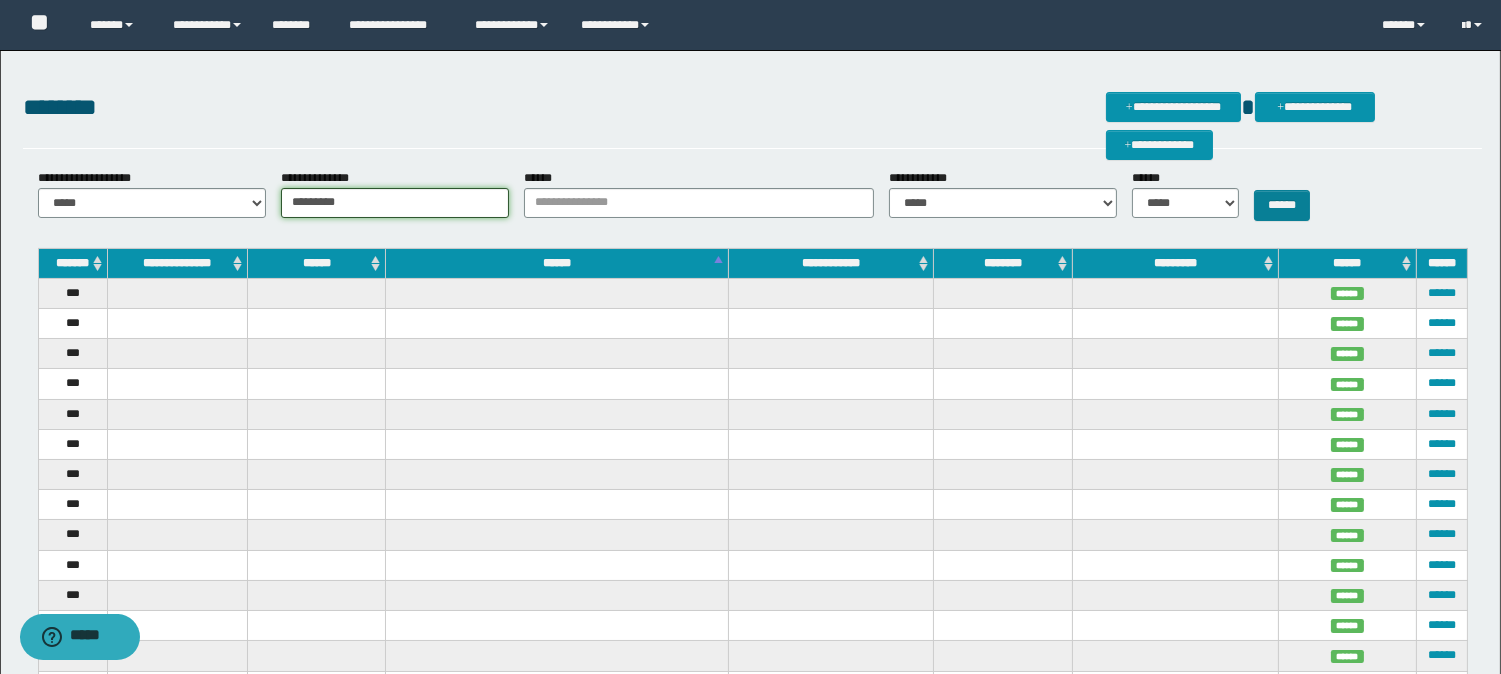 type on "*********" 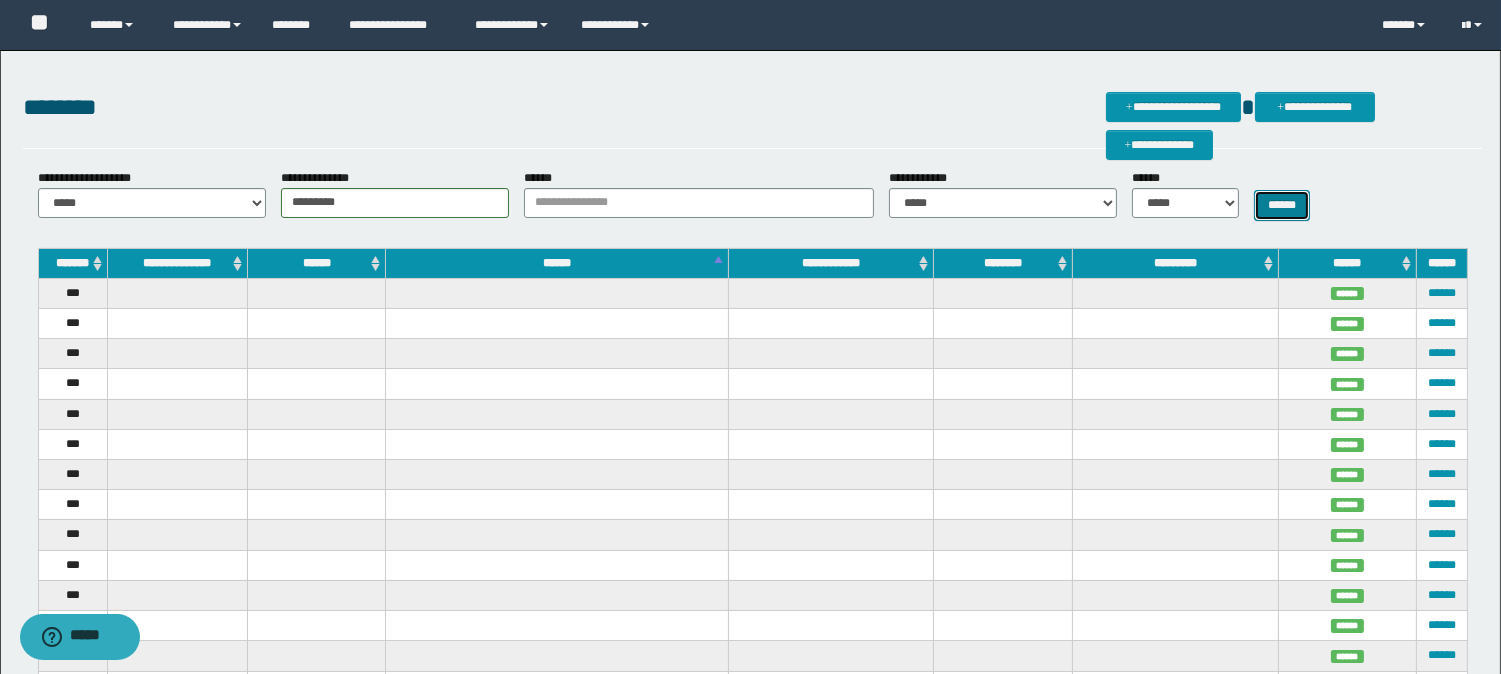 click on "******" at bounding box center (1282, 205) 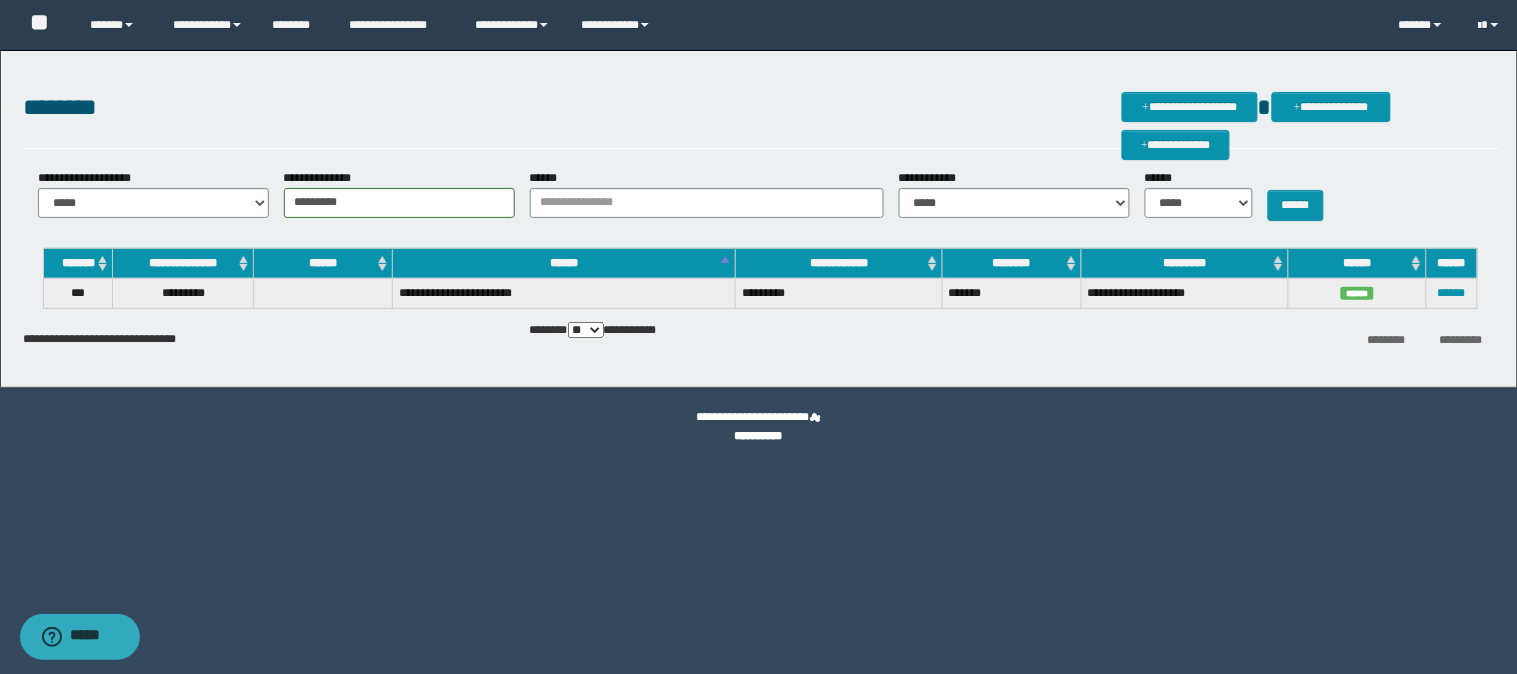 click on "******" at bounding box center [1452, 293] 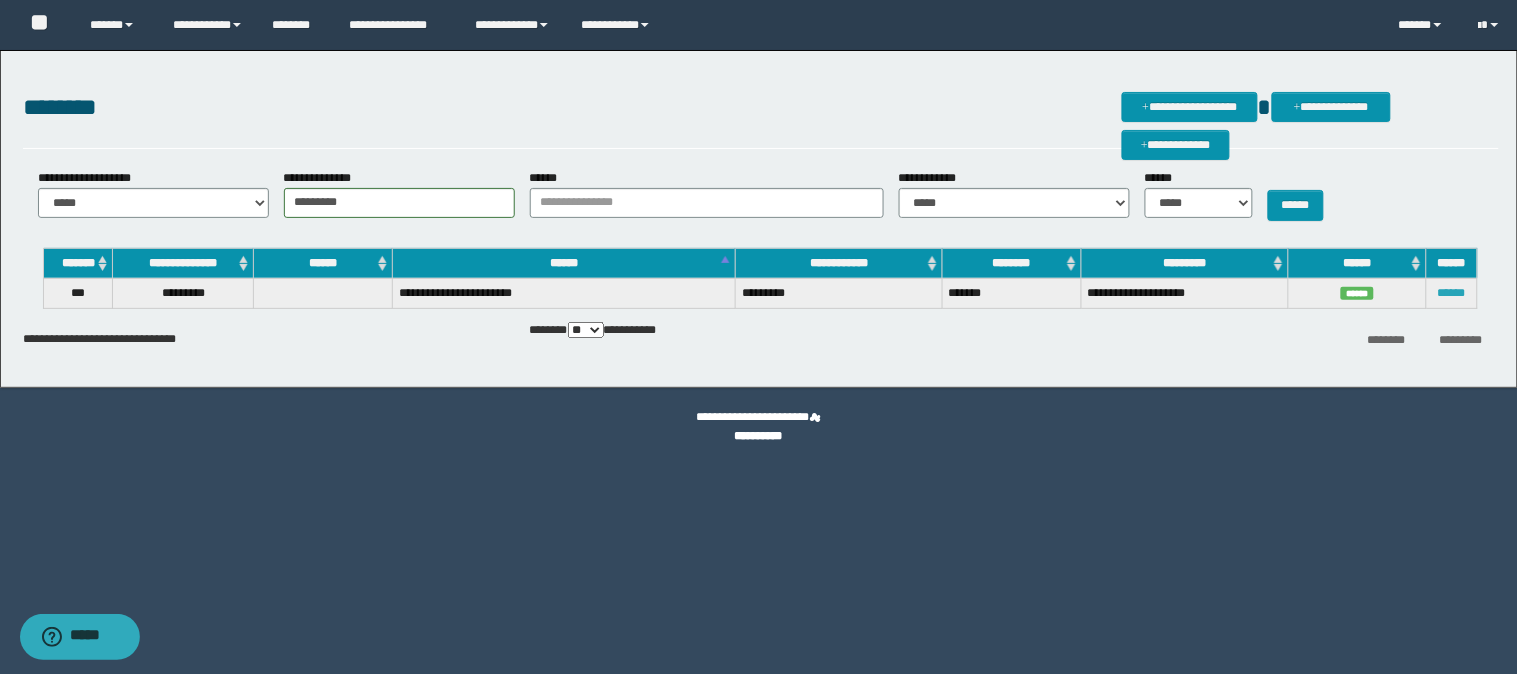 click on "******" at bounding box center [1452, 293] 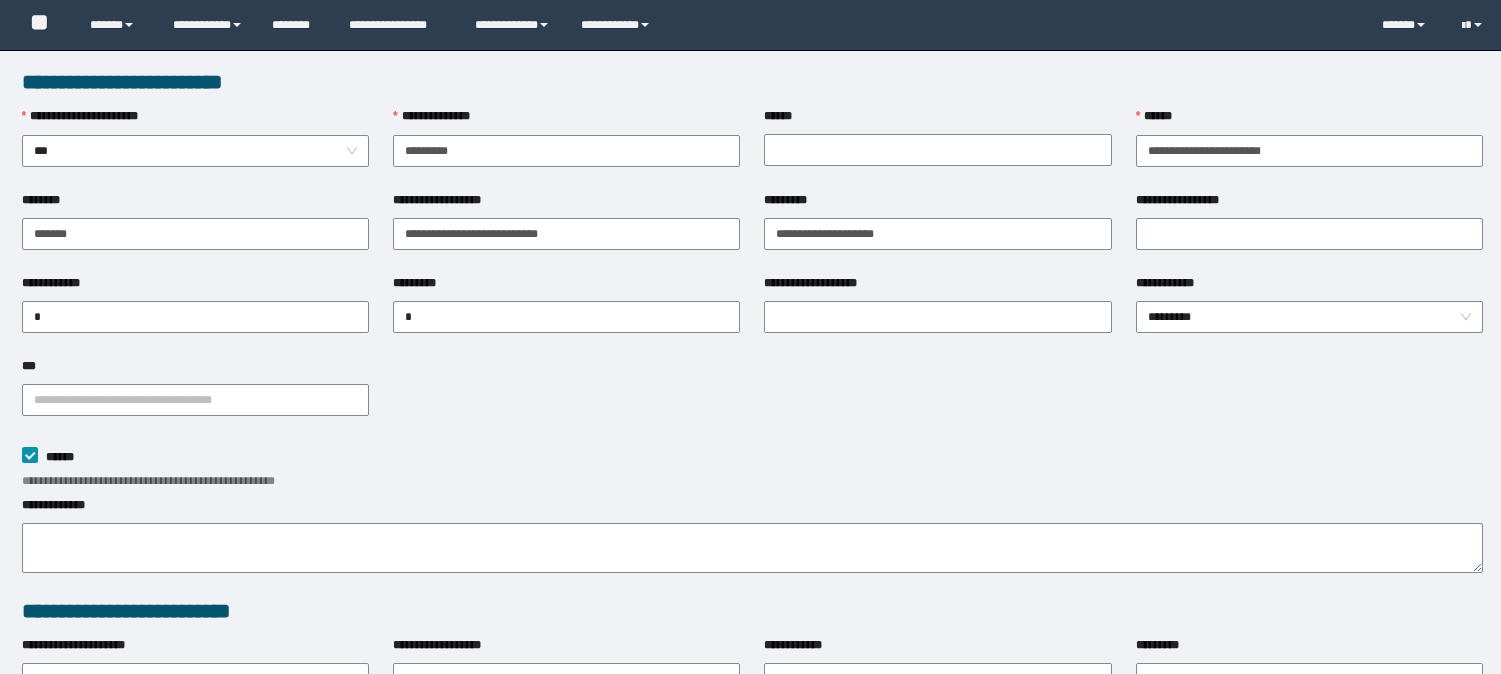 scroll, scrollTop: 0, scrollLeft: 0, axis: both 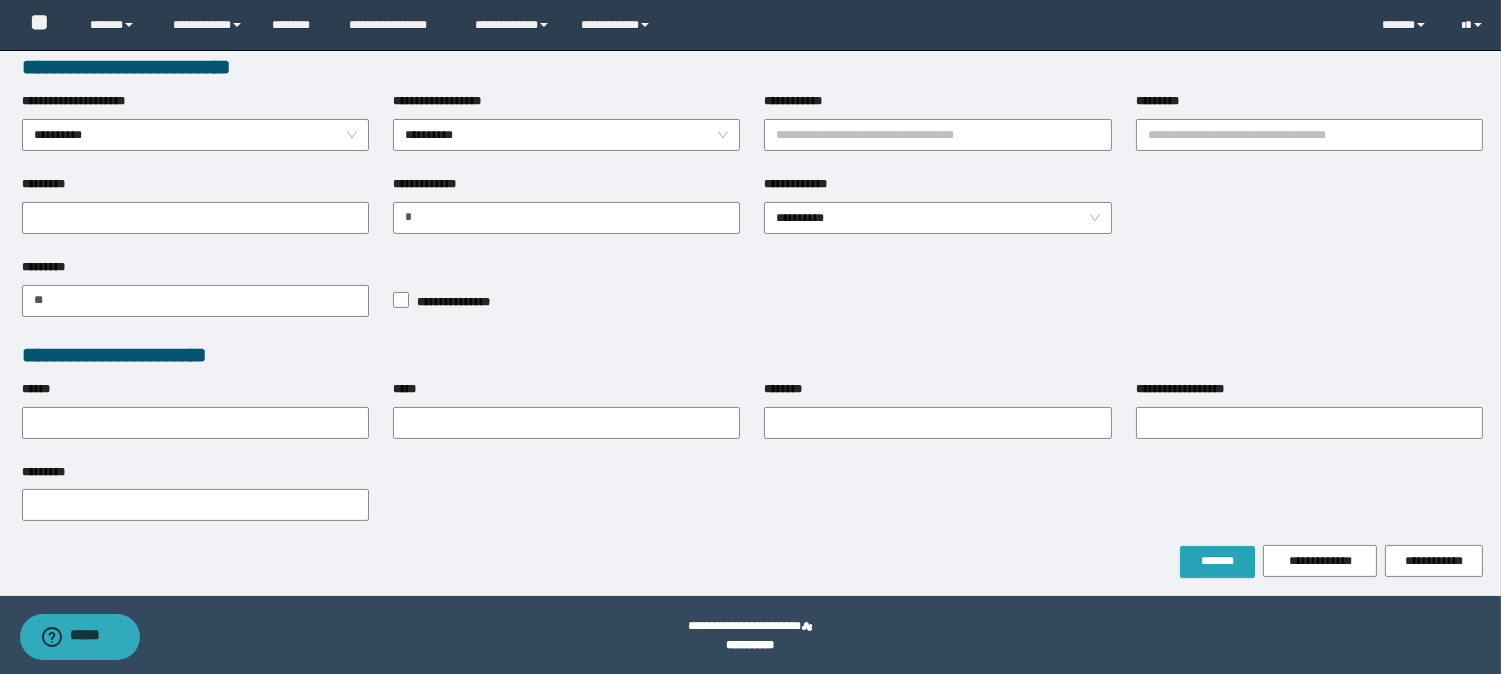 click on "*******" at bounding box center (1217, 561) 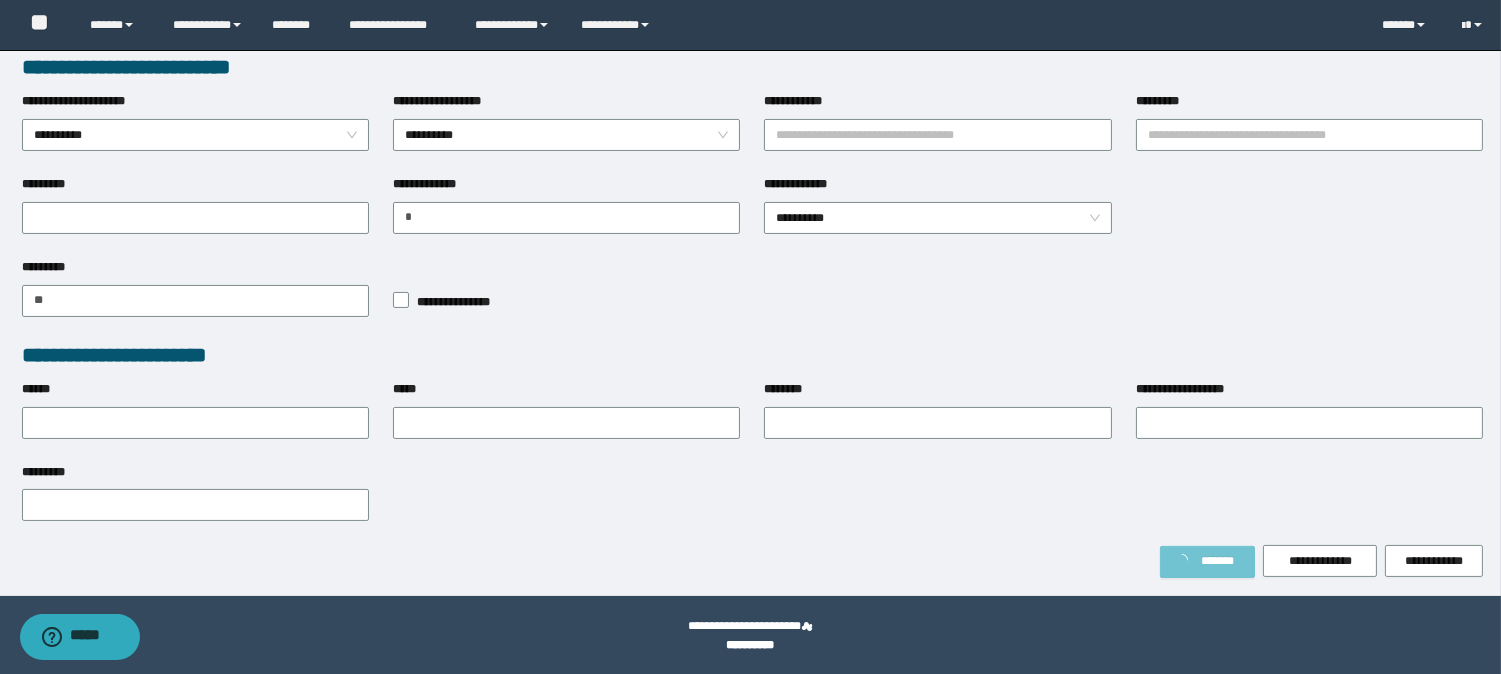 scroll, scrollTop: 597, scrollLeft: 0, axis: vertical 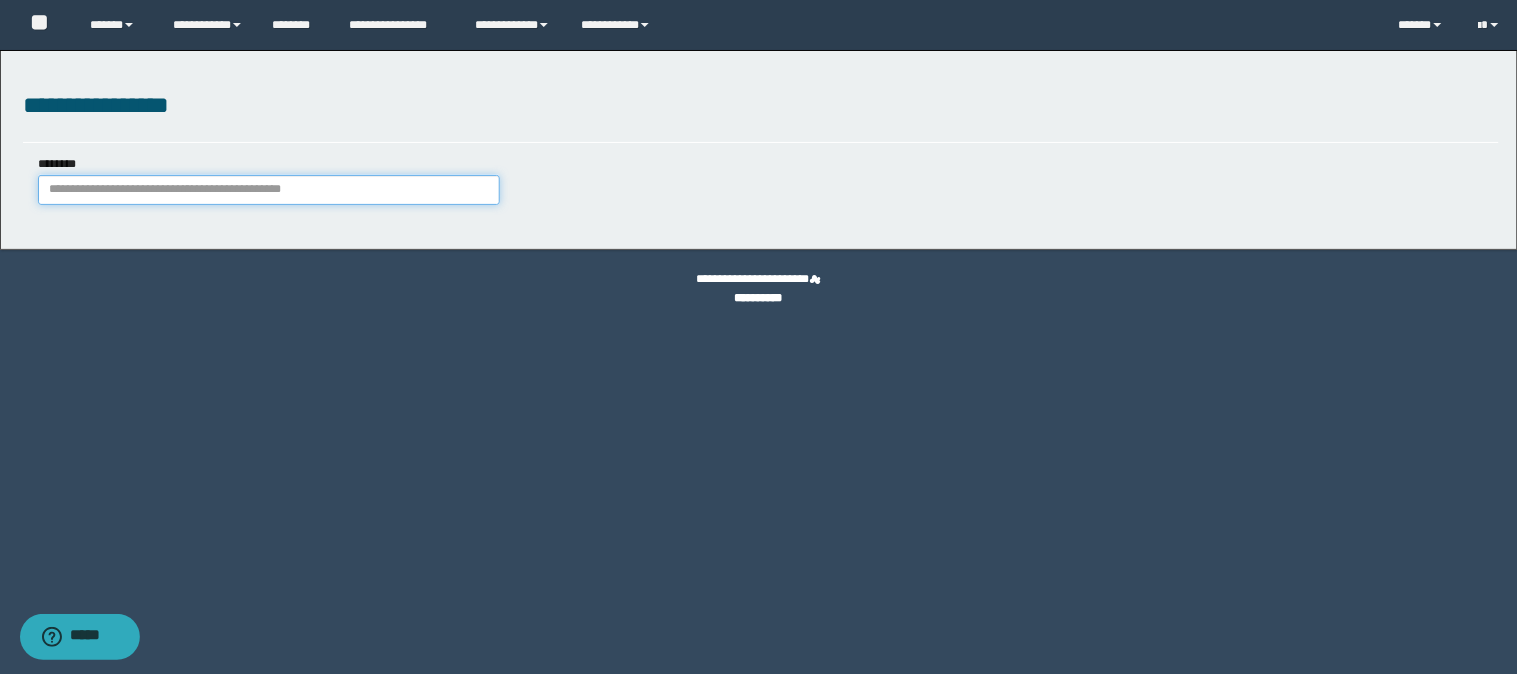 click on "********" at bounding box center [269, 190] 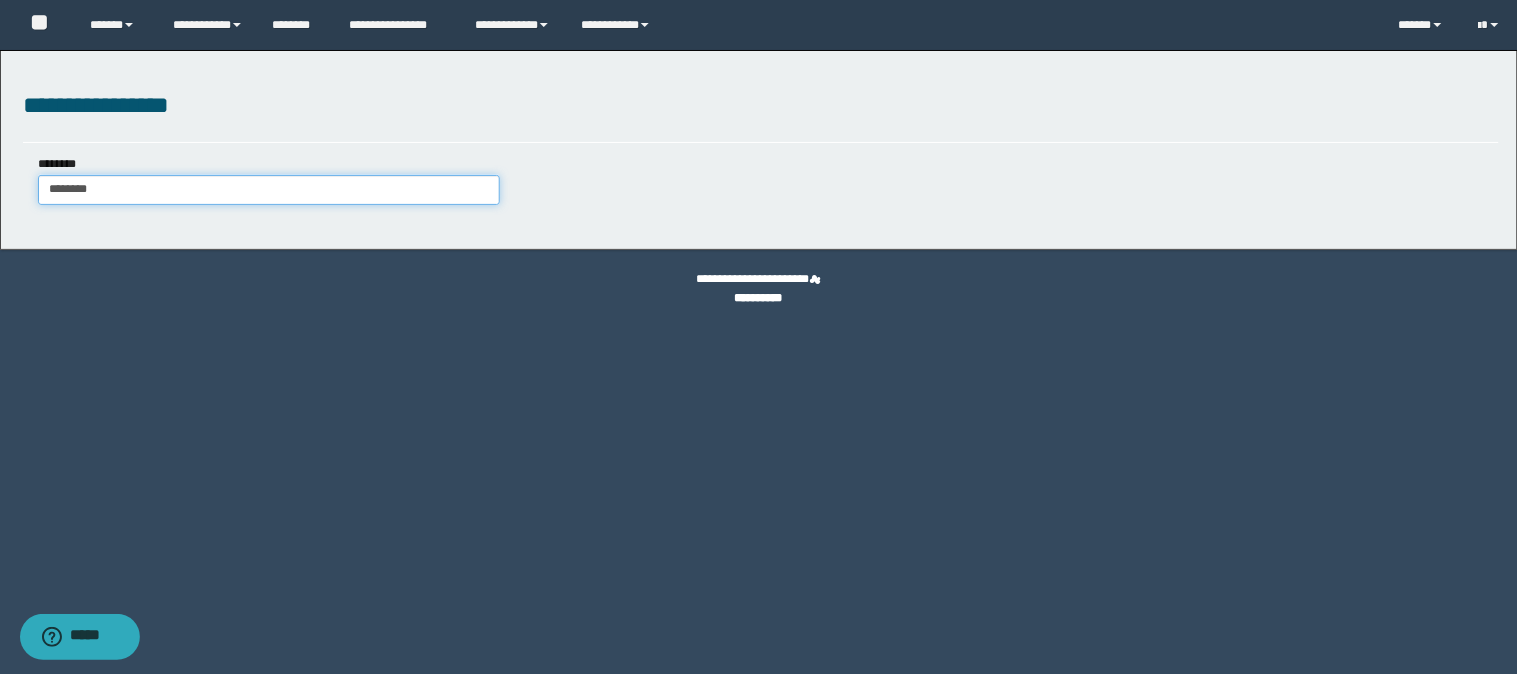 type on "********" 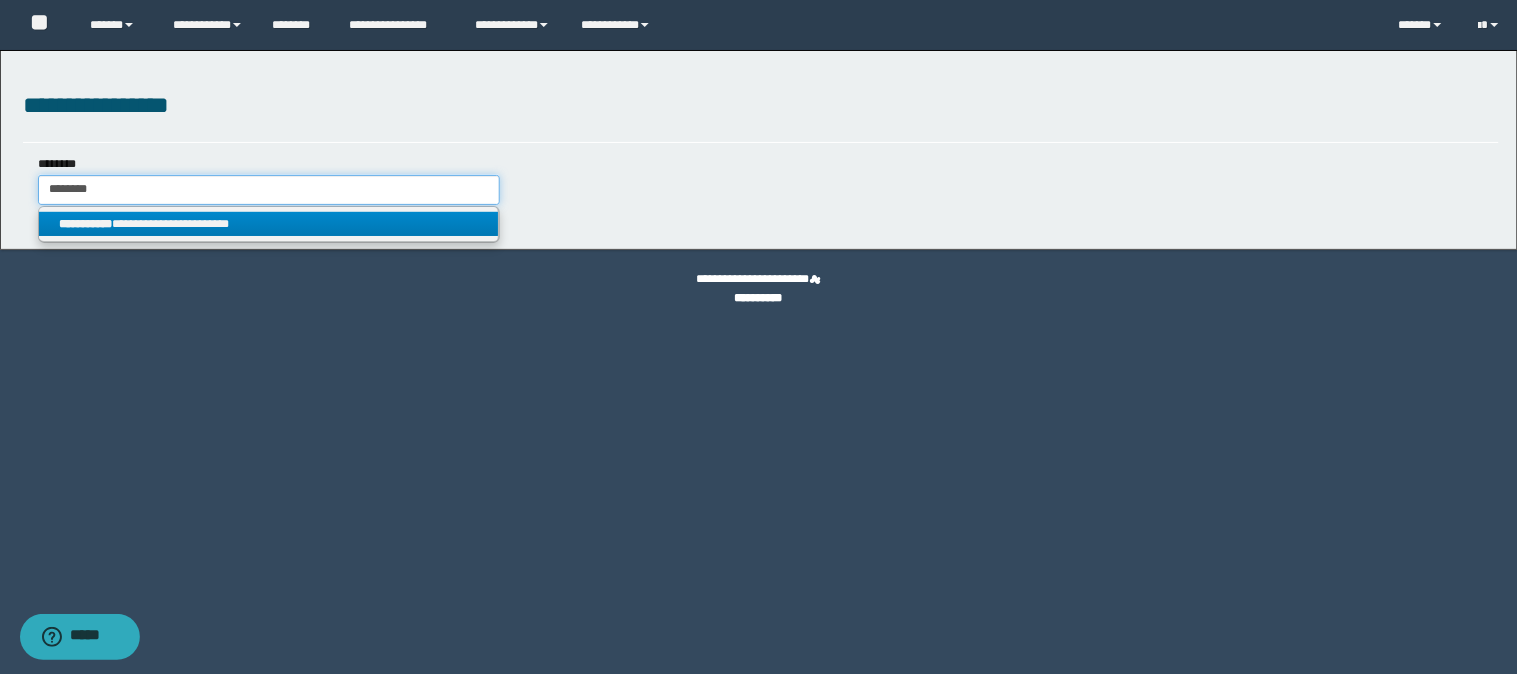 type on "********" 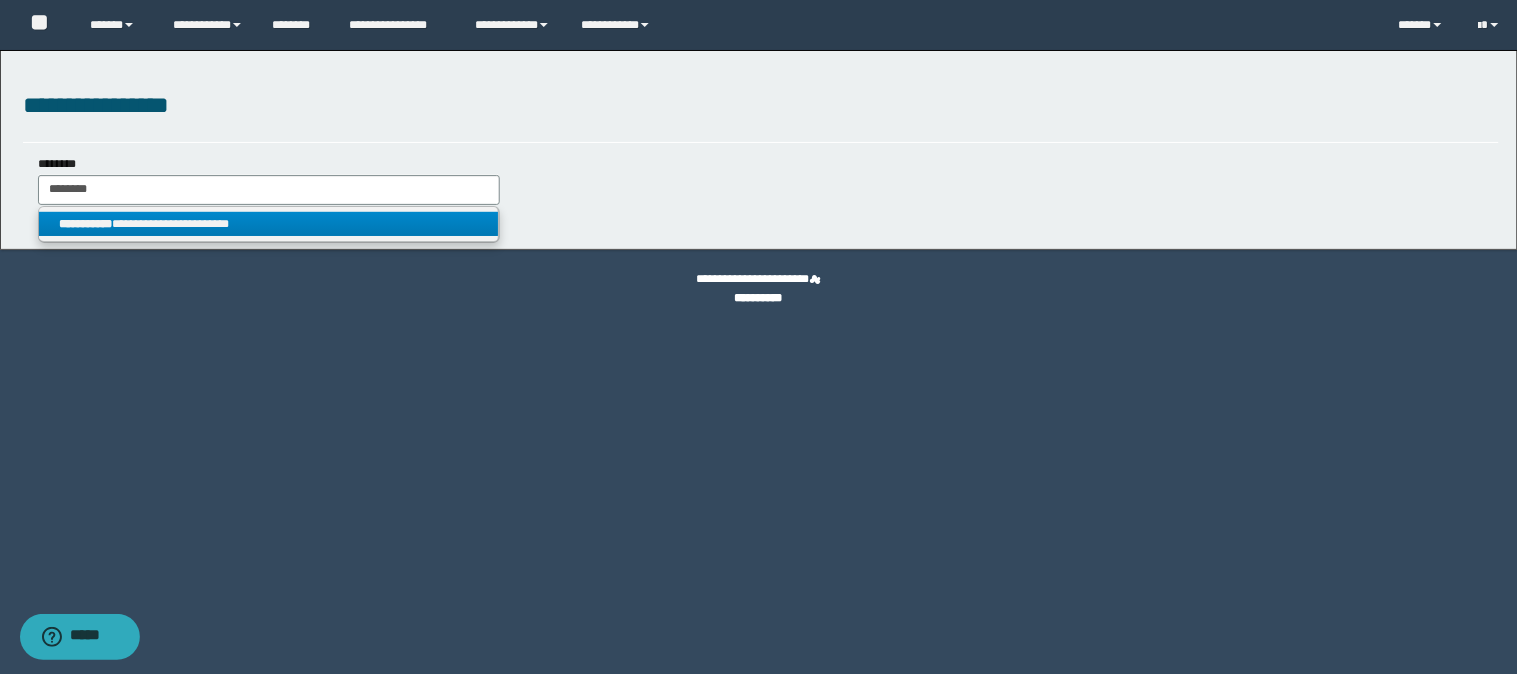click on "**********" at bounding box center (269, 224) 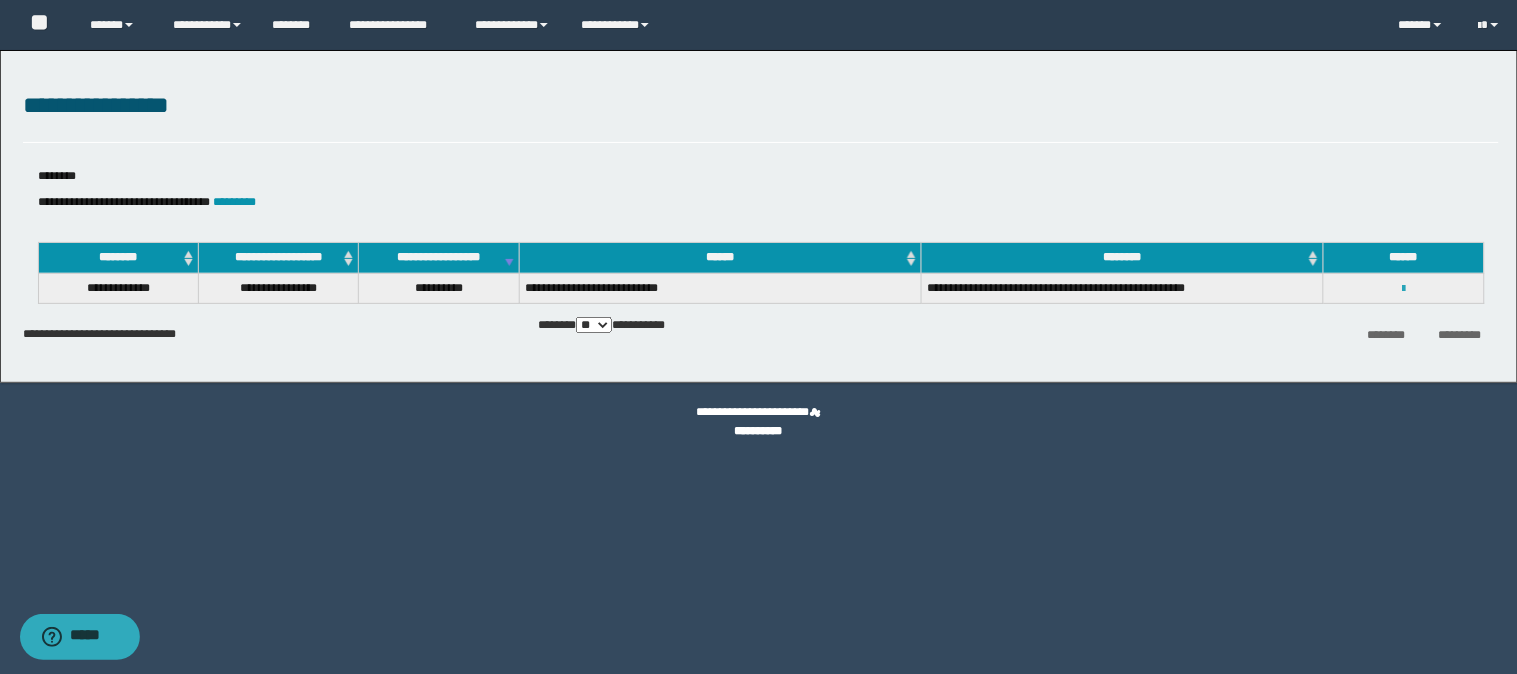 click at bounding box center [1403, 289] 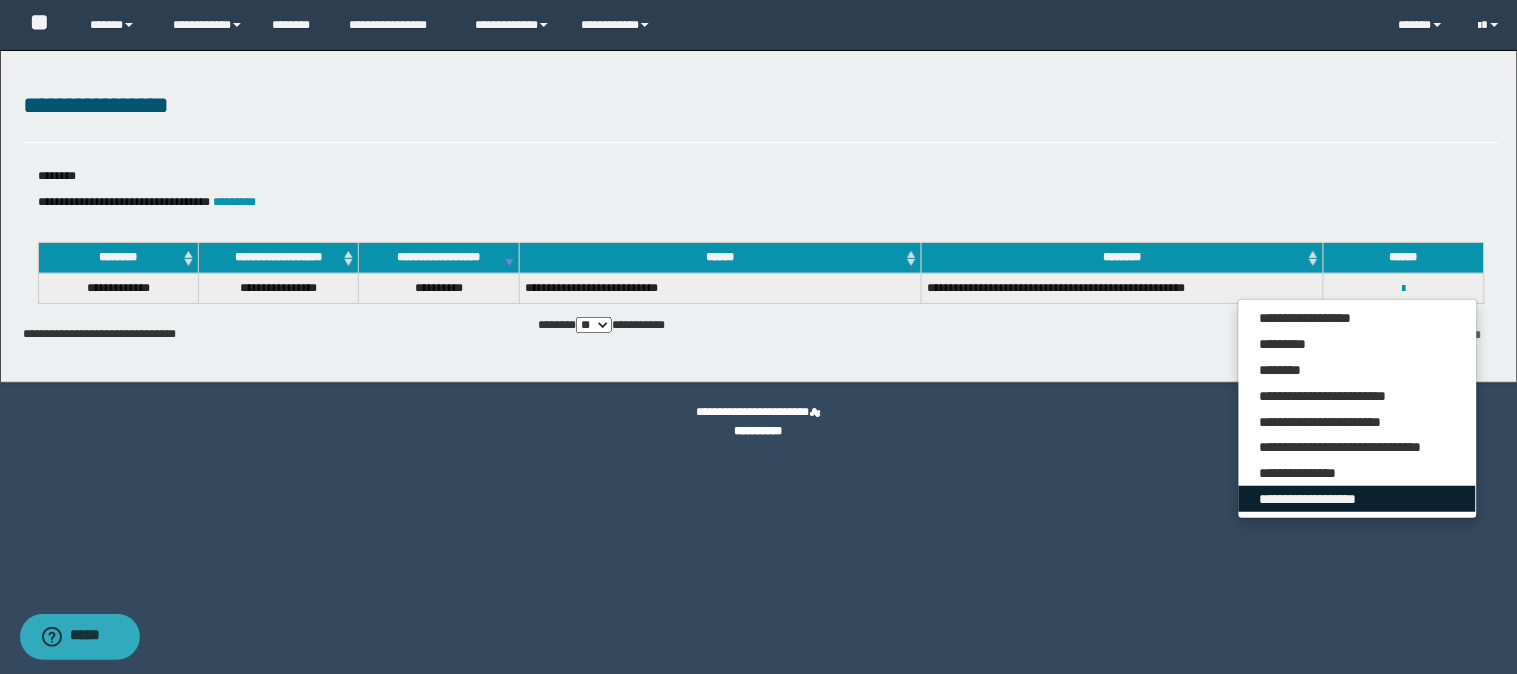 click on "**********" at bounding box center (1357, 499) 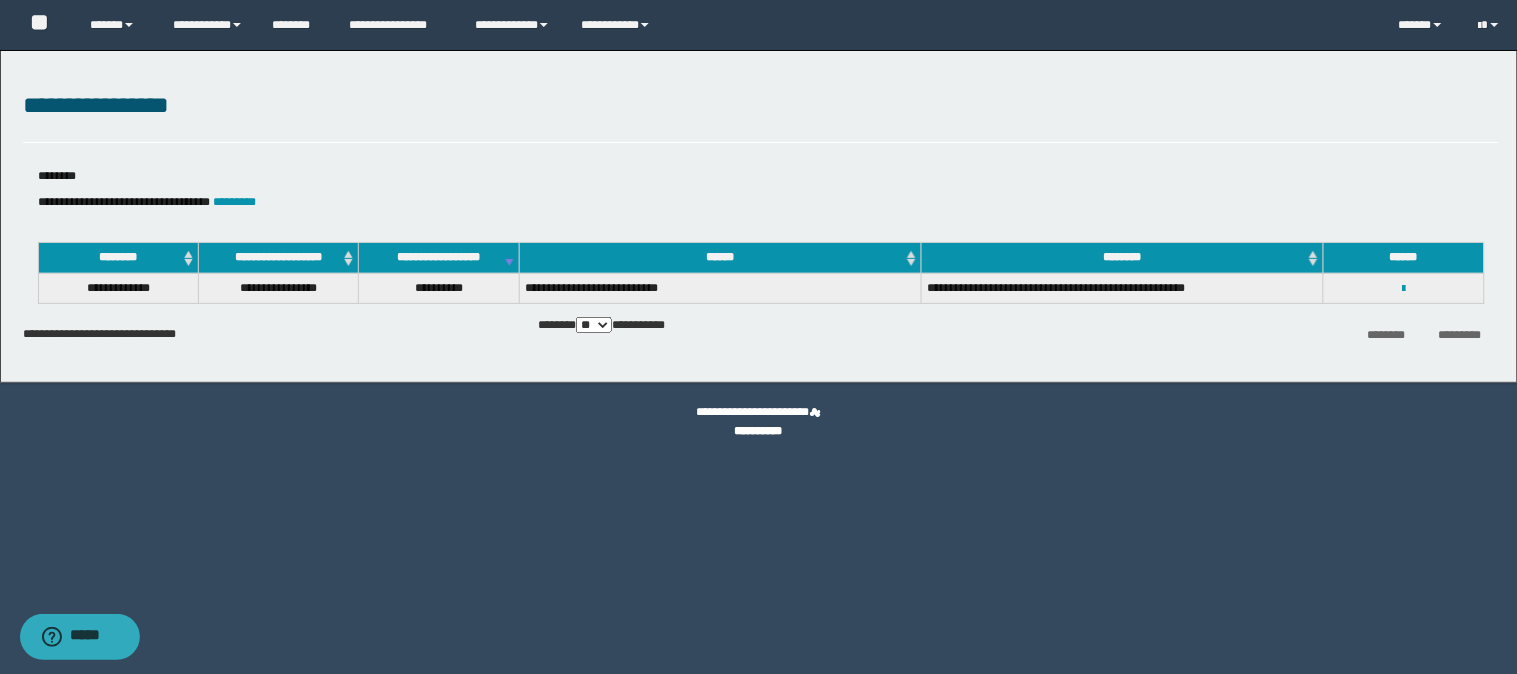 select on "*" 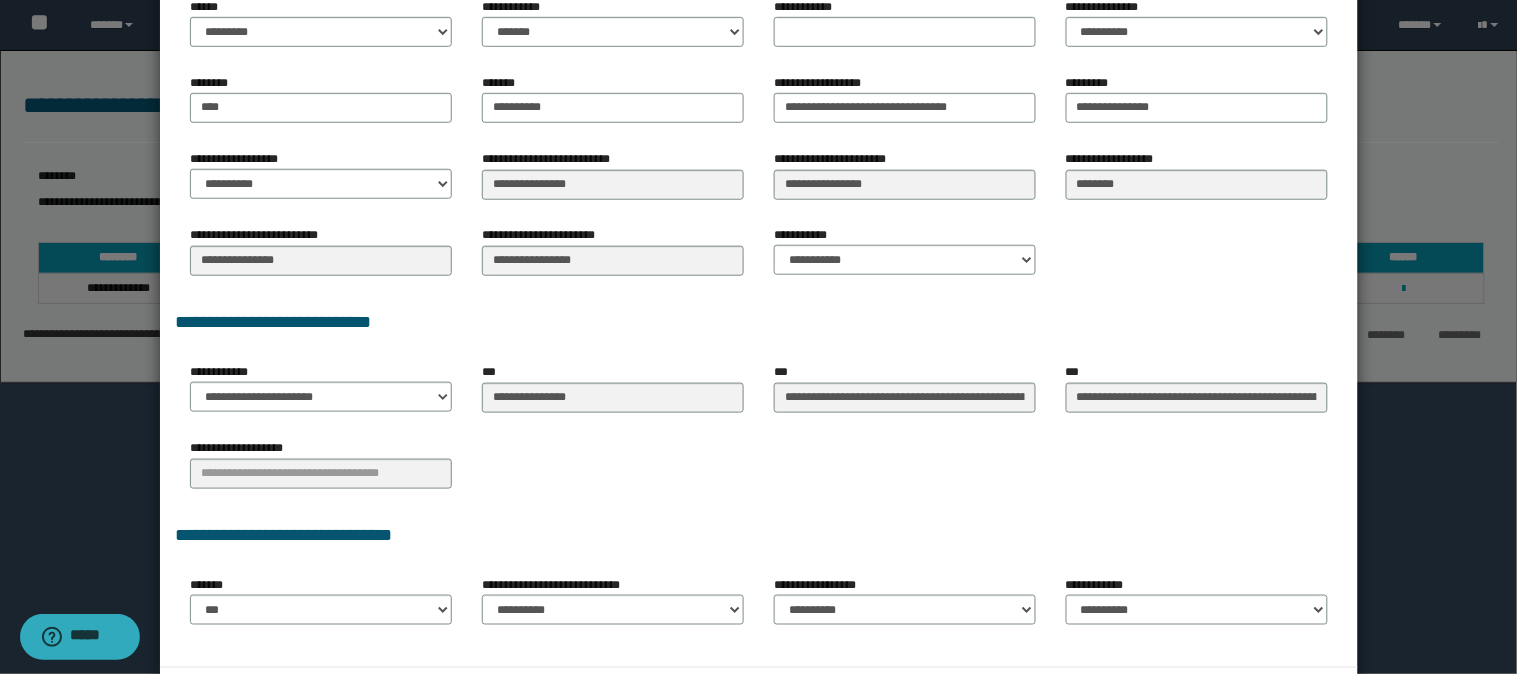 scroll, scrollTop: 333, scrollLeft: 0, axis: vertical 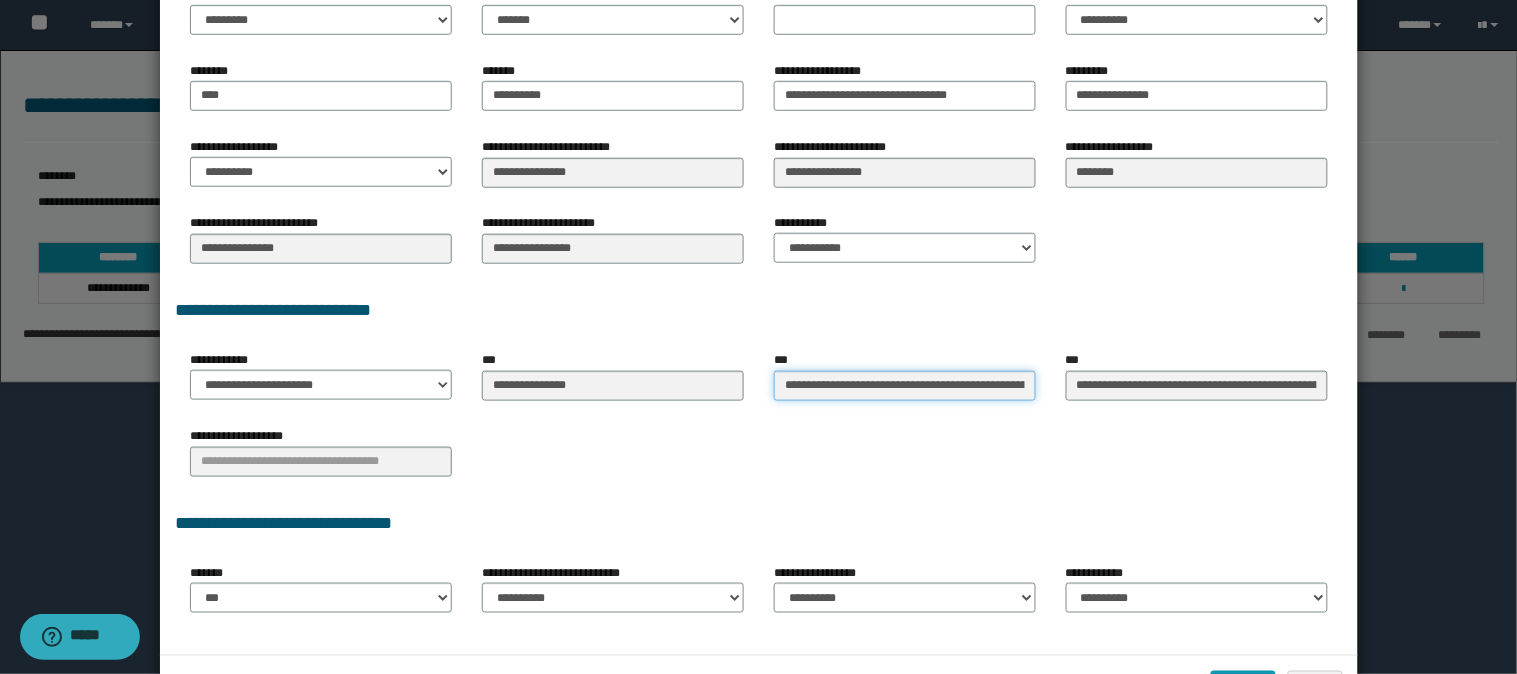 click on "**********" at bounding box center (905, 386) 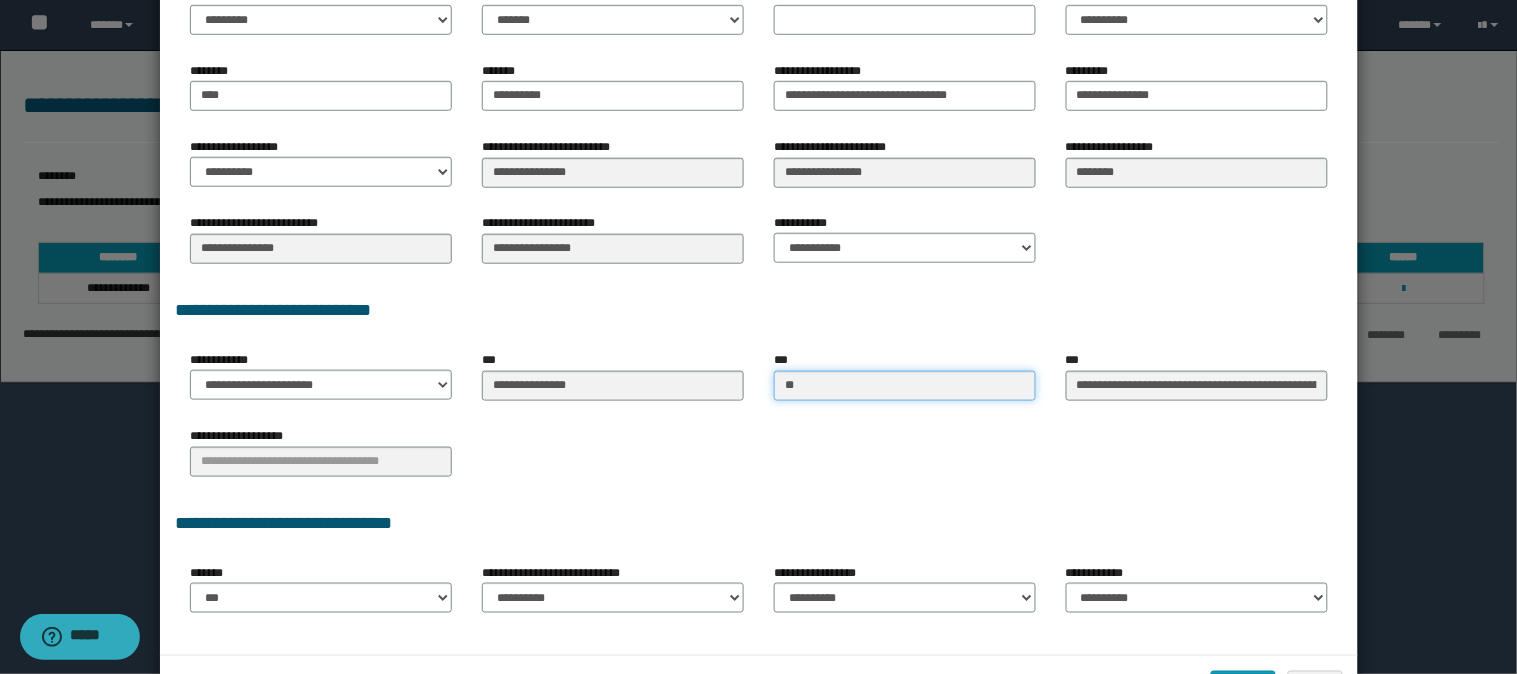 type on "***" 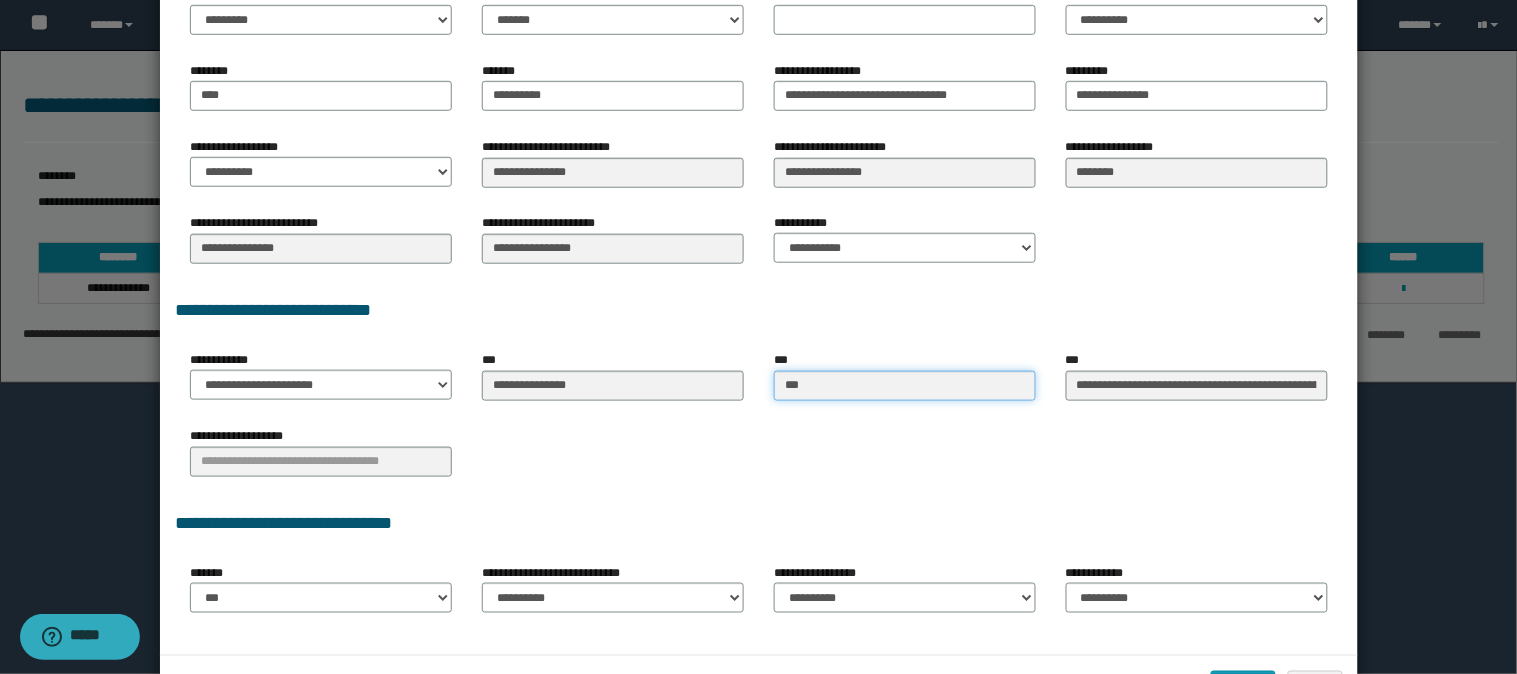 type on "***" 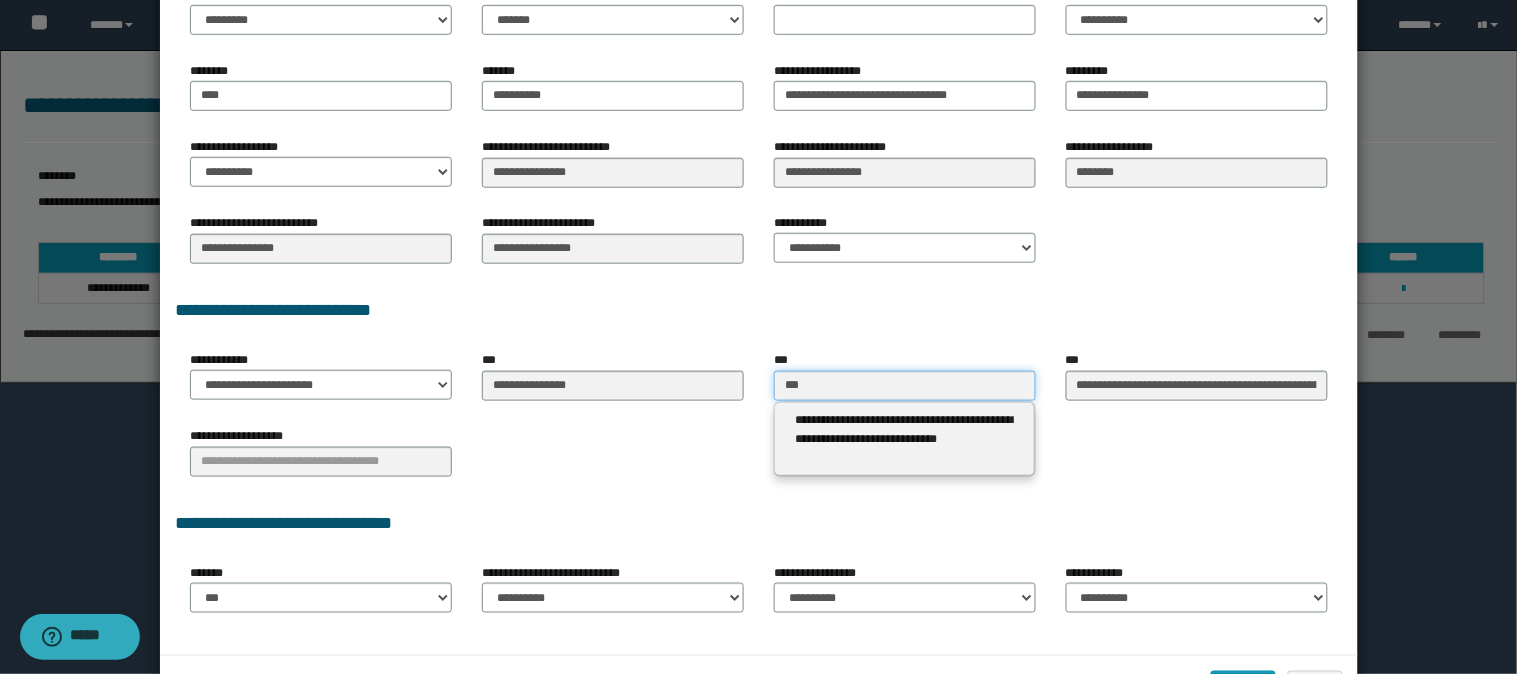 type 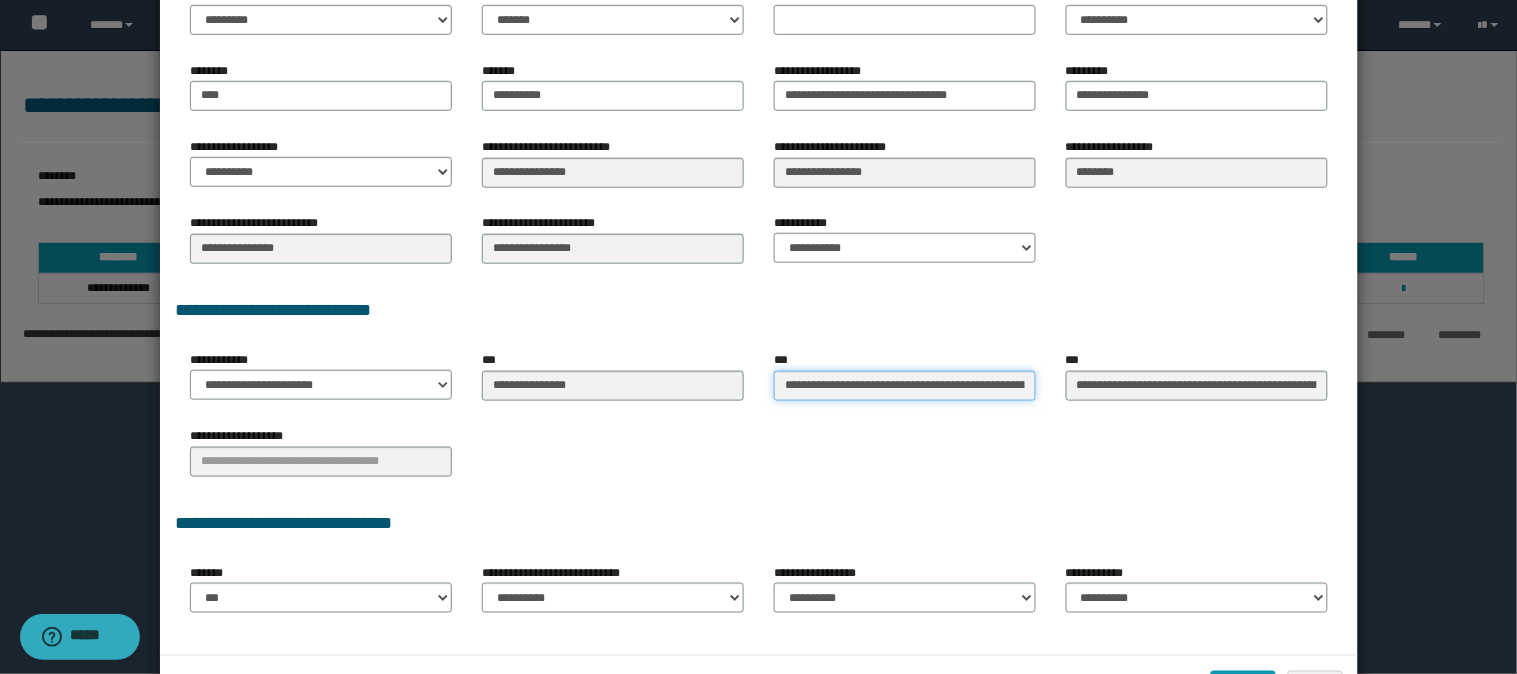 type on "**********" 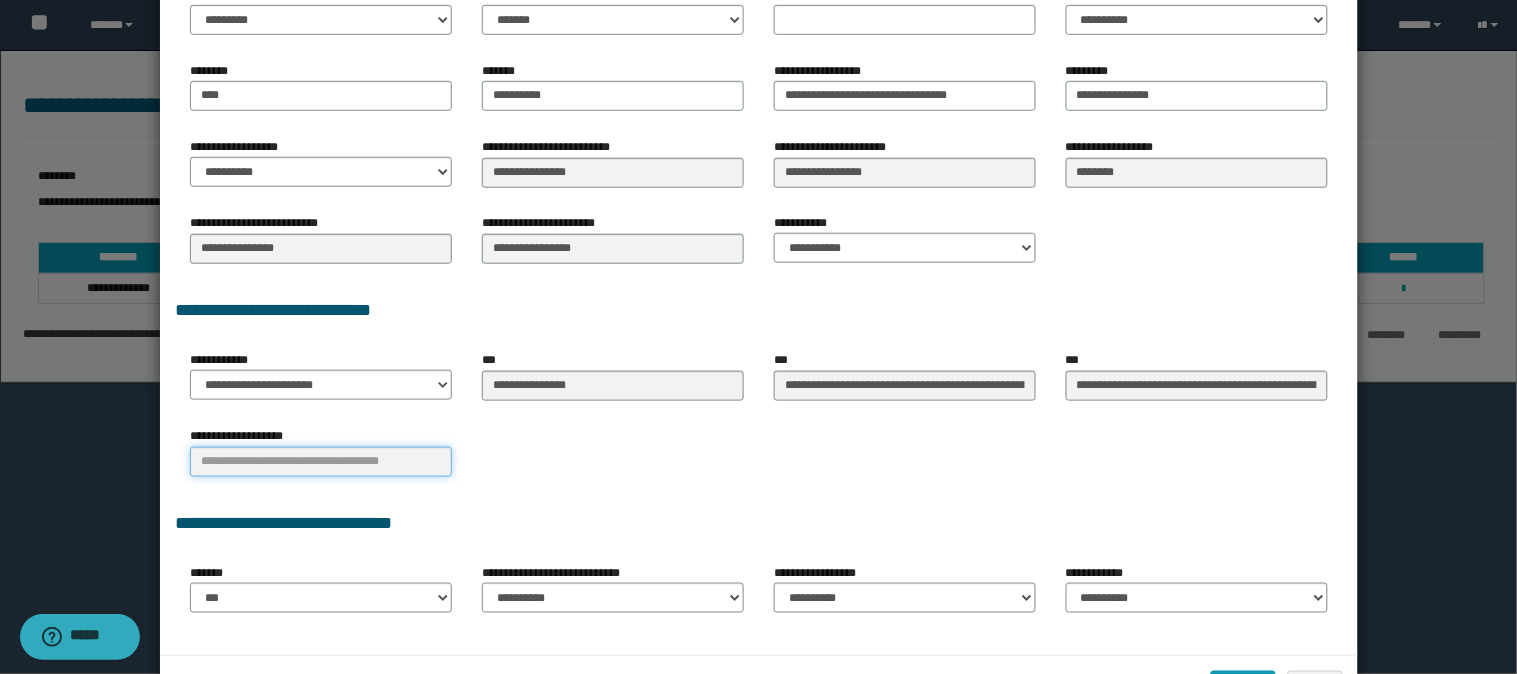 click at bounding box center [321, 462] 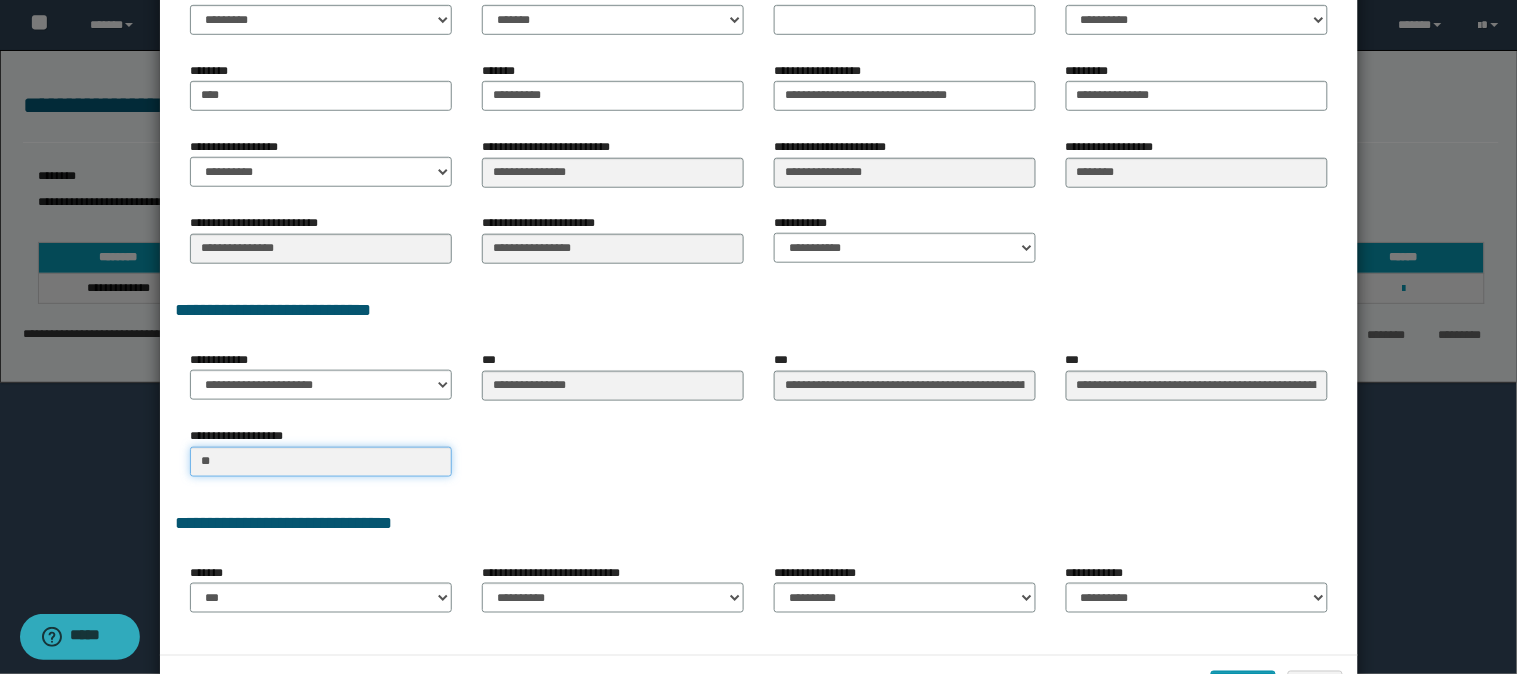 type on "***" 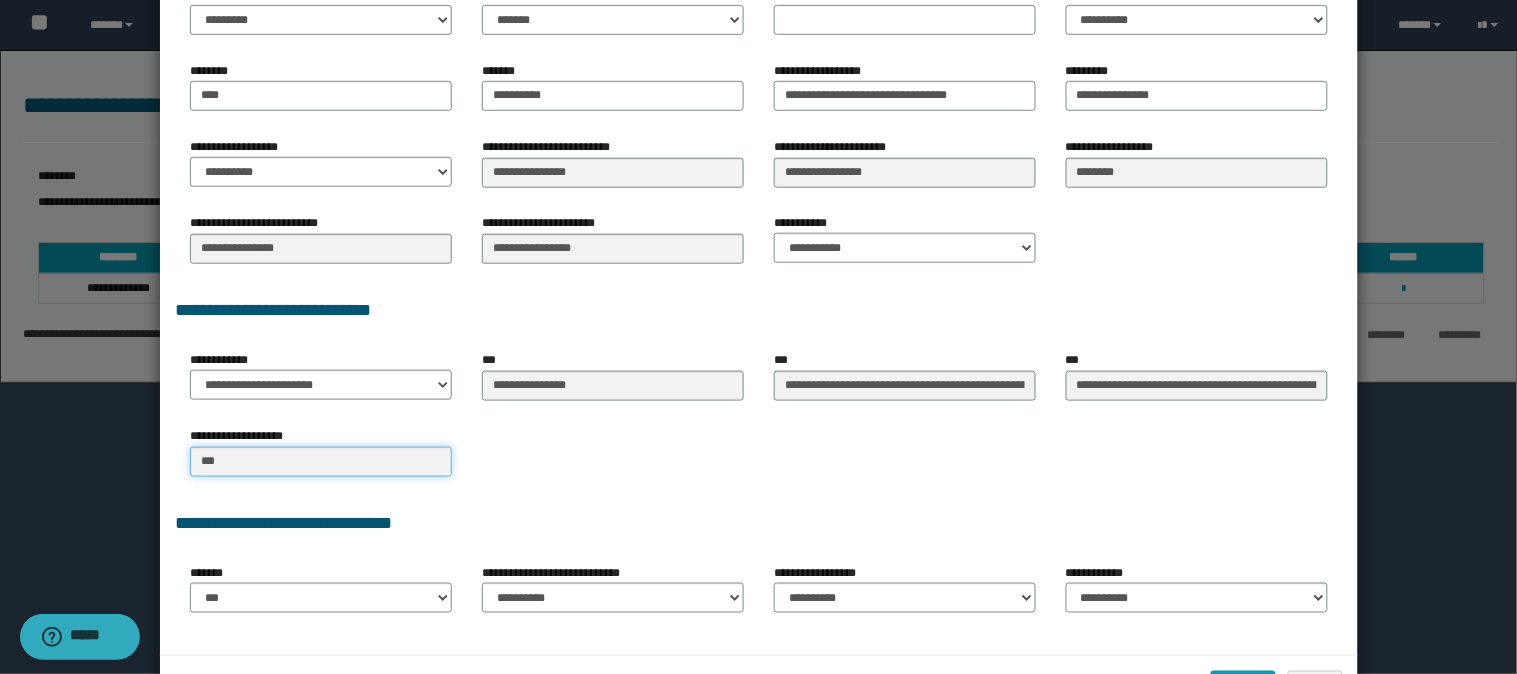 type on "***" 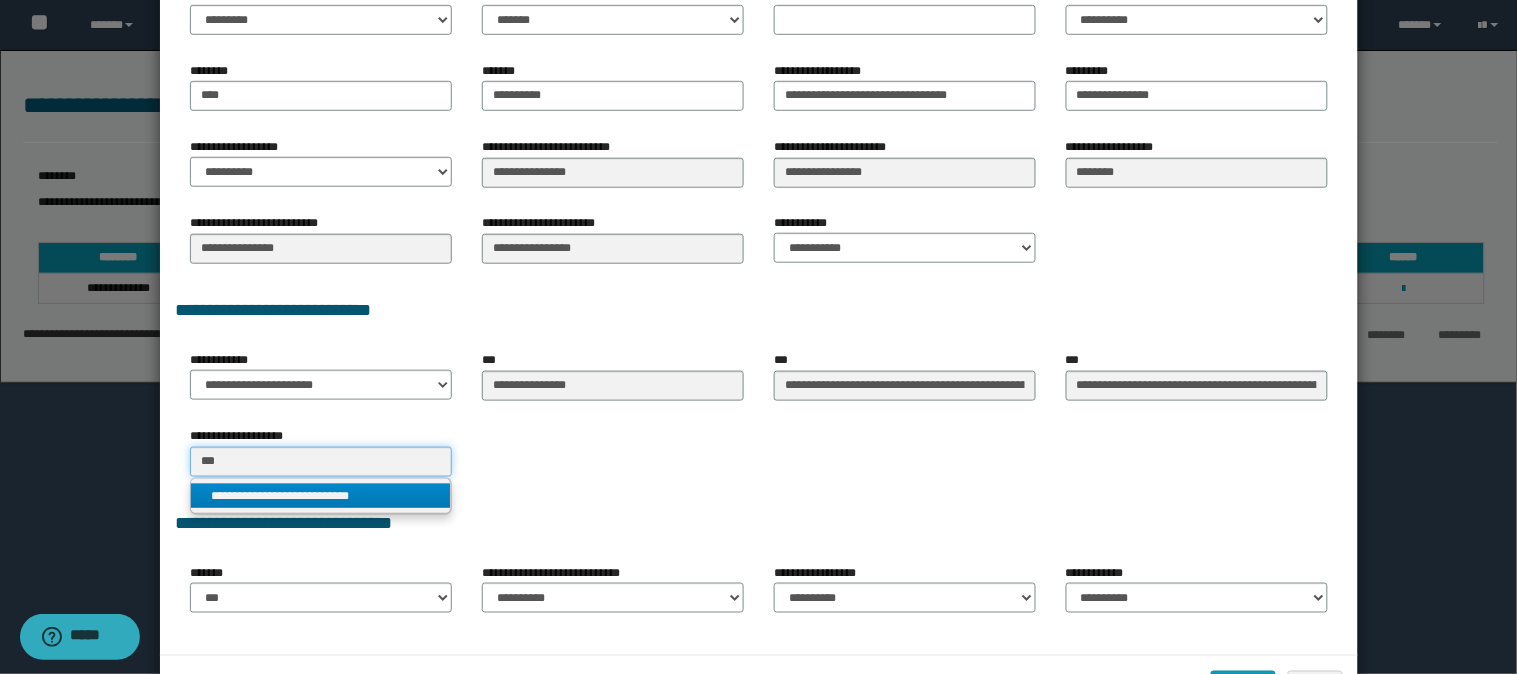 type on "***" 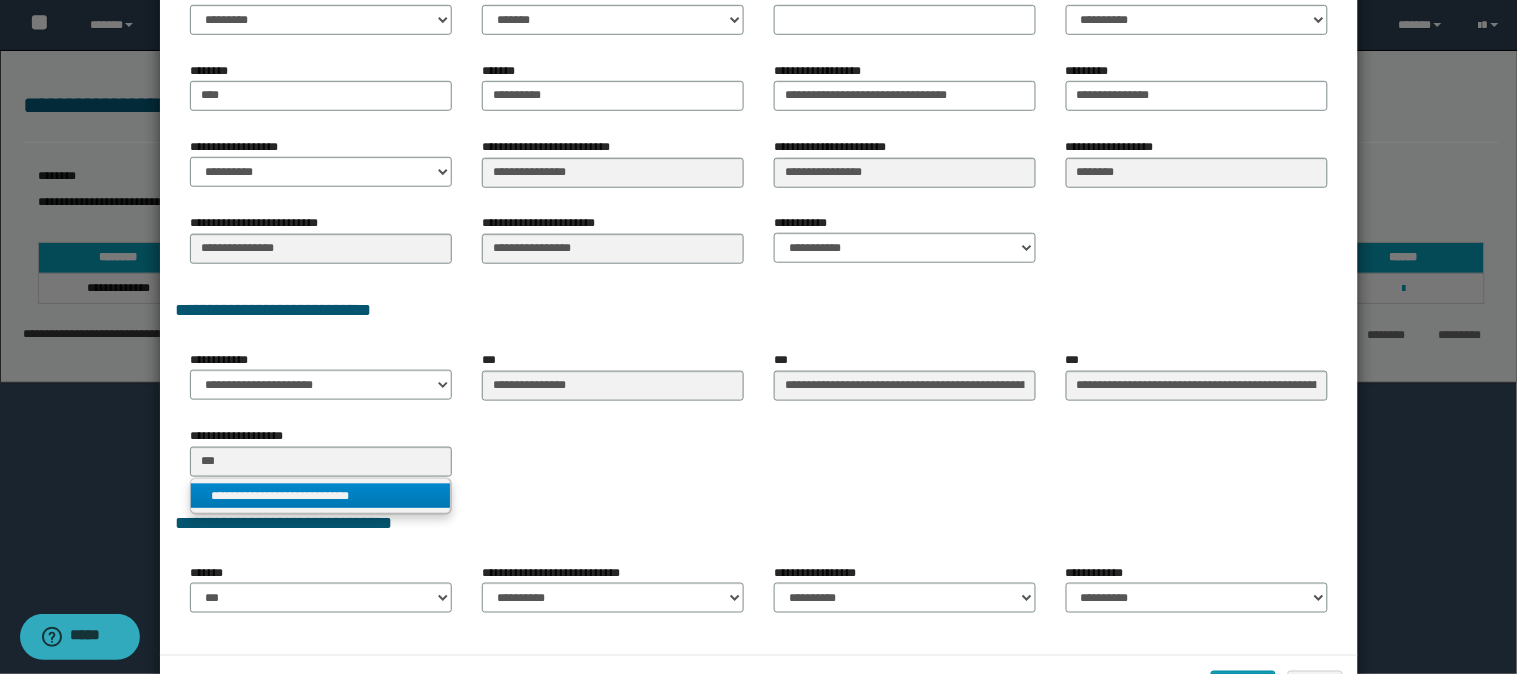 click on "**********" at bounding box center (321, 496) 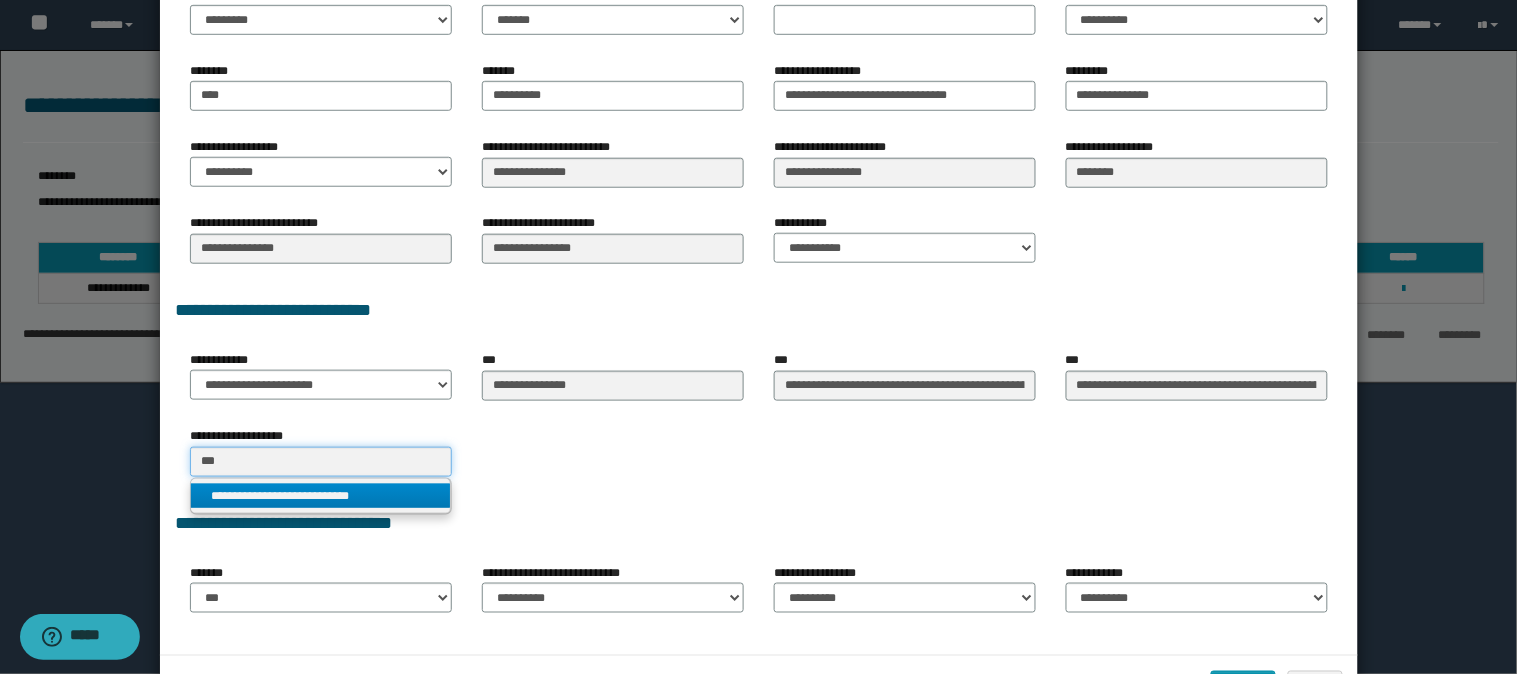 type 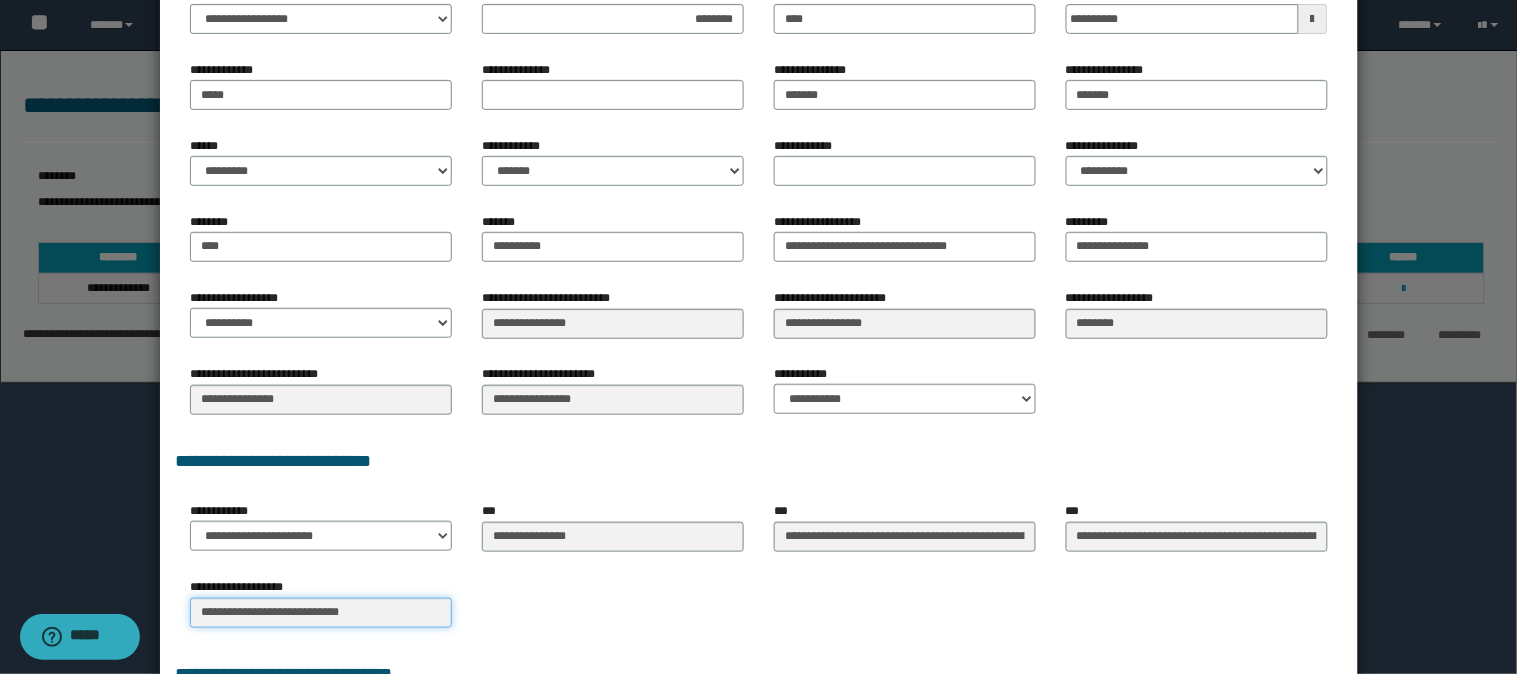 scroll, scrollTop: 405, scrollLeft: 0, axis: vertical 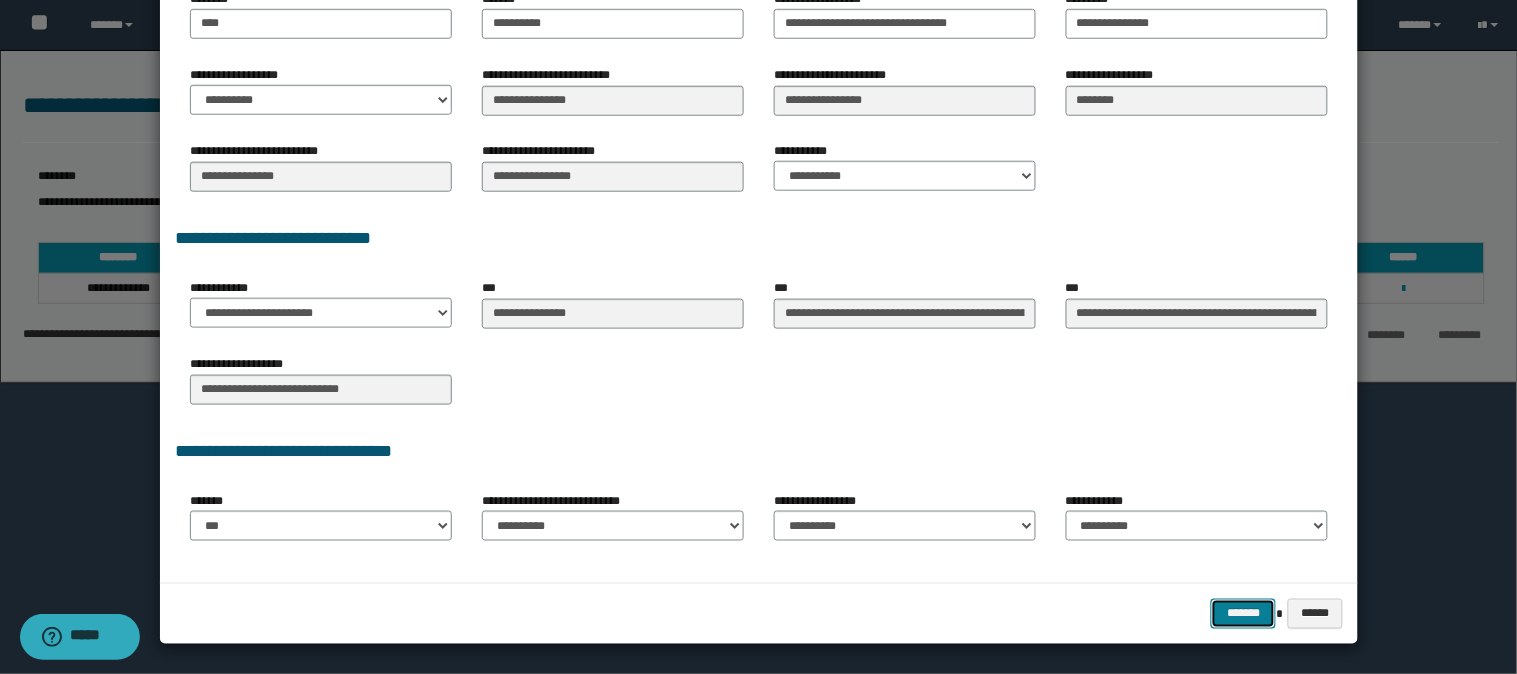 click on "*******" at bounding box center [1243, 614] 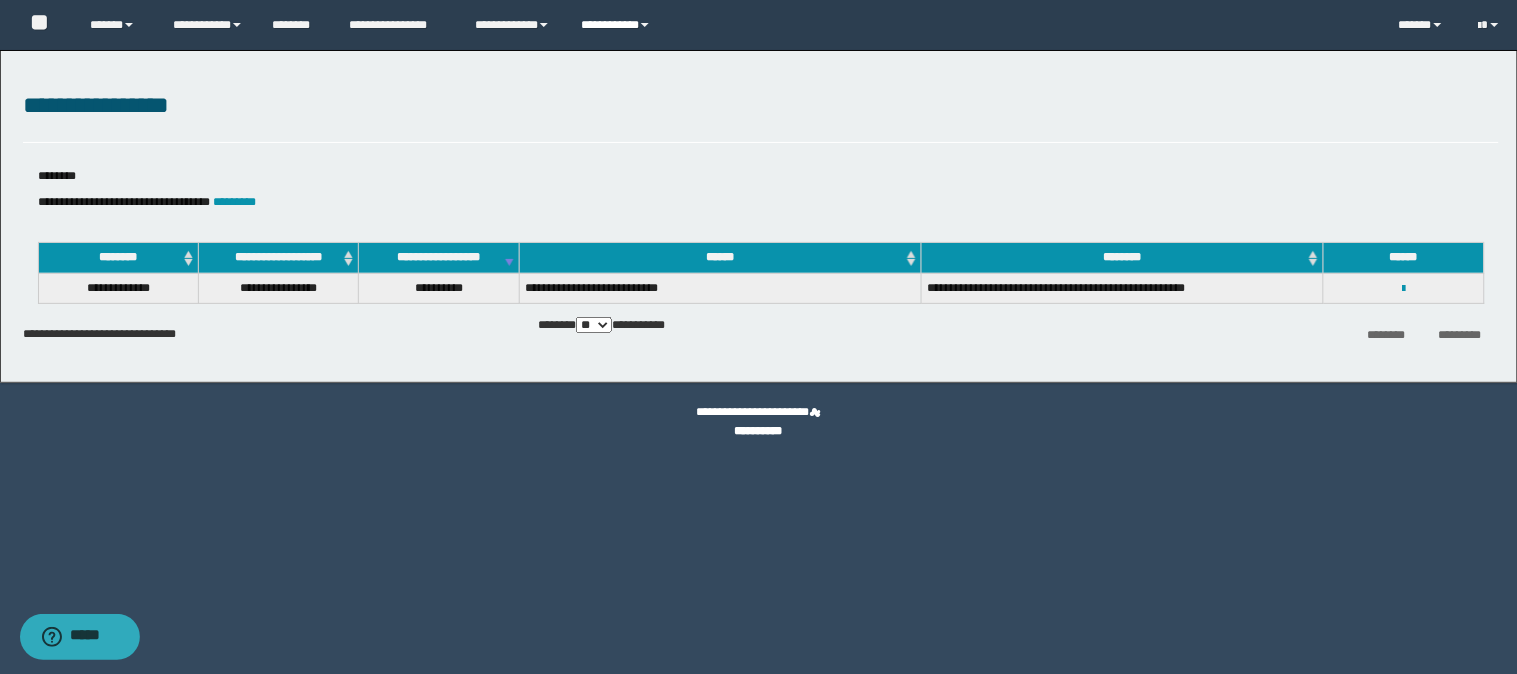 click on "**********" at bounding box center [617, 25] 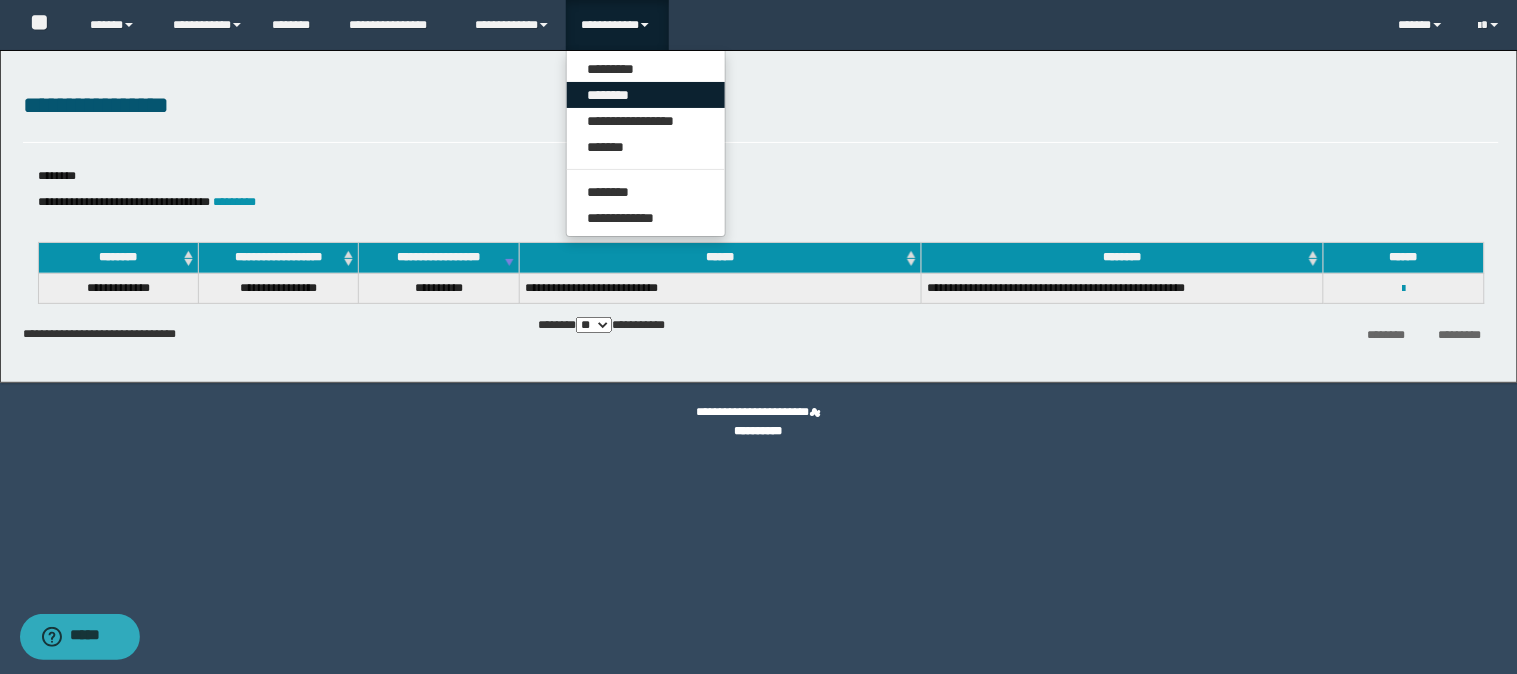 click on "********" at bounding box center (646, 95) 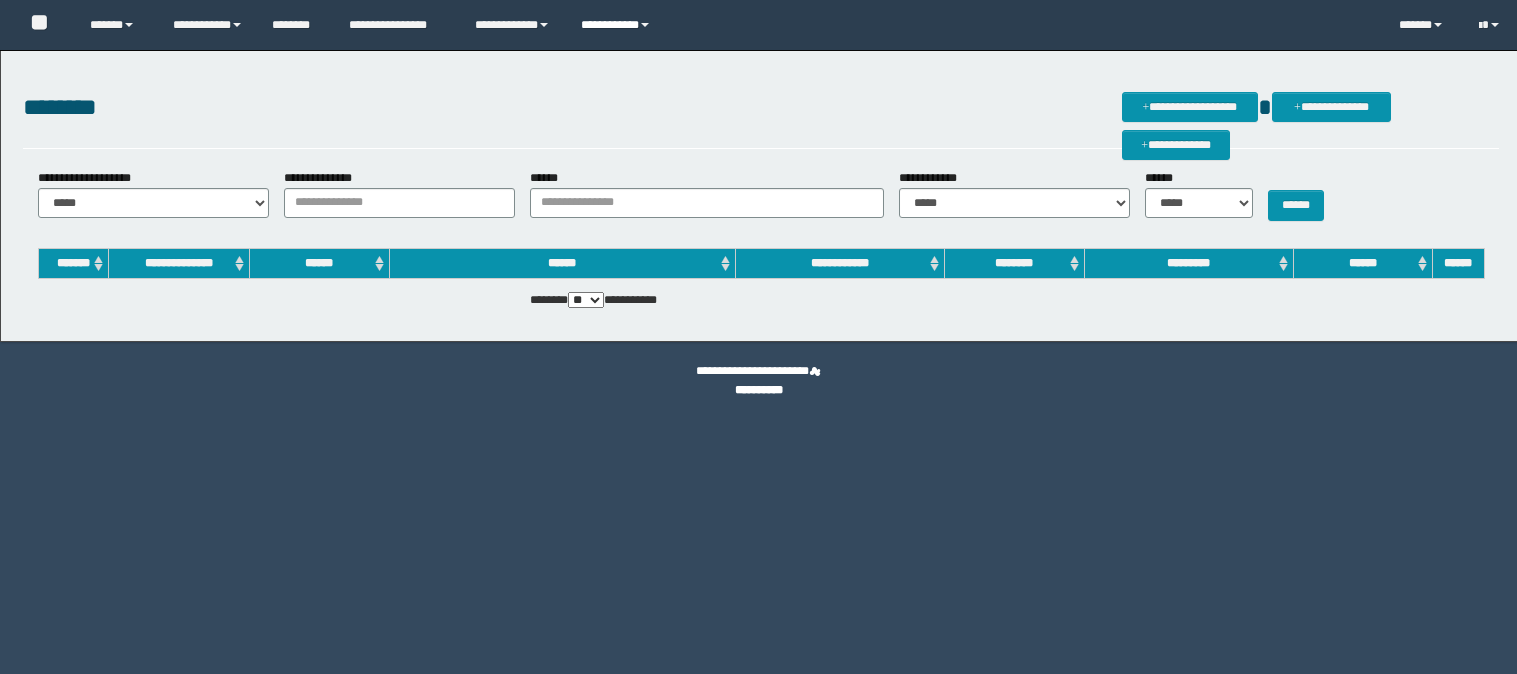 scroll, scrollTop: 0, scrollLeft: 0, axis: both 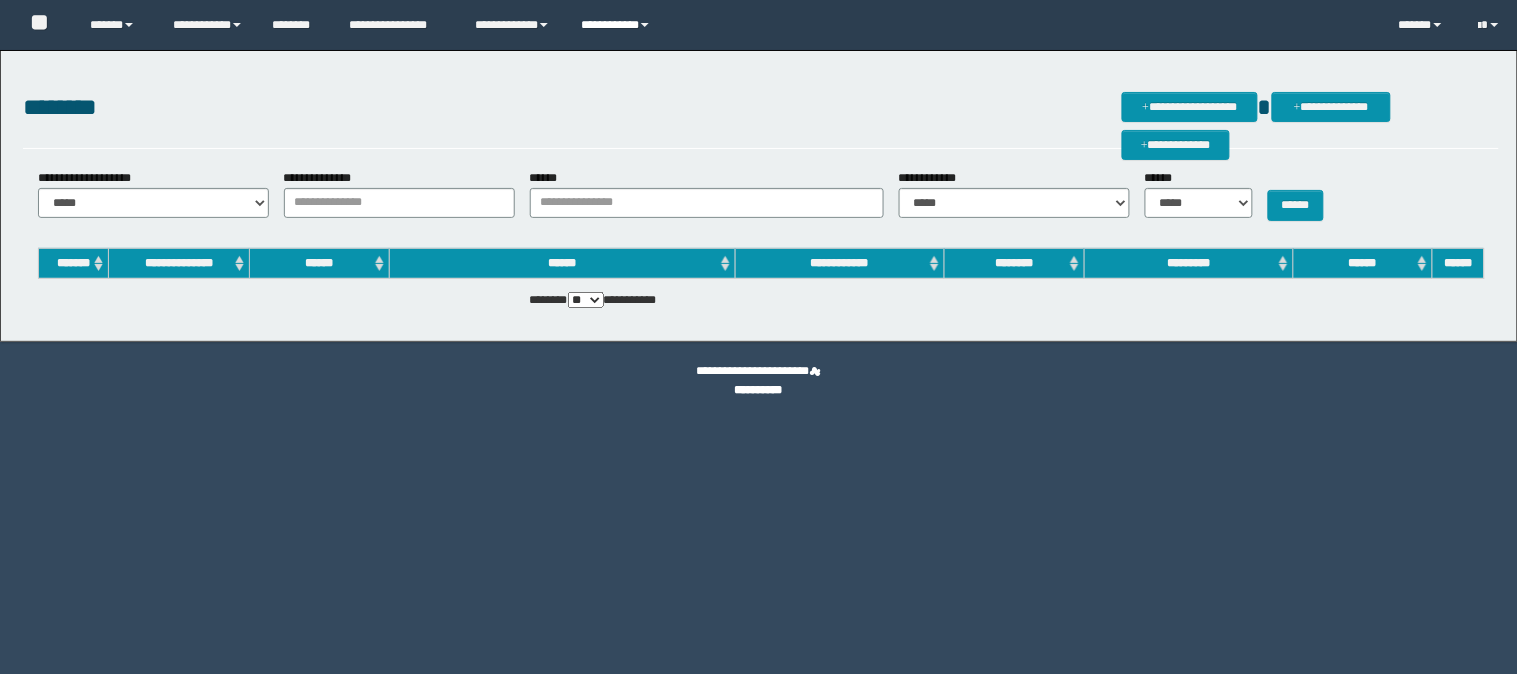 click on "**********" at bounding box center (617, 25) 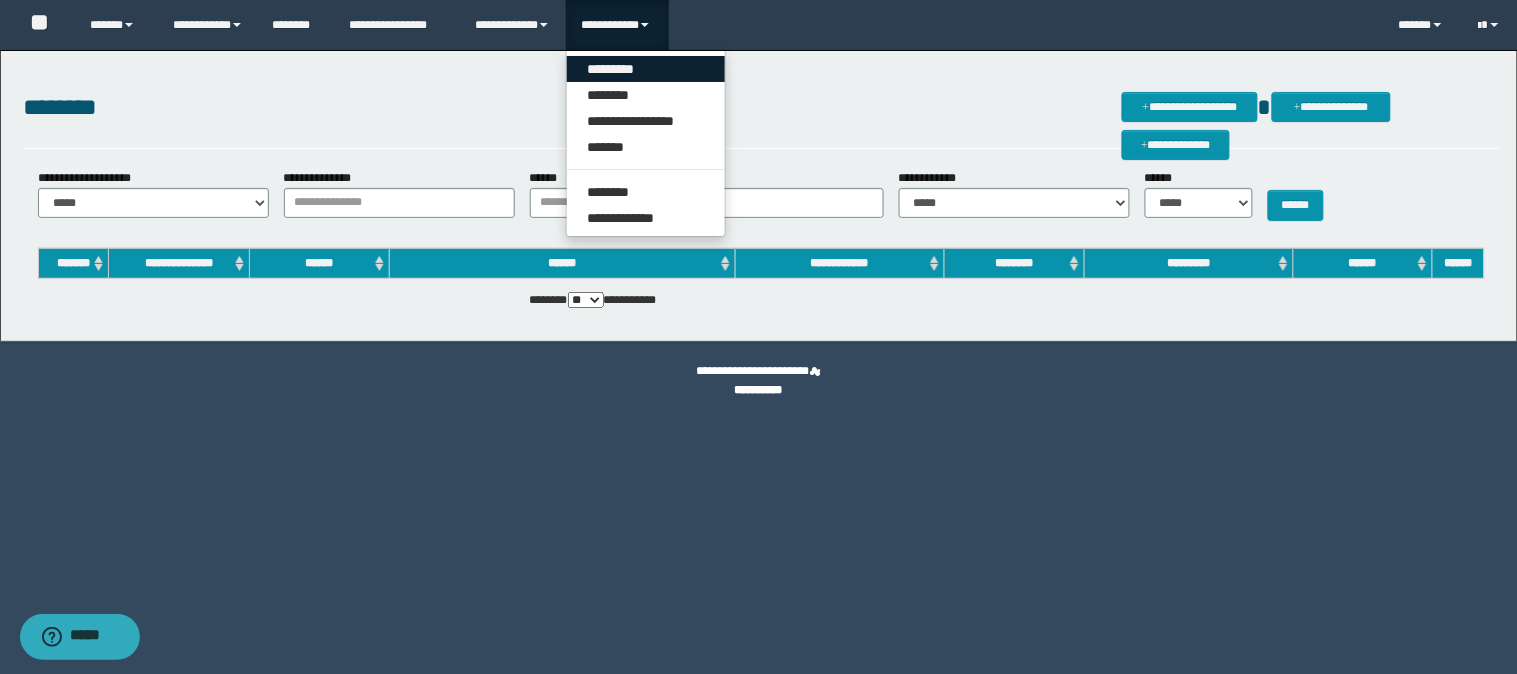 click on "*********" at bounding box center [646, 69] 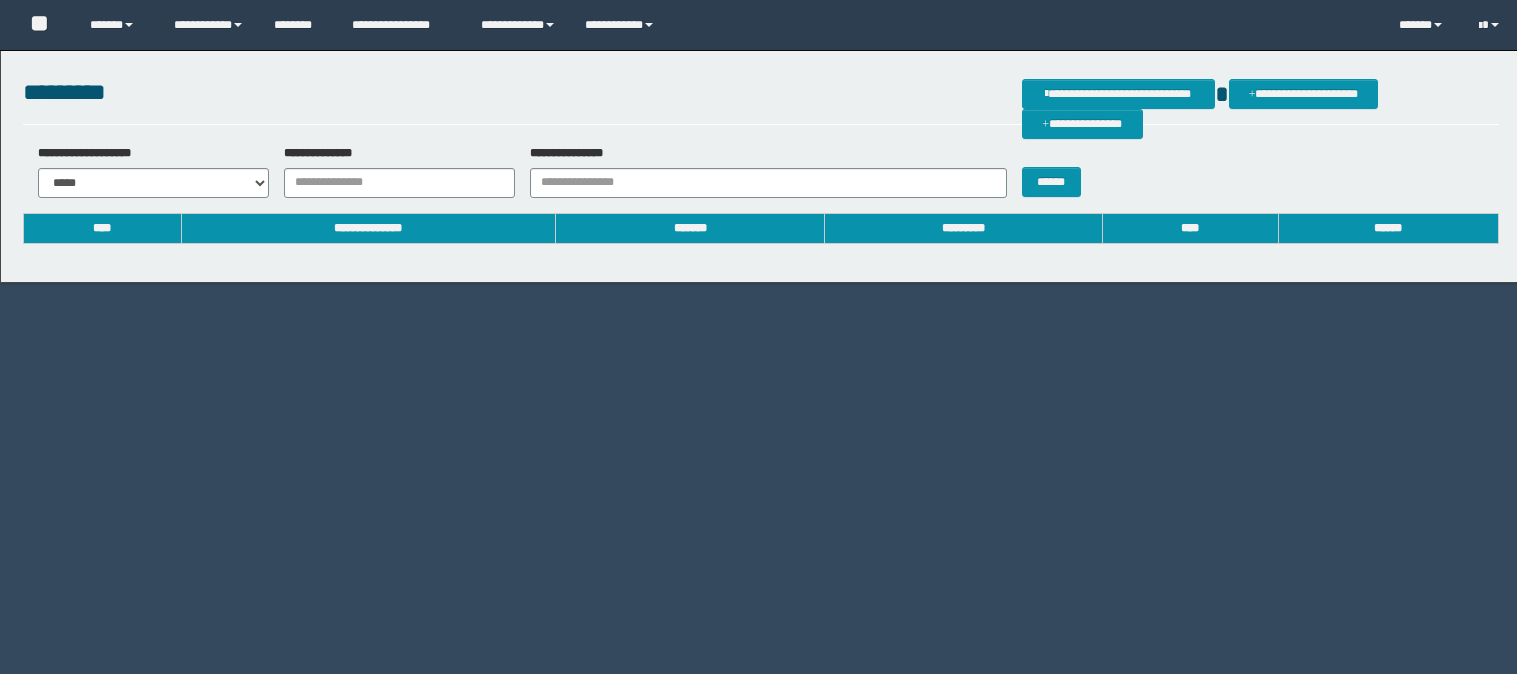 scroll, scrollTop: 0, scrollLeft: 0, axis: both 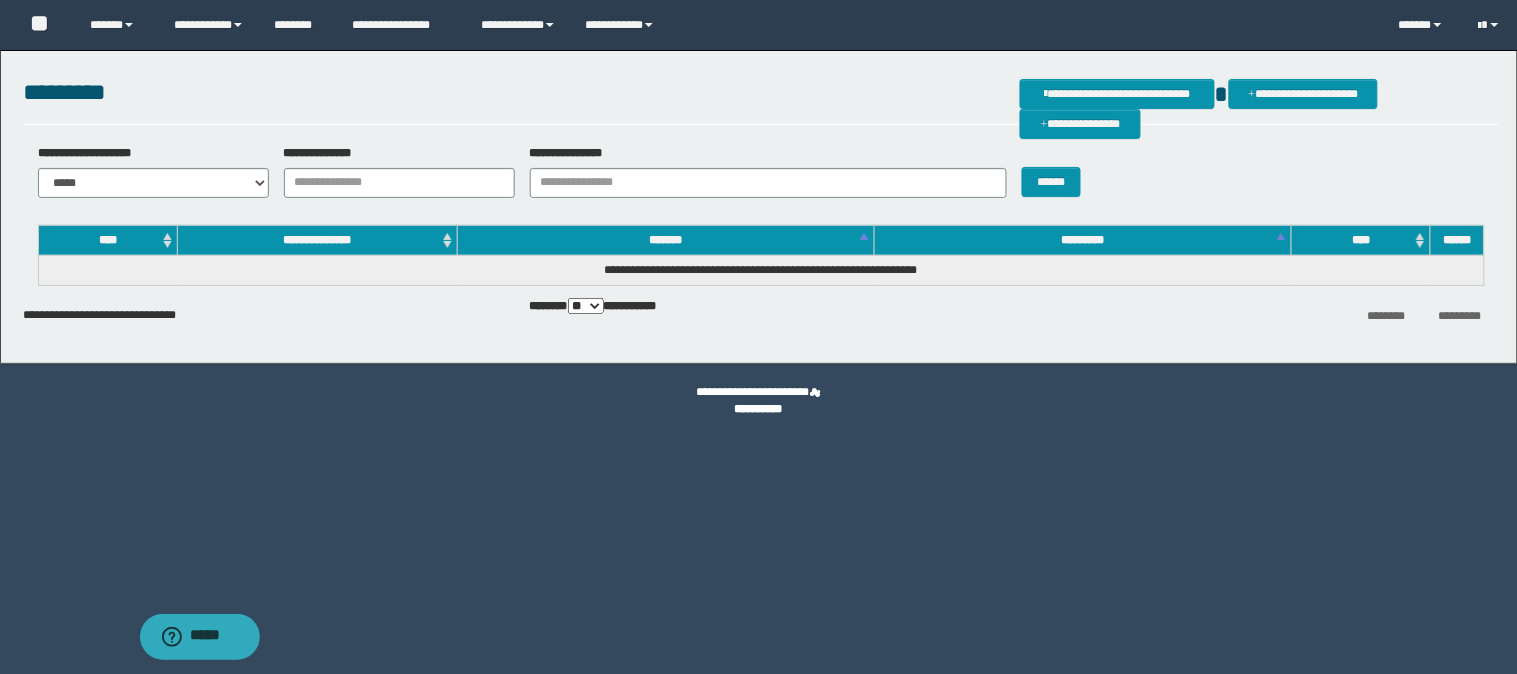 click on "**********" at bounding box center [761, 178] 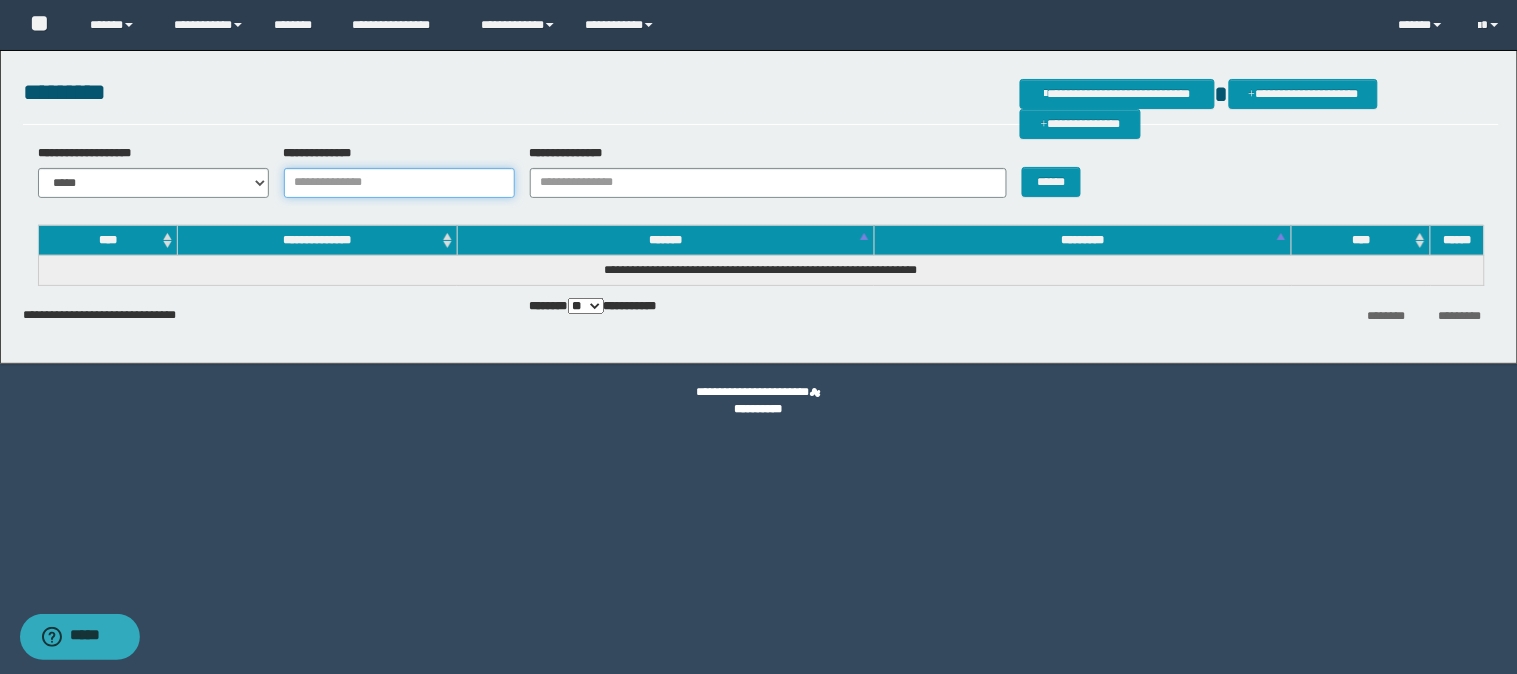 click on "**********" at bounding box center (399, 183) 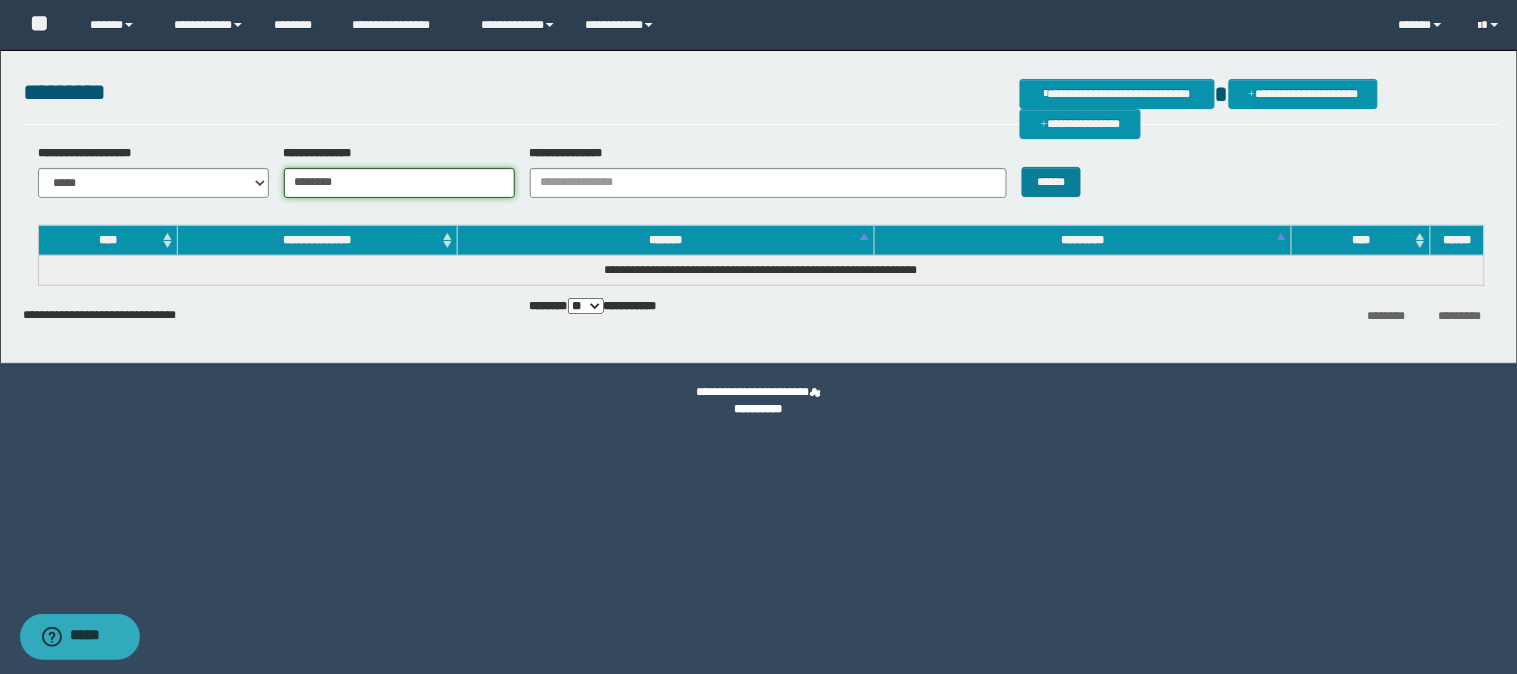 type on "********" 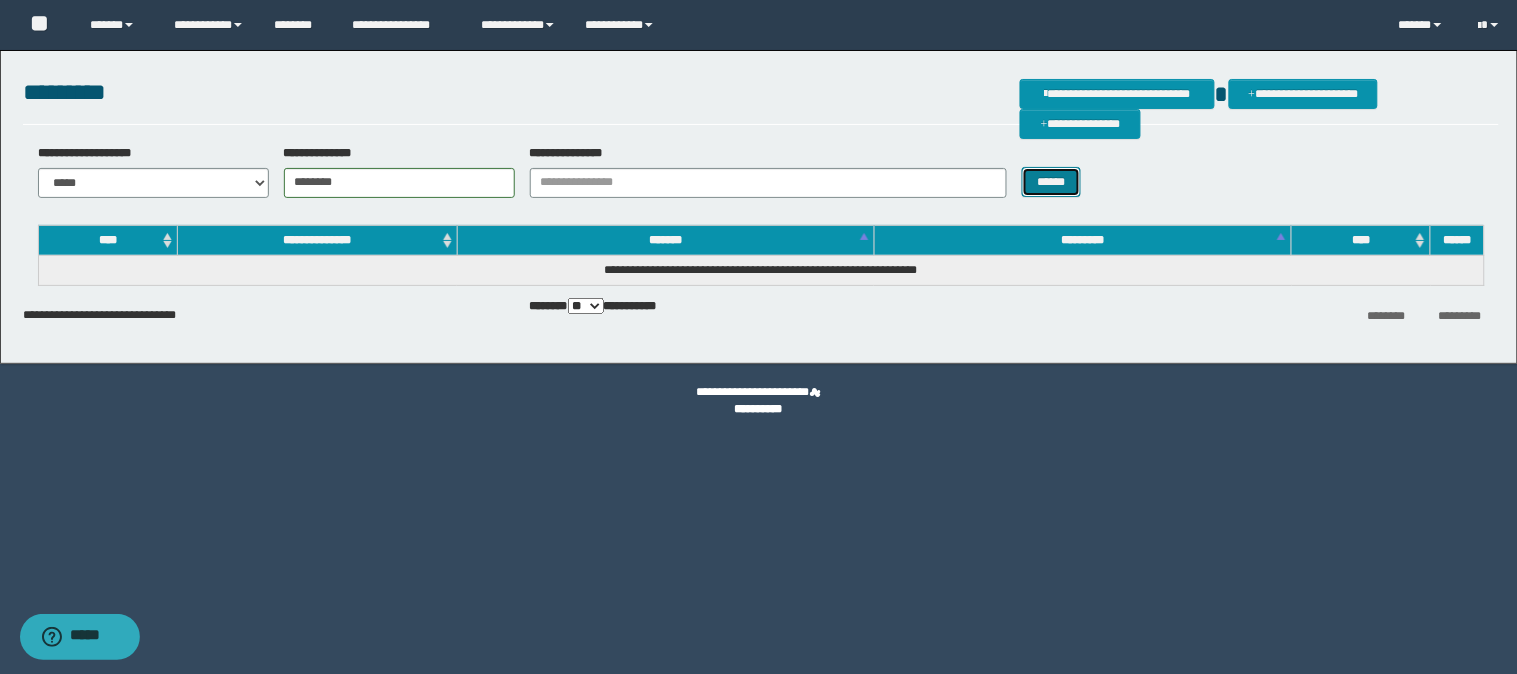 click on "******" at bounding box center (1052, 182) 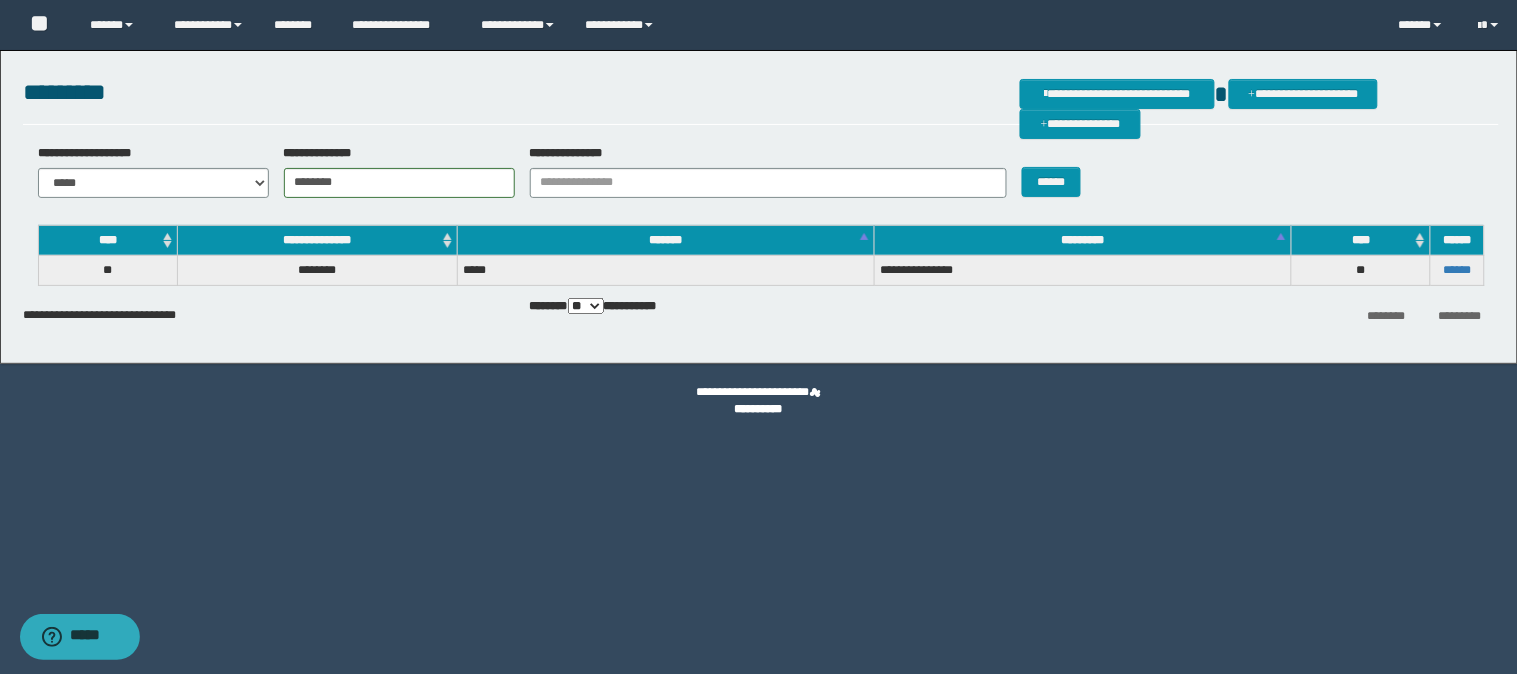 click on "******" at bounding box center [1457, 270] 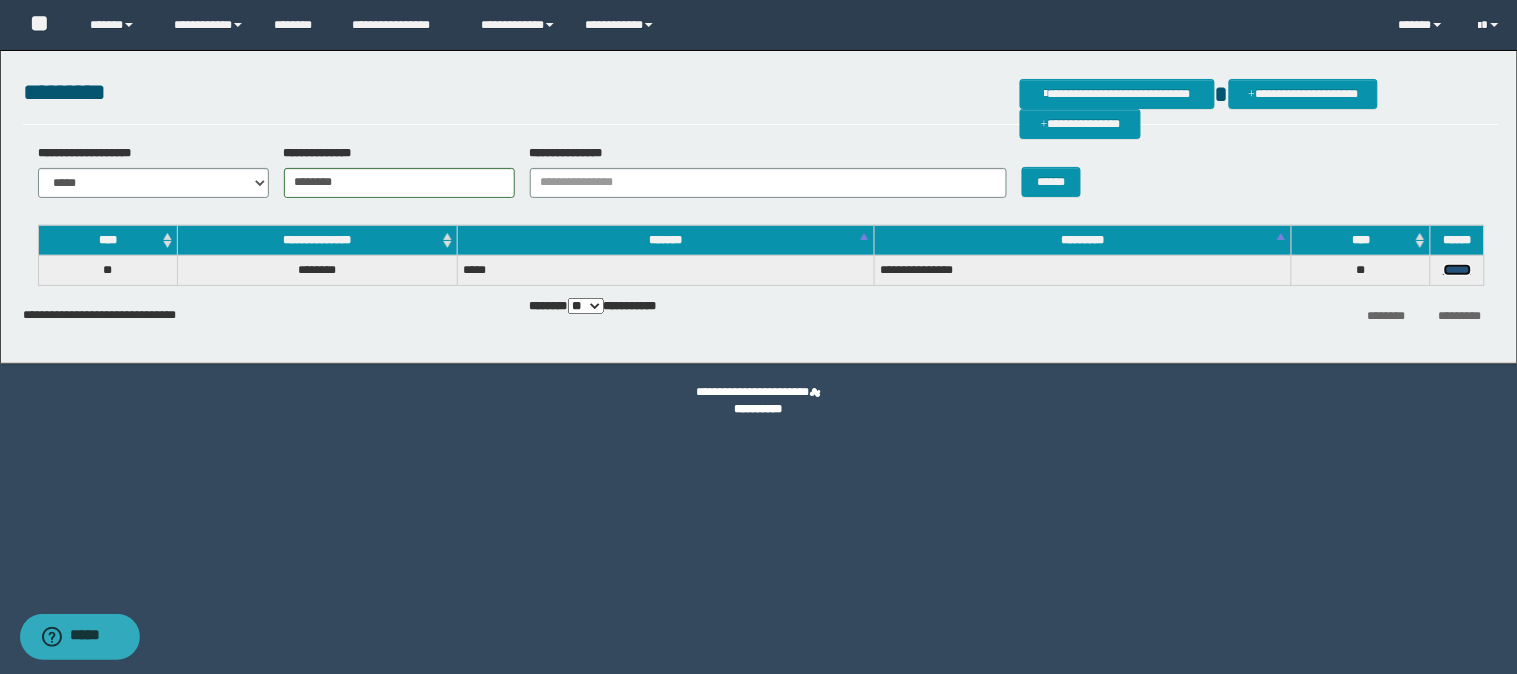 click on "******" at bounding box center [1458, 270] 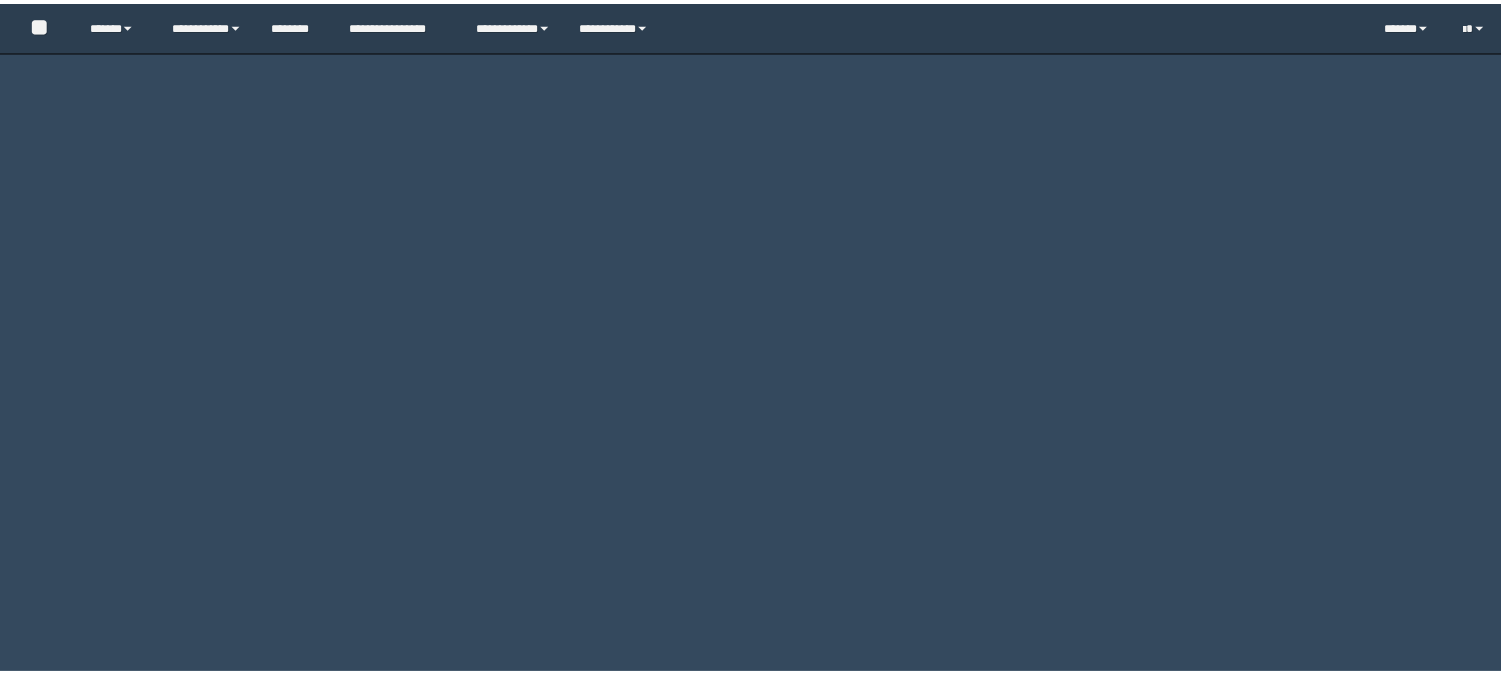 scroll, scrollTop: 0, scrollLeft: 0, axis: both 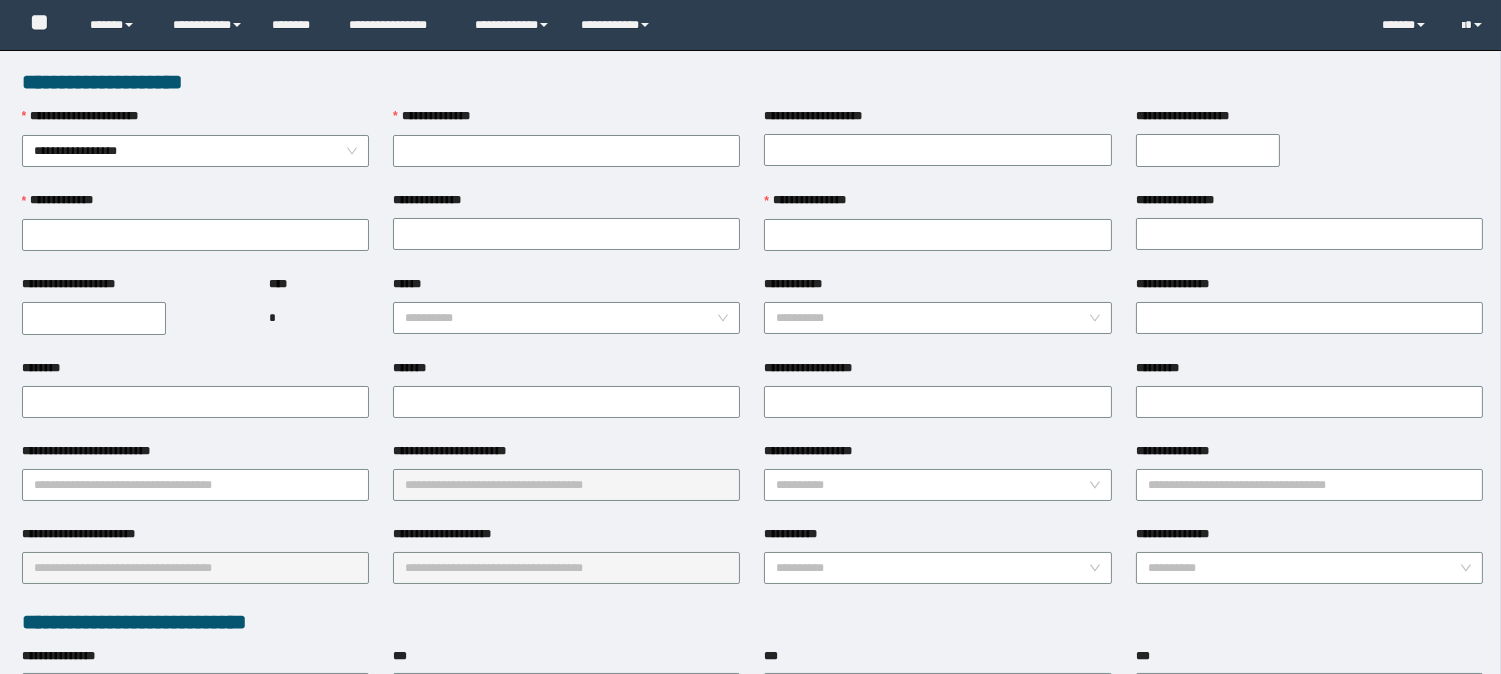 type on "********" 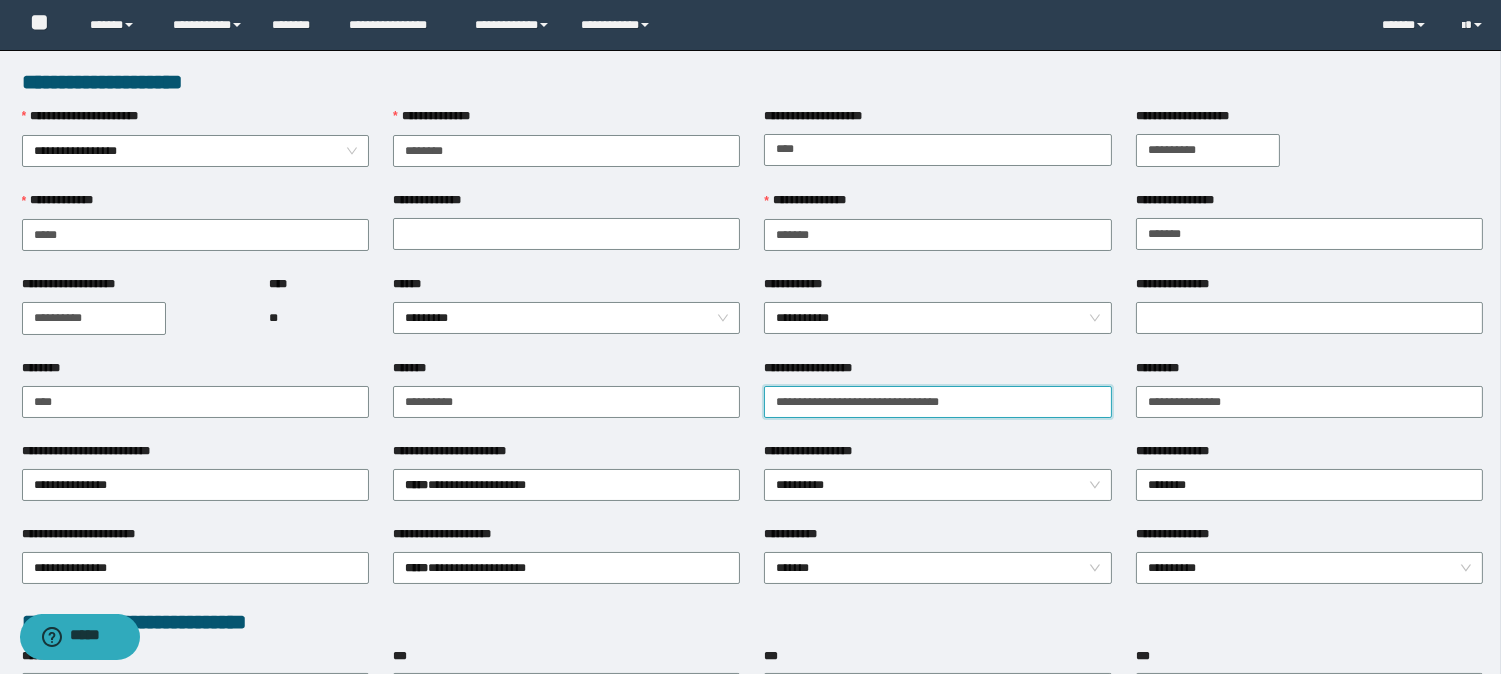 click on "**********" at bounding box center [937, 402] 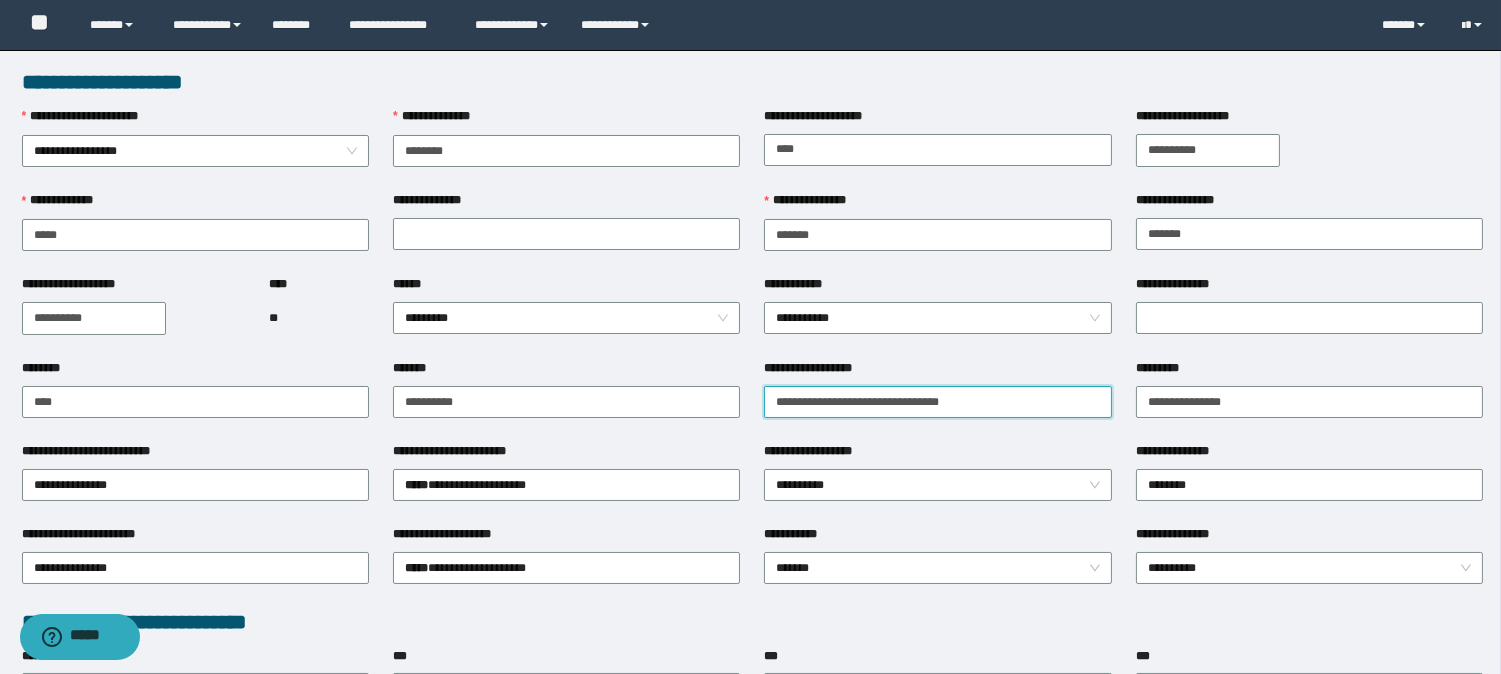 paste 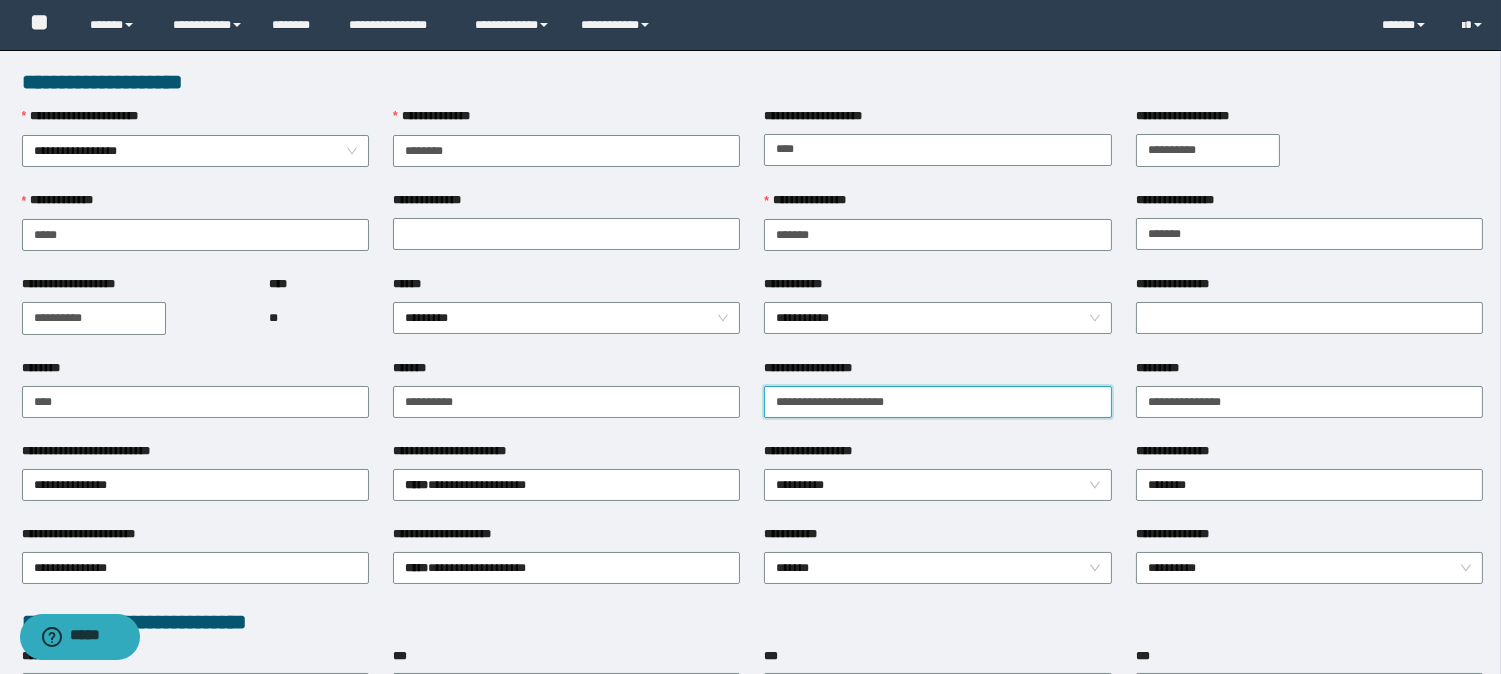 click on "**********" at bounding box center [937, 402] 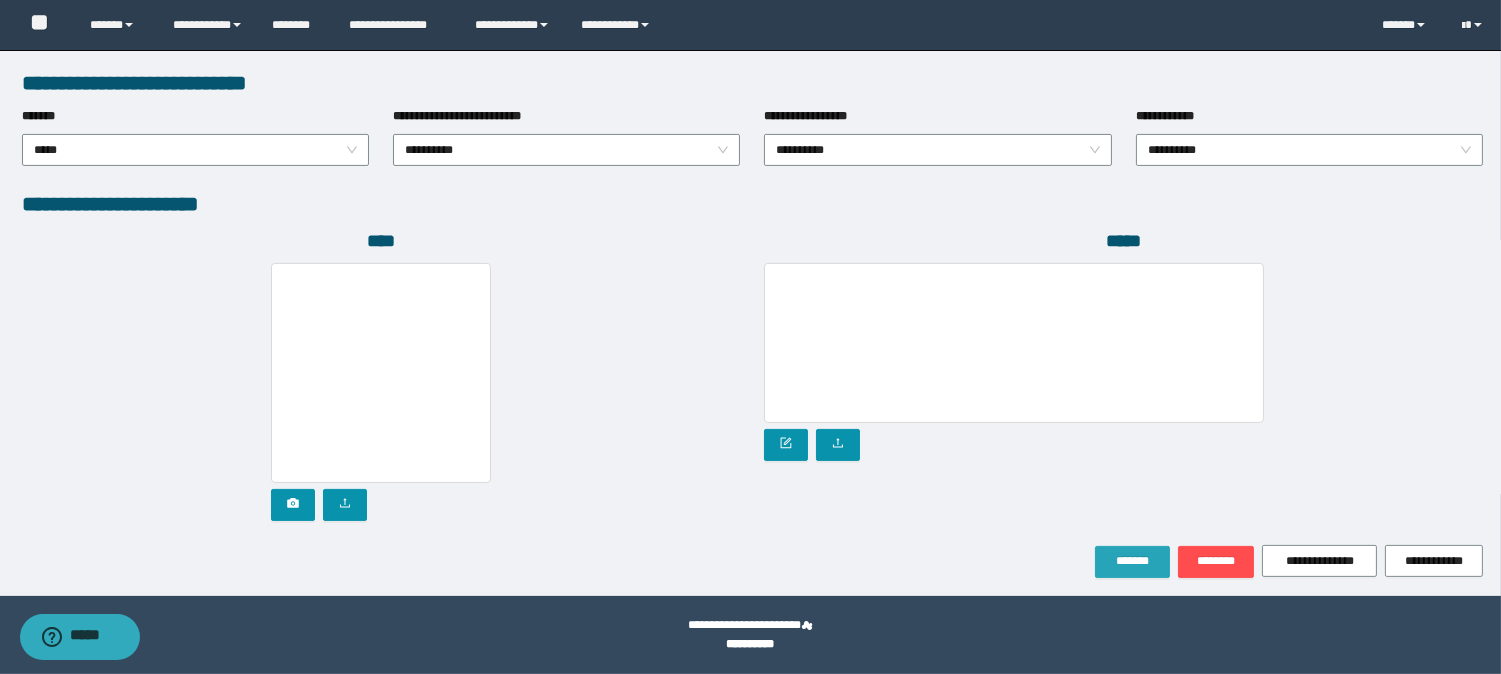 type on "**********" 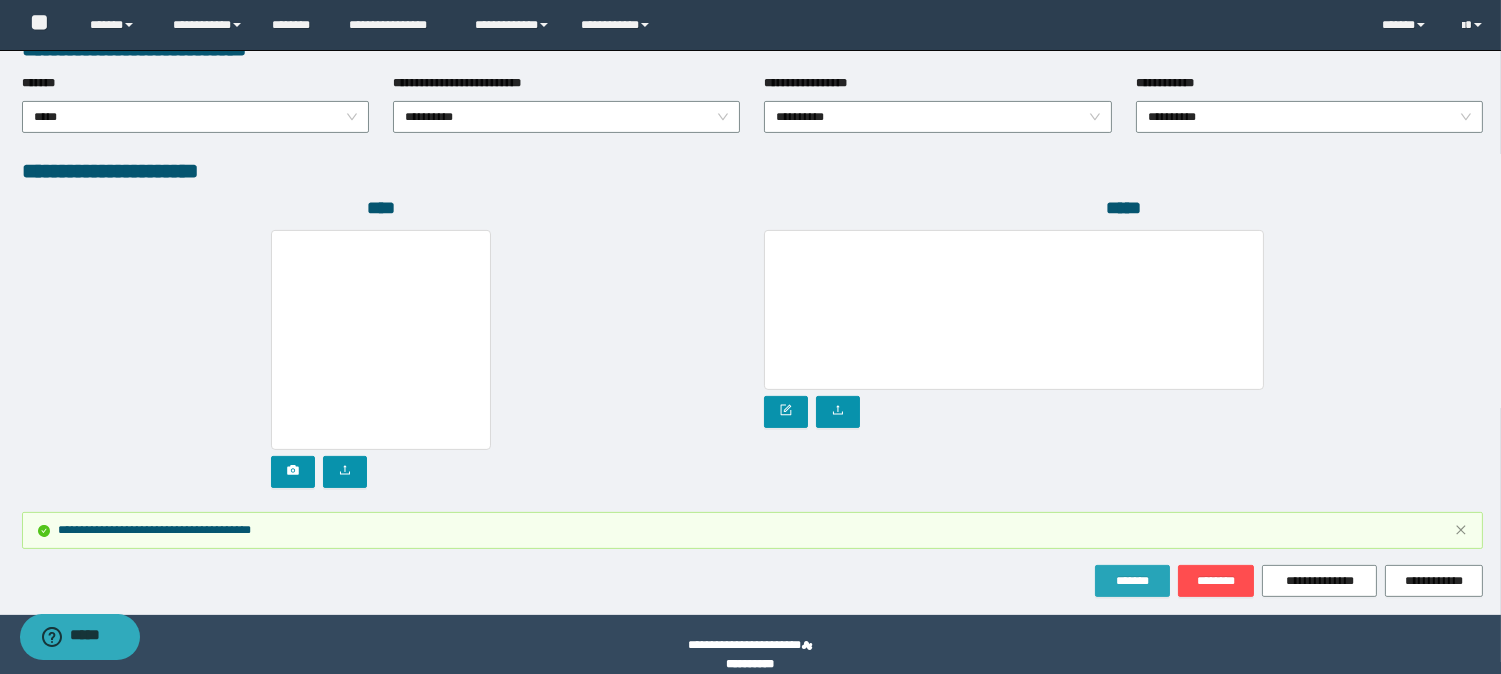 scroll, scrollTop: 1136, scrollLeft: 0, axis: vertical 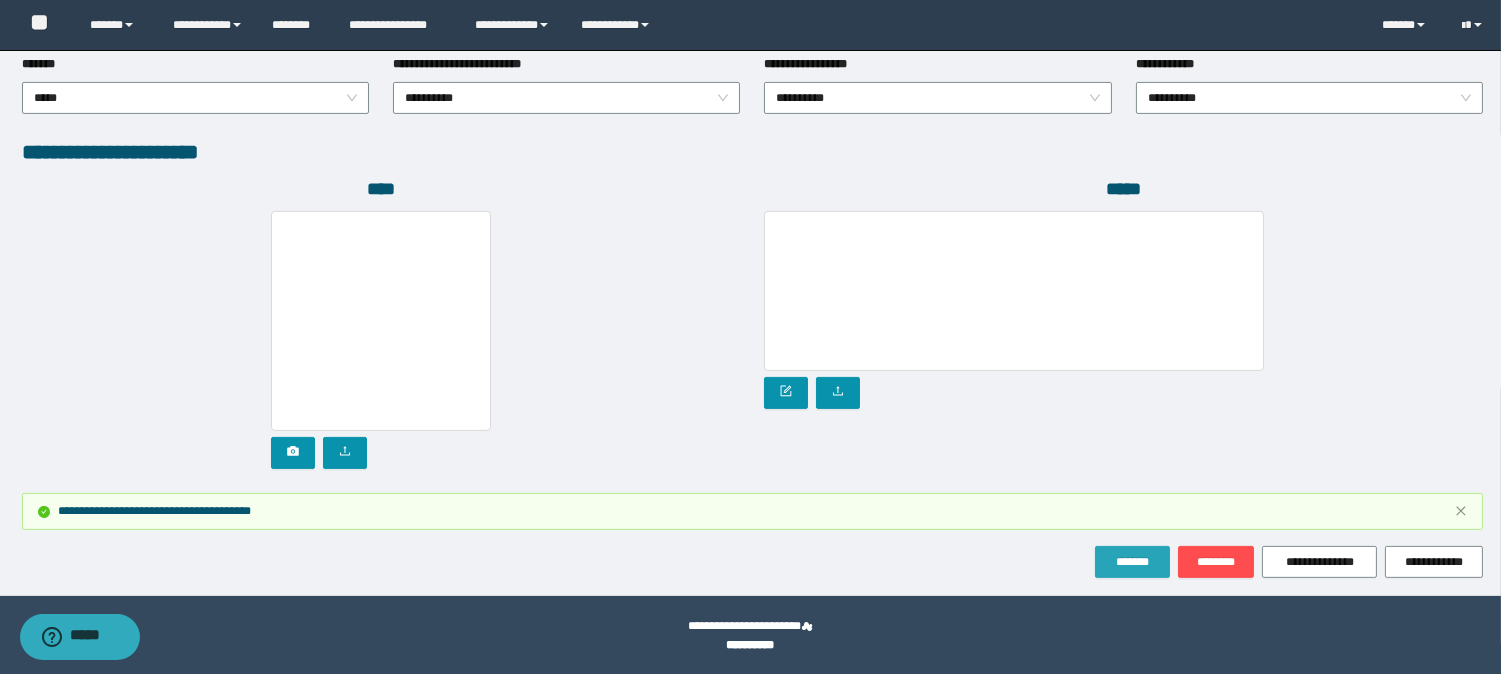 click on "*******" at bounding box center (1132, 562) 